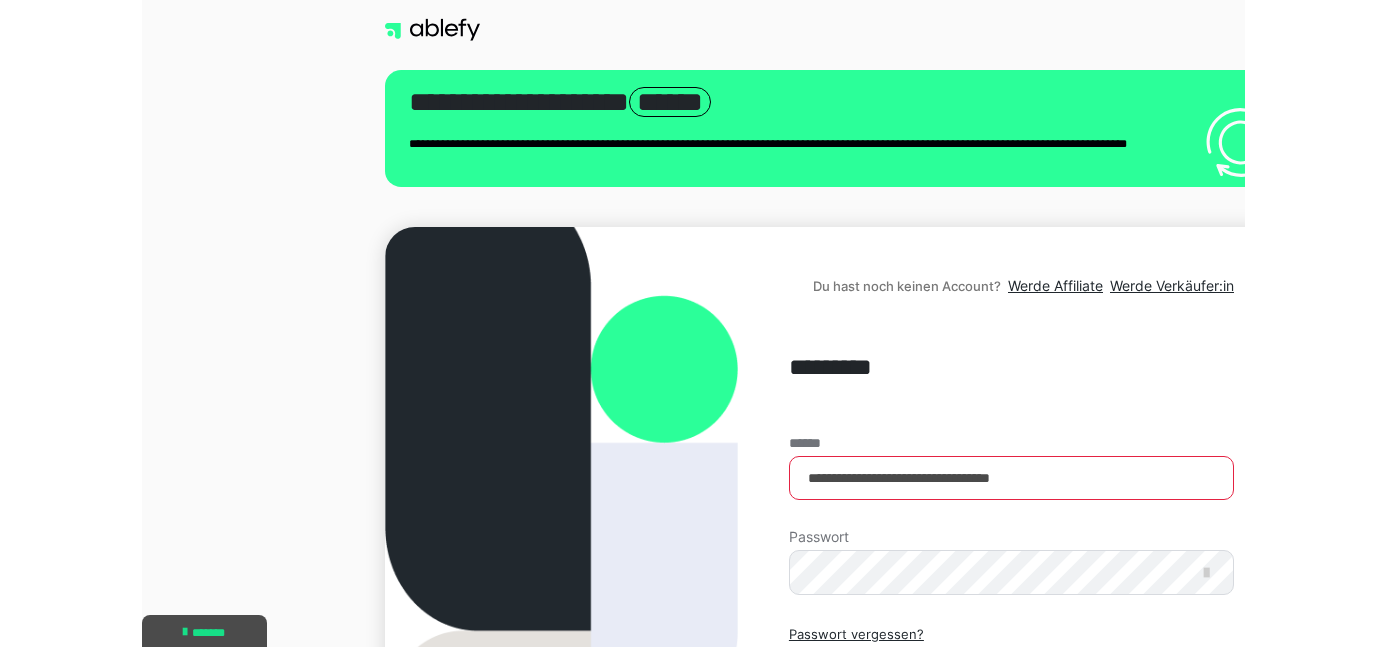 scroll, scrollTop: 0, scrollLeft: 0, axis: both 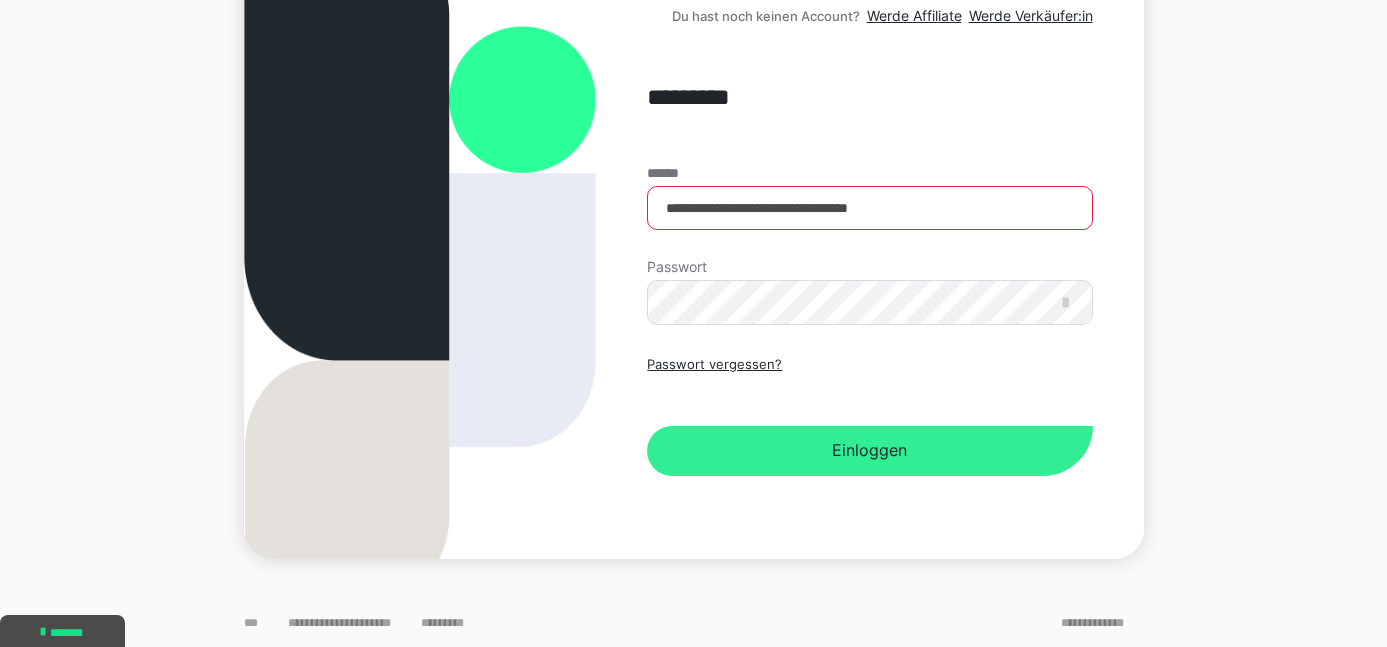 click on "Einloggen" at bounding box center (869, 451) 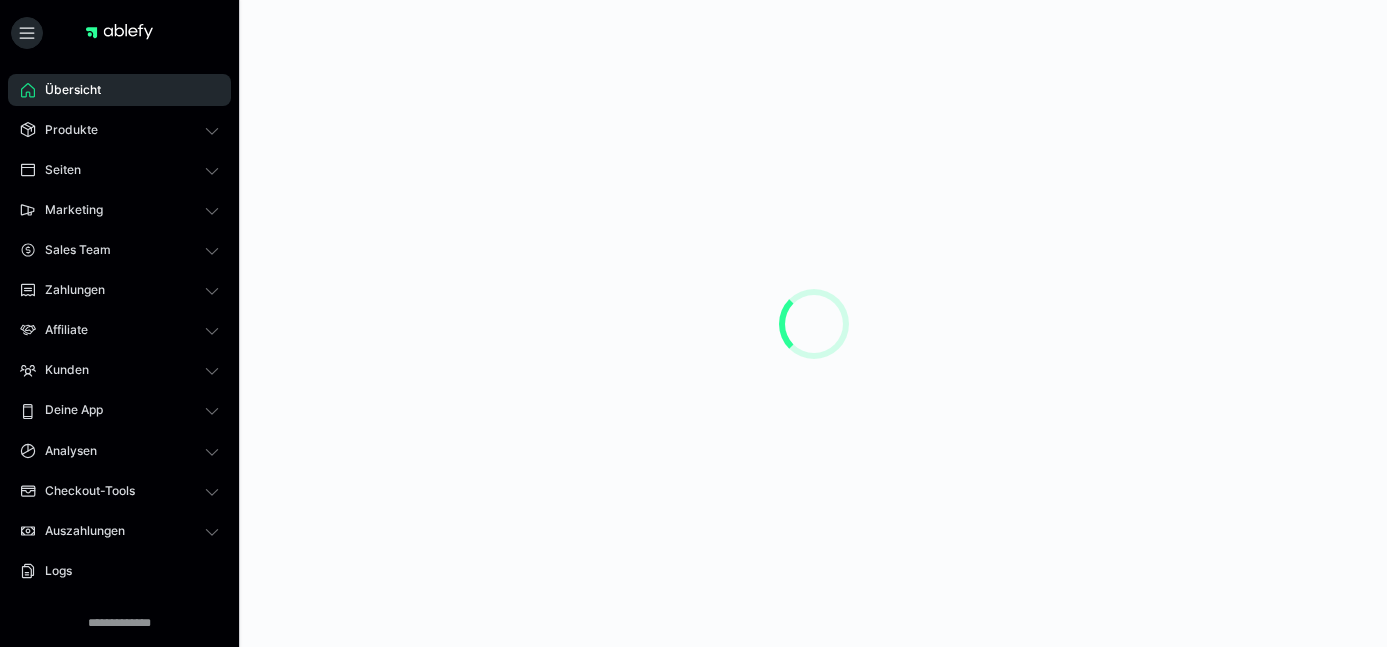 scroll, scrollTop: 0, scrollLeft: 0, axis: both 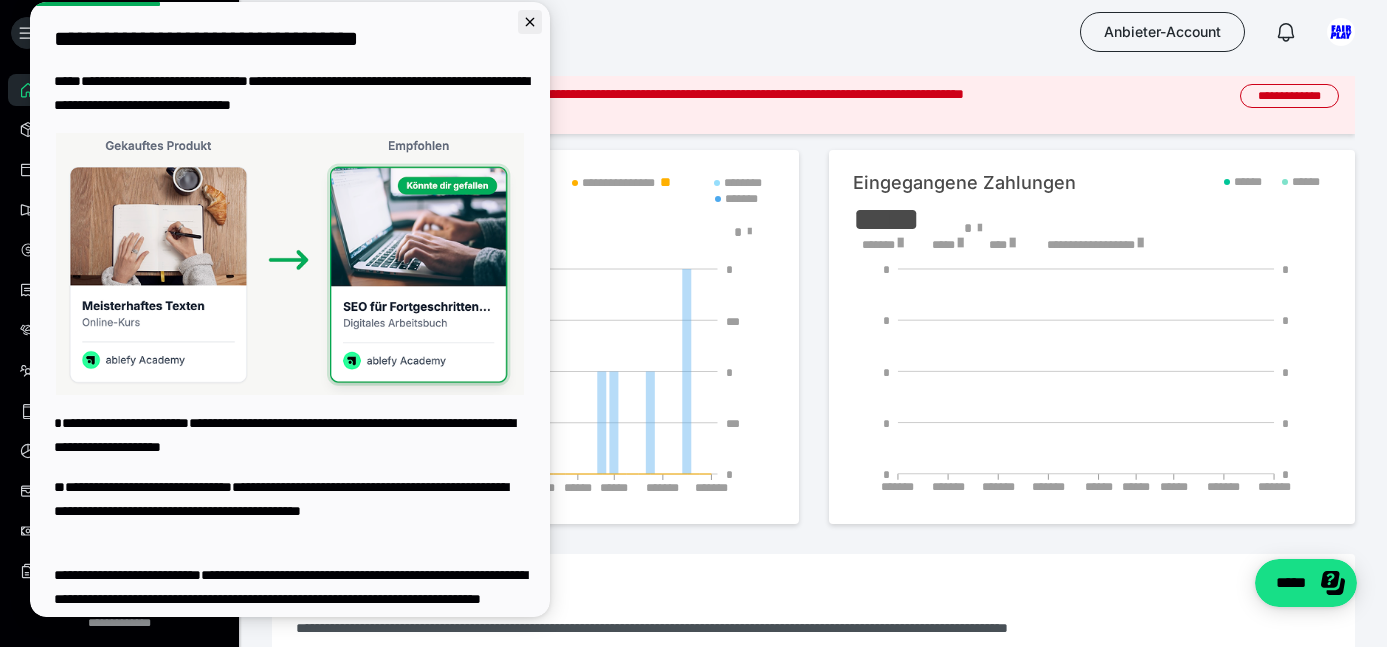 click 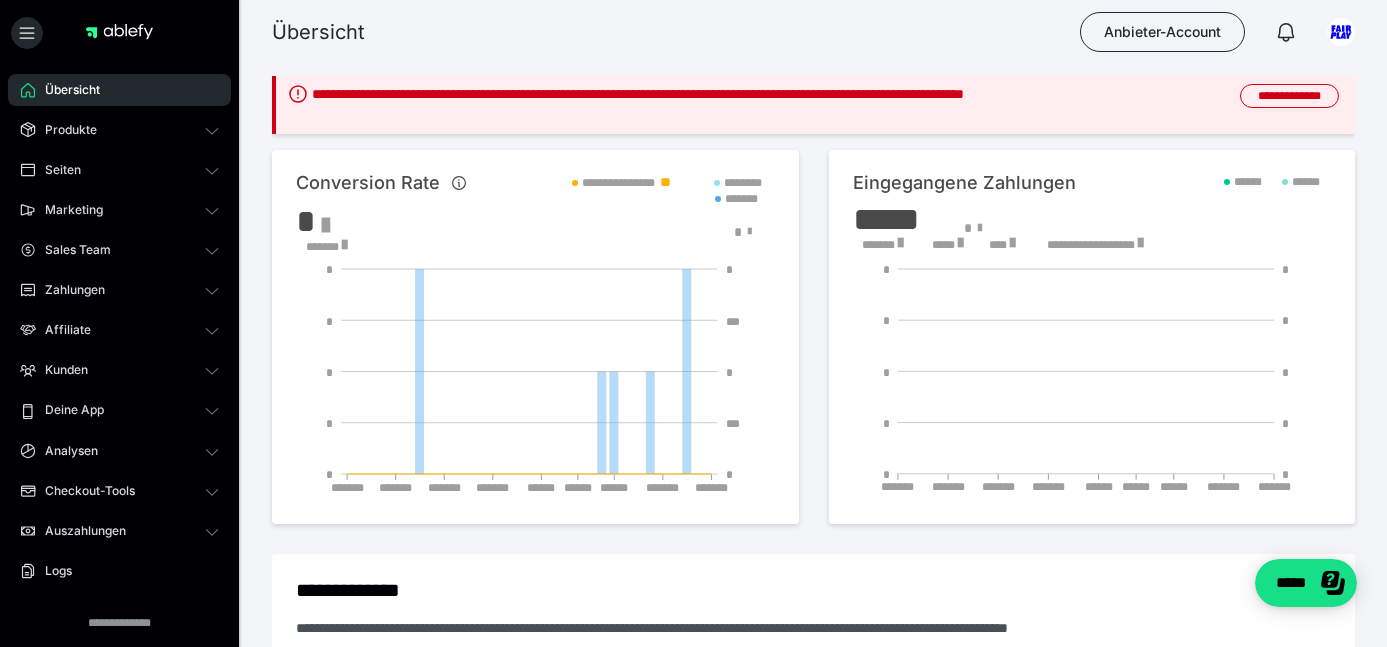 scroll, scrollTop: 0, scrollLeft: 0, axis: both 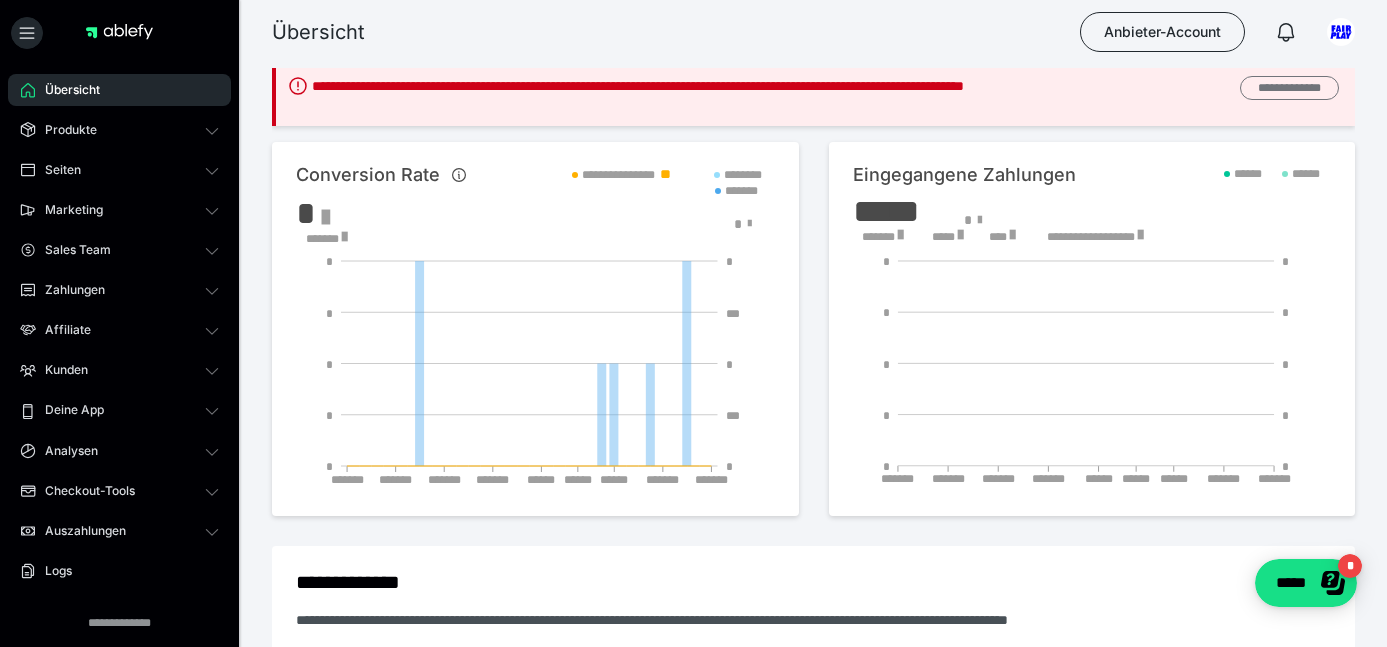 click on "**********" at bounding box center [1289, 88] 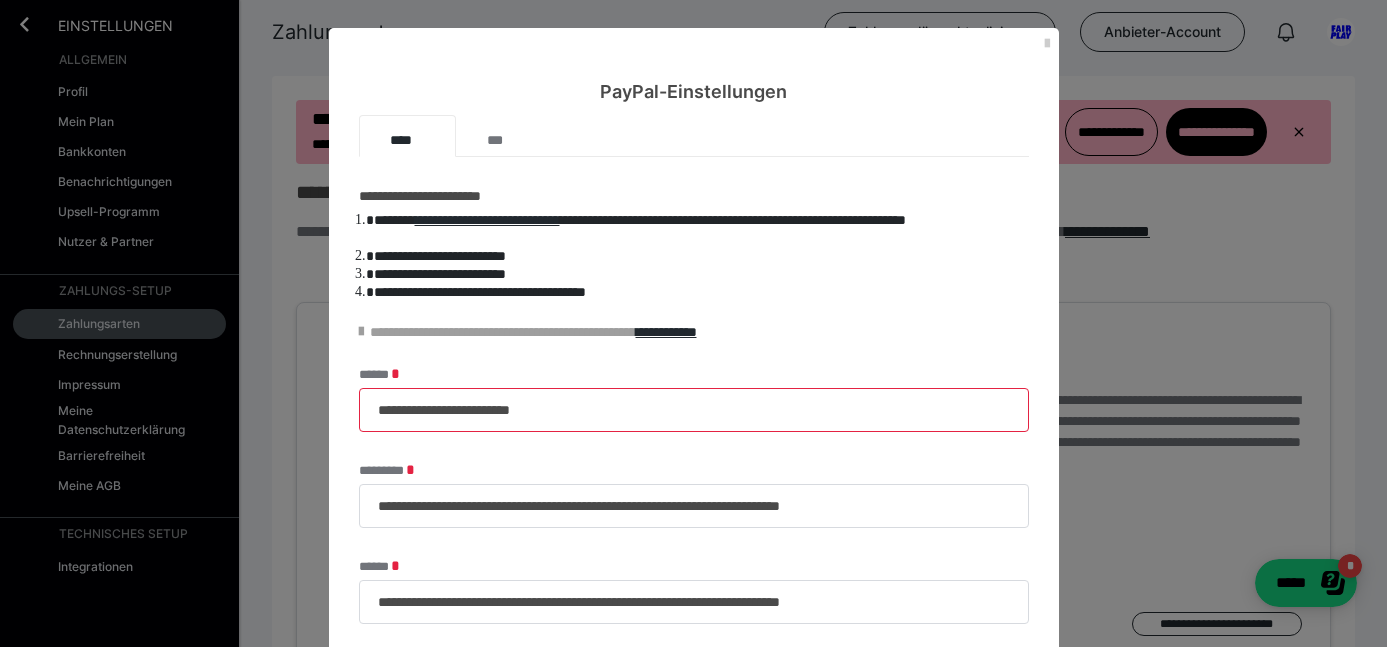 scroll, scrollTop: 0, scrollLeft: 0, axis: both 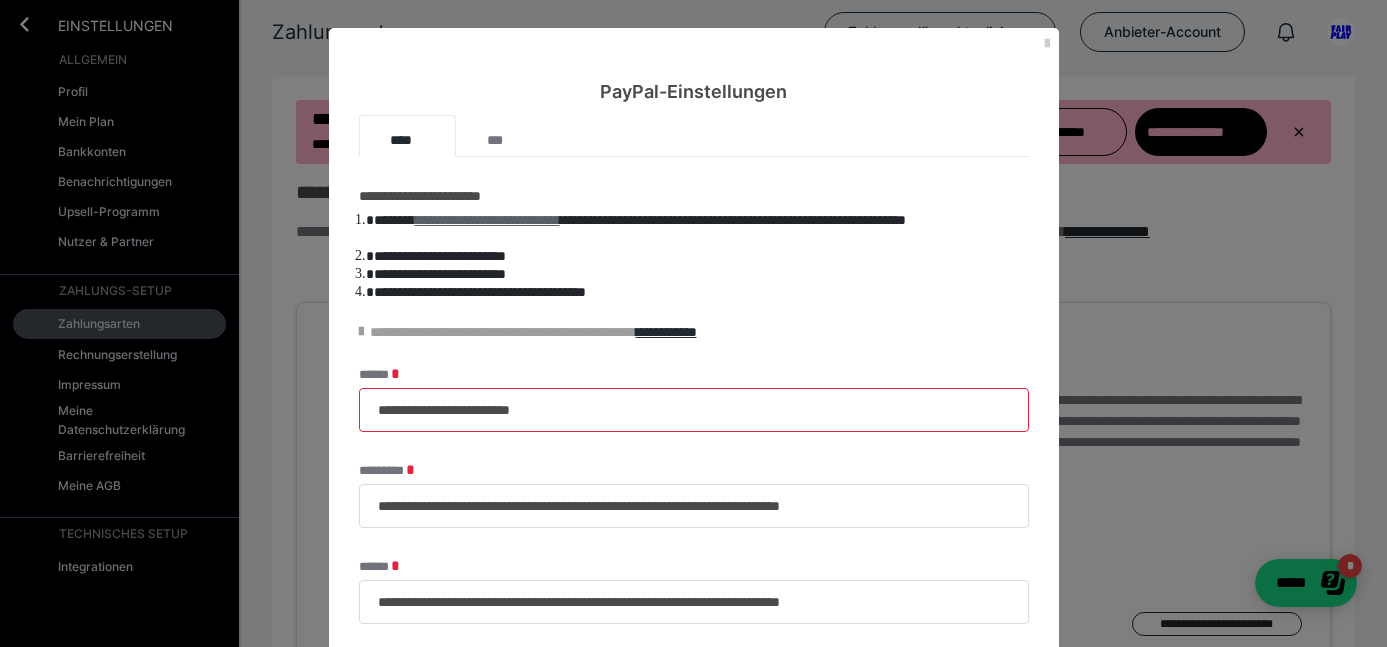 click on "**********" at bounding box center (487, 220) 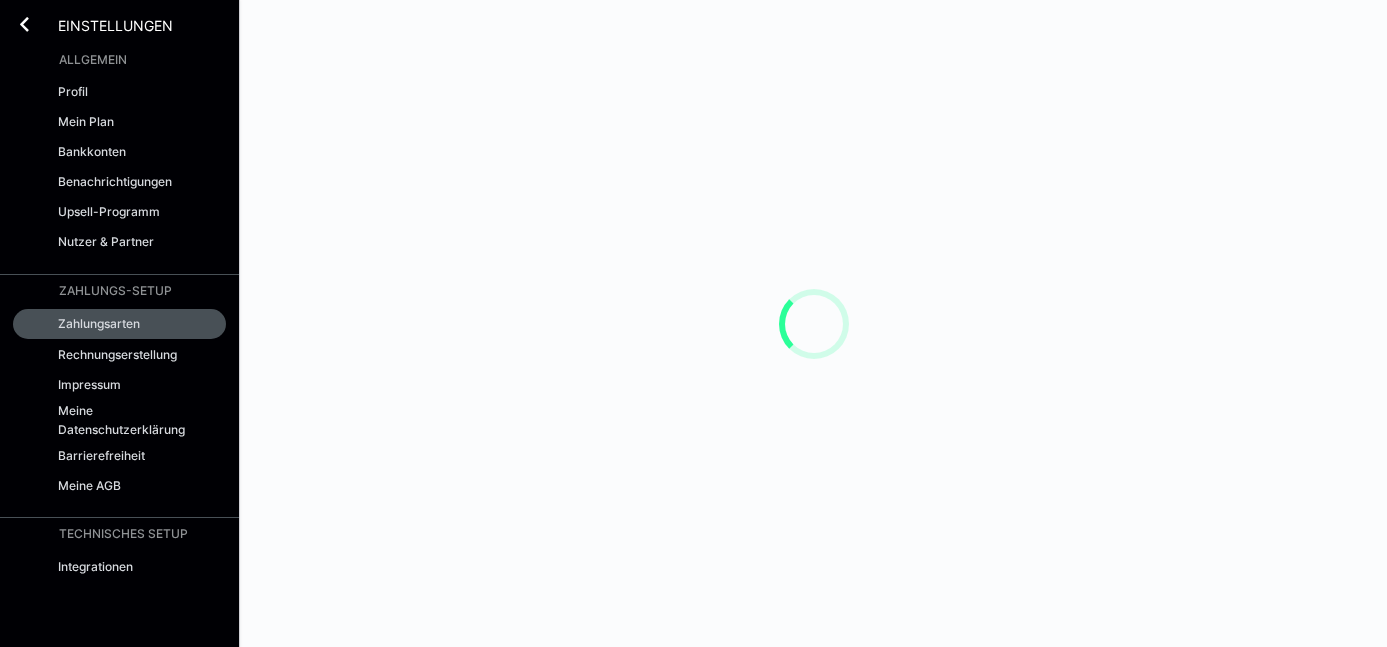 scroll, scrollTop: 0, scrollLeft: 0, axis: both 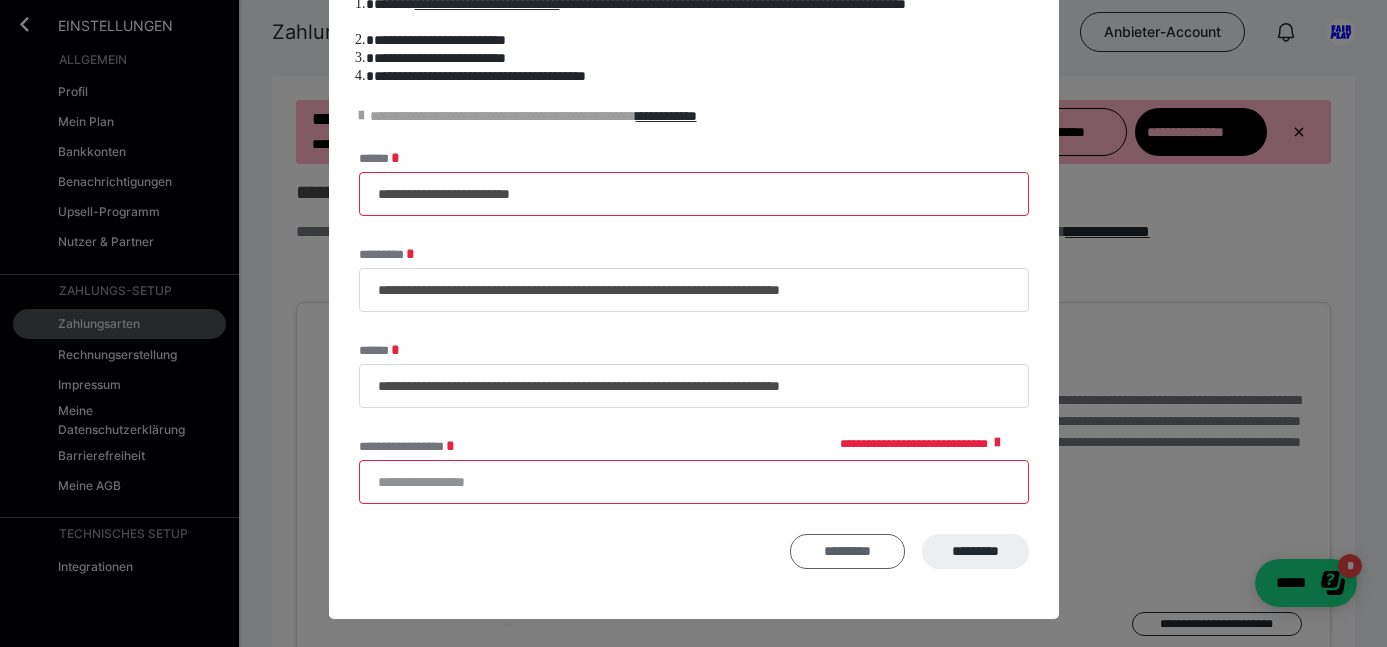 click on "*********" at bounding box center (847, 551) 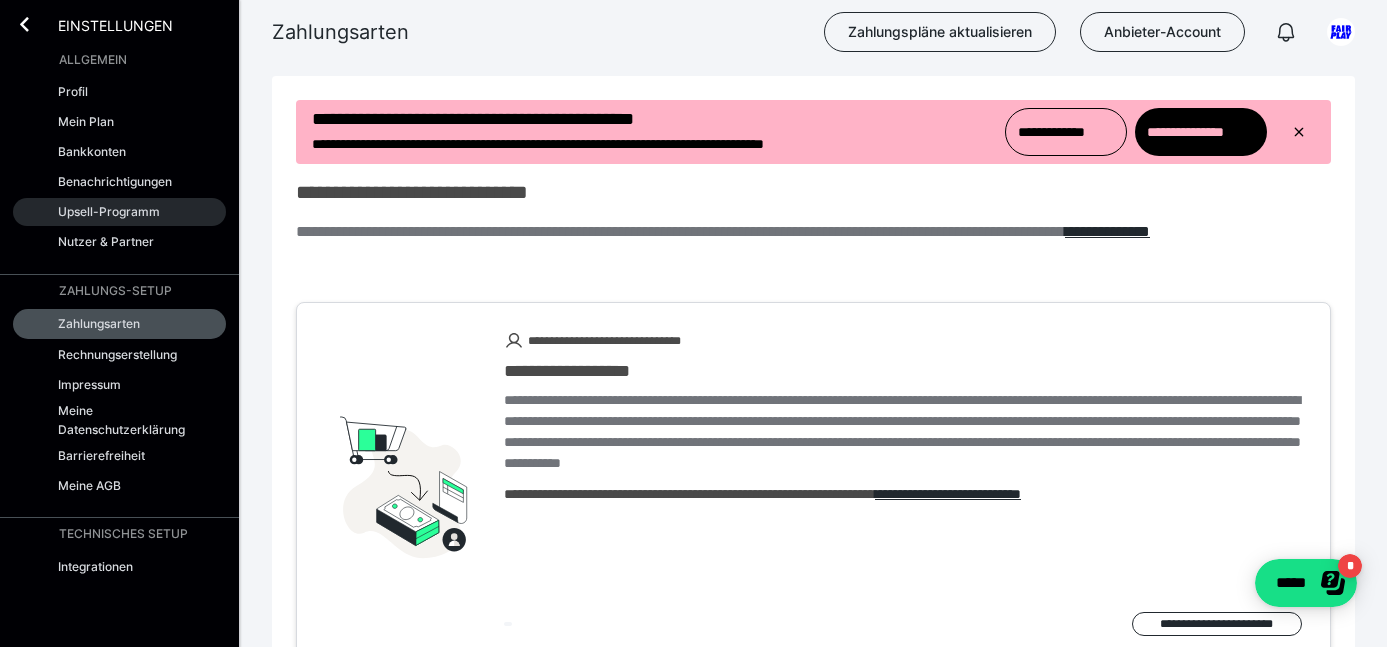 scroll, scrollTop: 0, scrollLeft: 0, axis: both 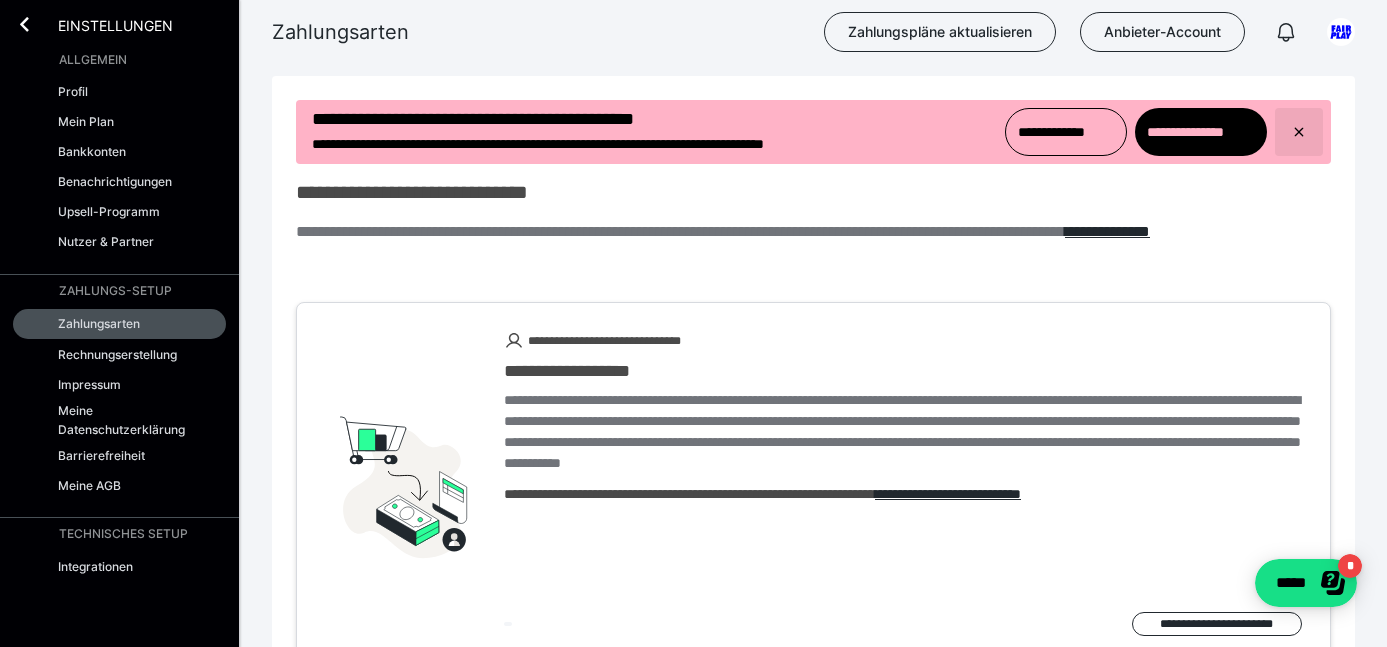 click 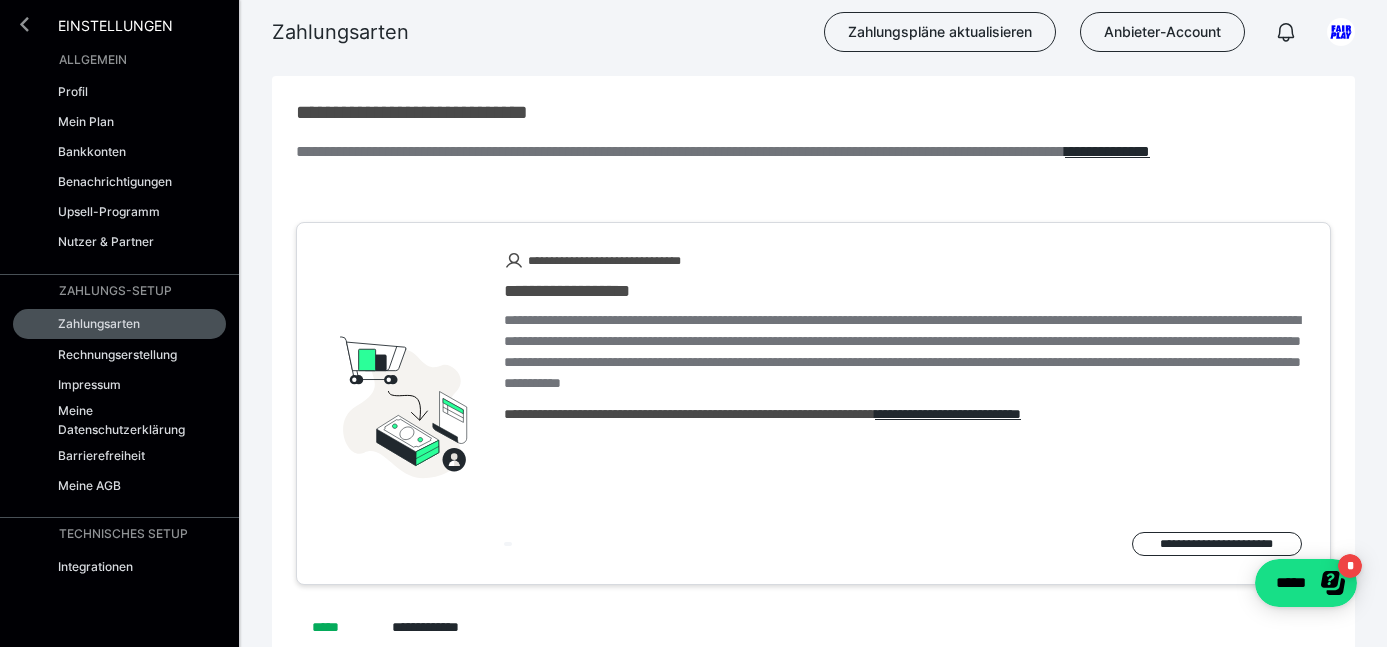 click at bounding box center [24, 24] 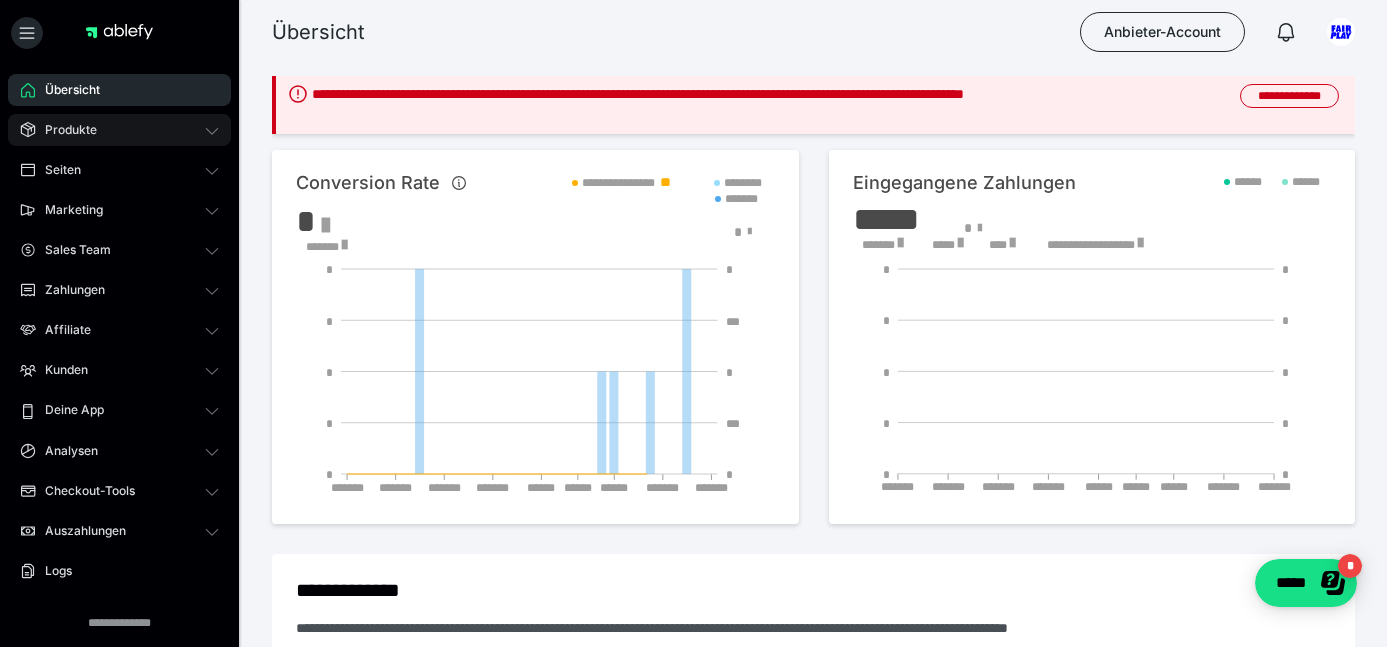 click on "Produkte" at bounding box center (64, 130) 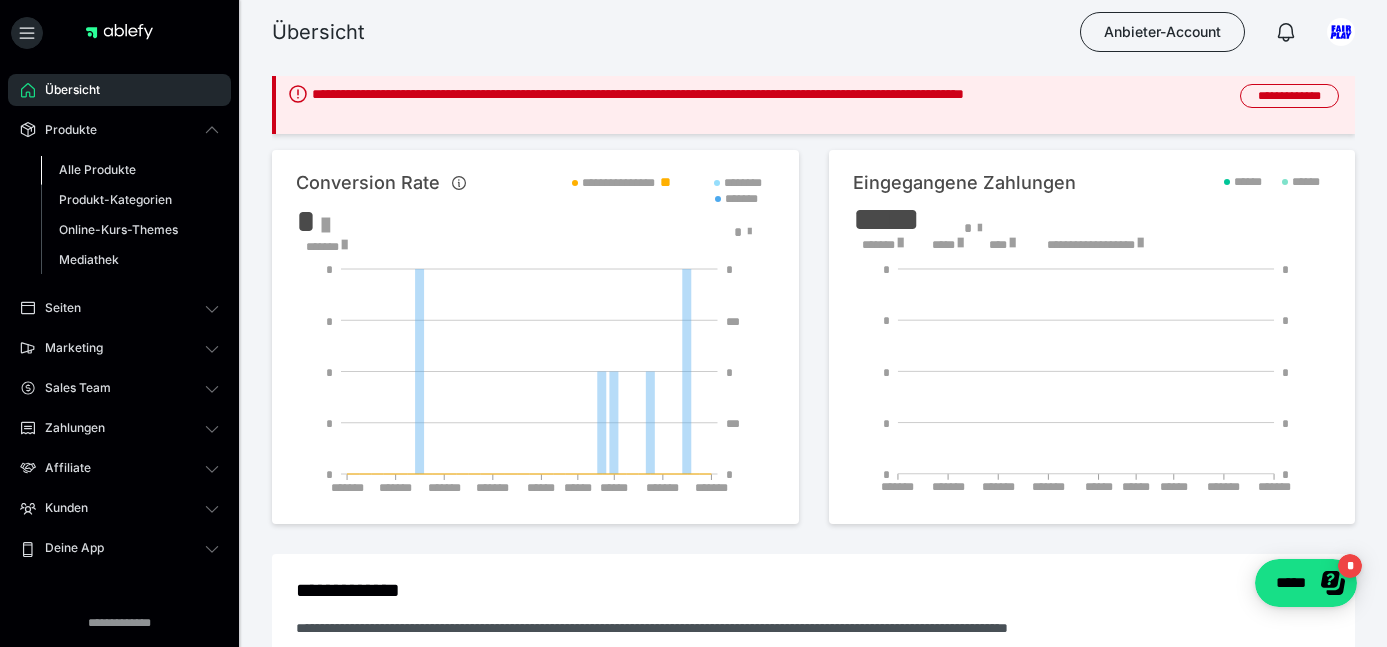 click on "Alle Produkte" at bounding box center [97, 169] 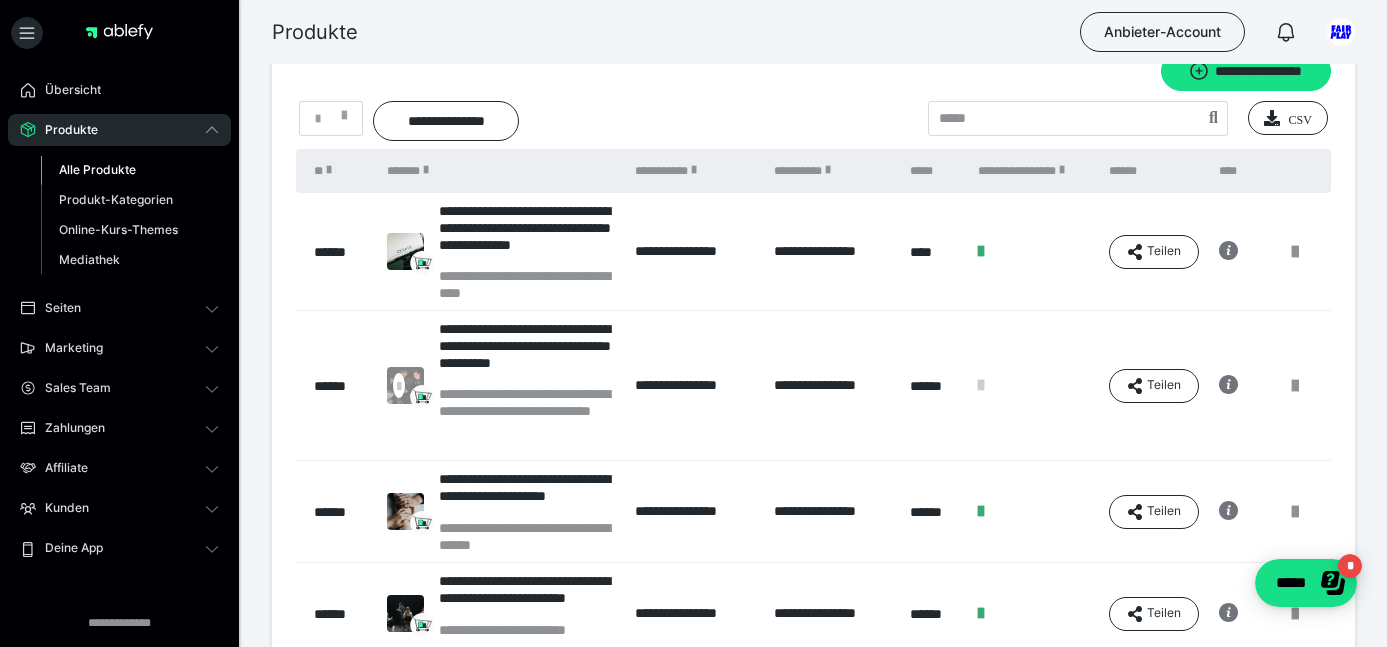 scroll, scrollTop: 53, scrollLeft: 0, axis: vertical 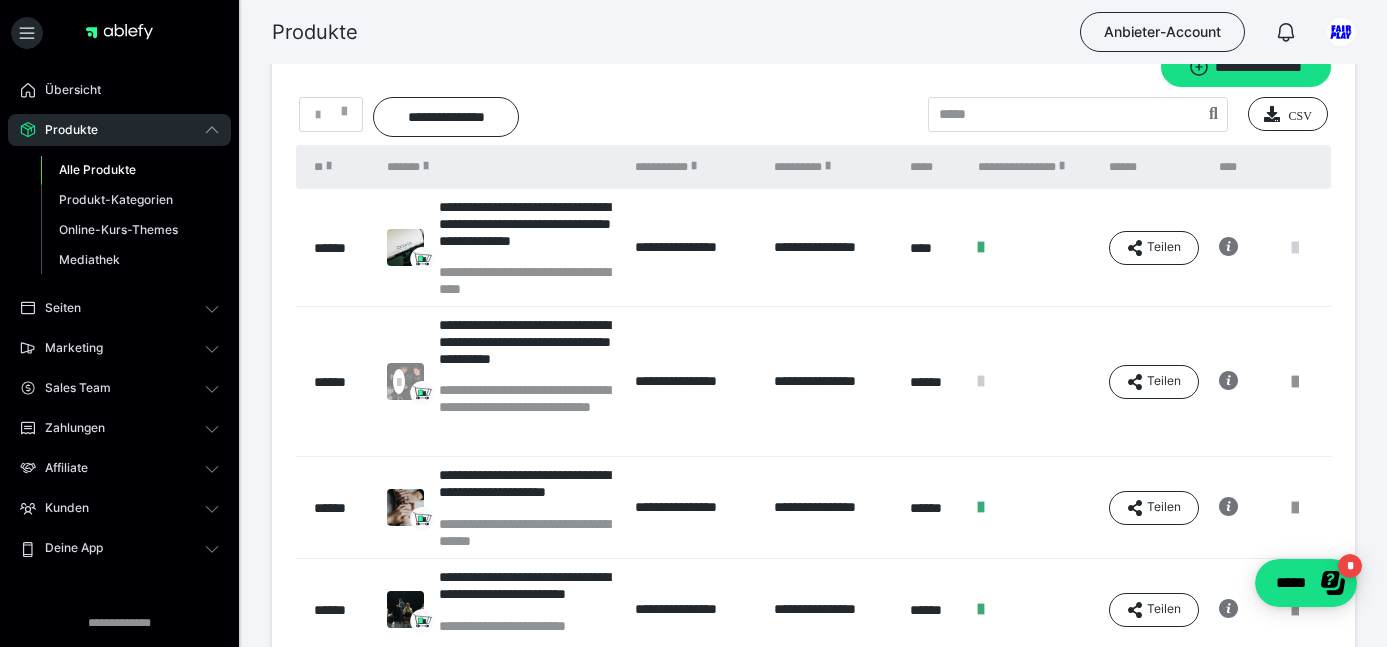 click at bounding box center (1295, 248) 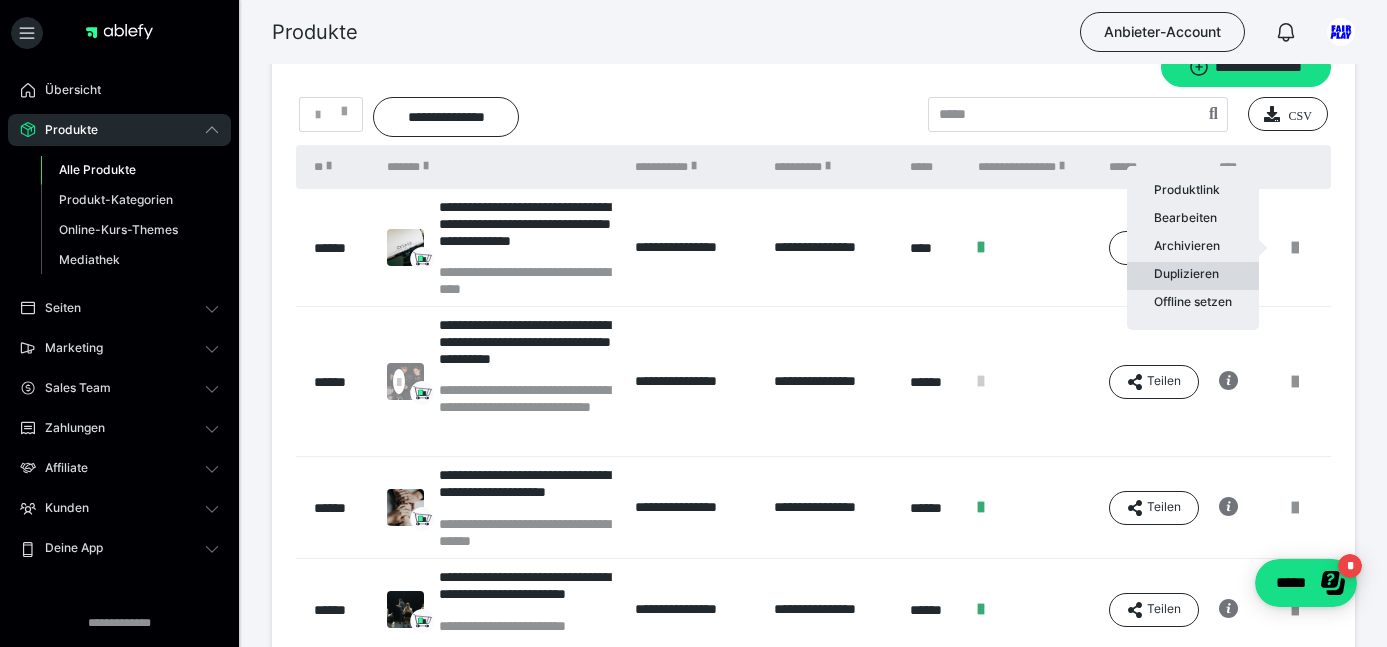 click on "Duplizieren" at bounding box center (1193, 276) 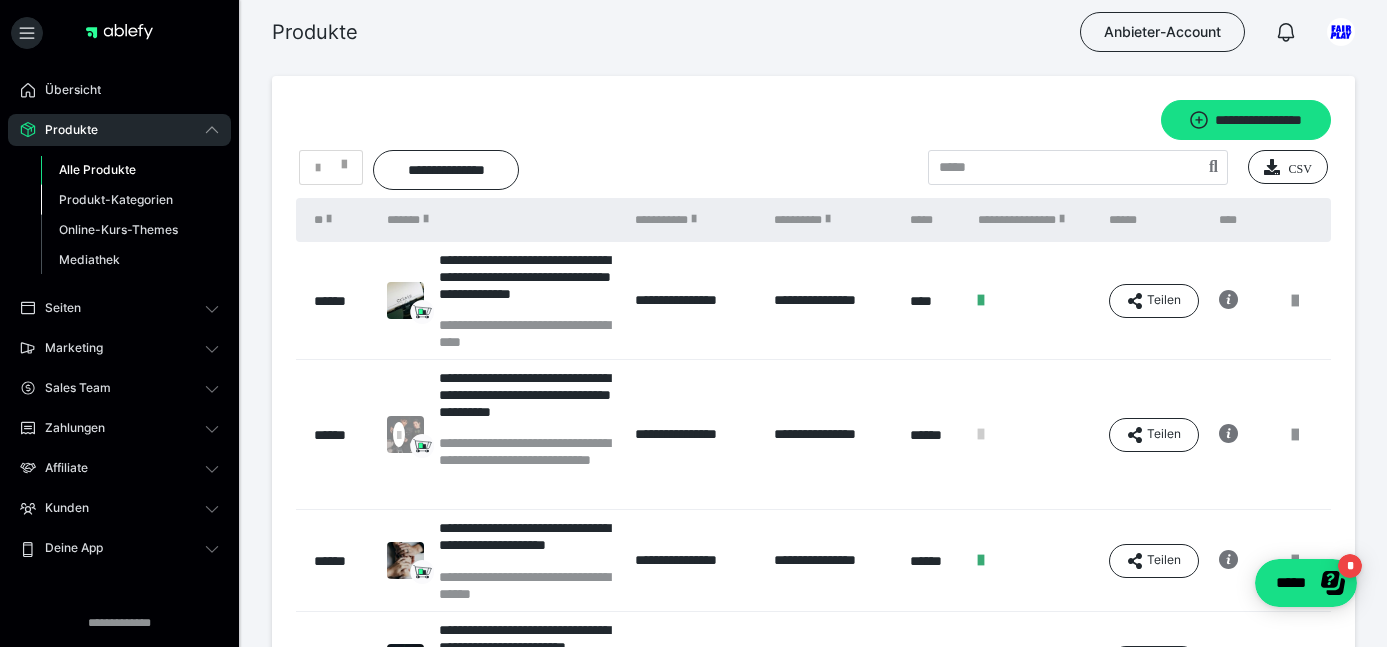 scroll, scrollTop: 0, scrollLeft: 0, axis: both 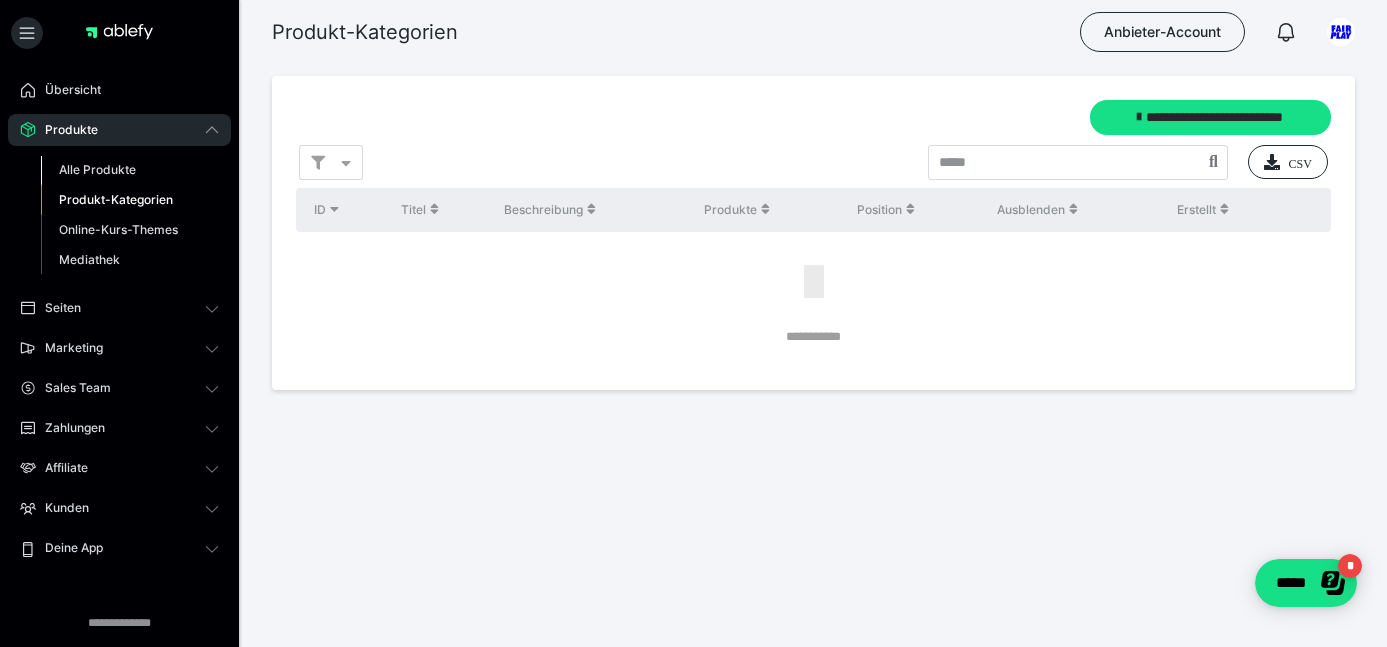 click on "Alle Produkte" at bounding box center (97, 169) 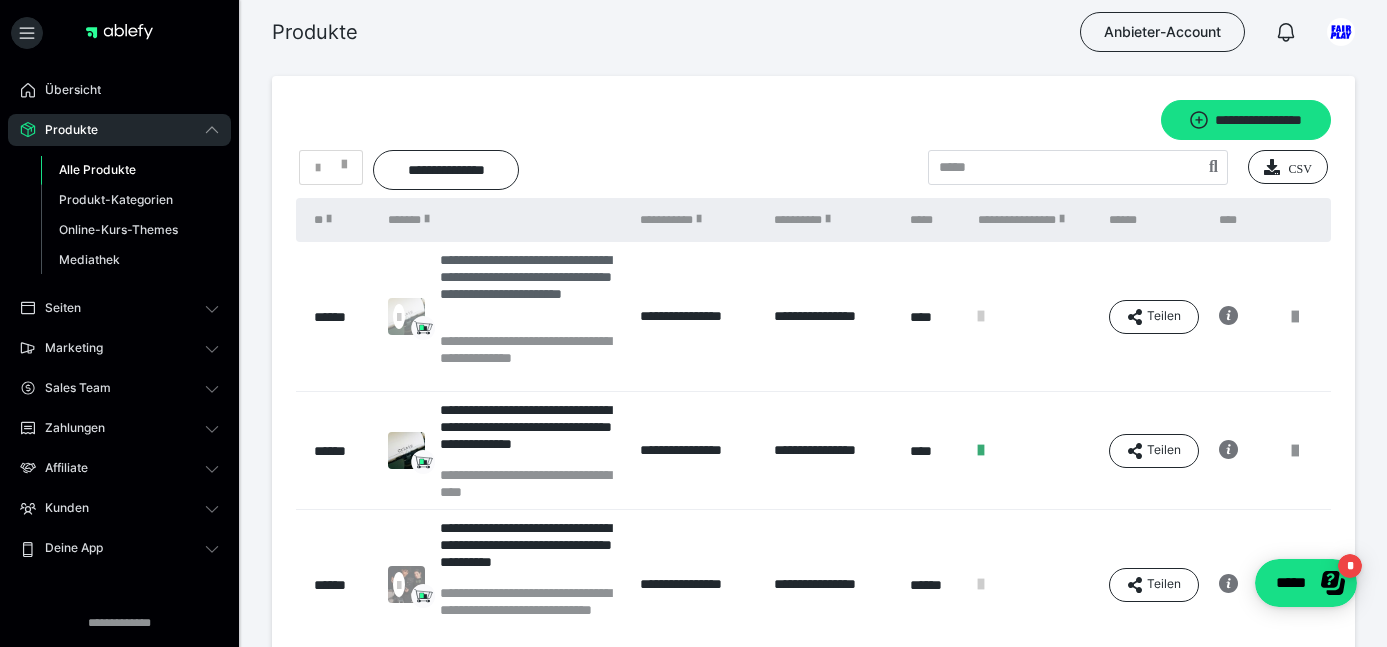 click on "**********" at bounding box center [530, 292] 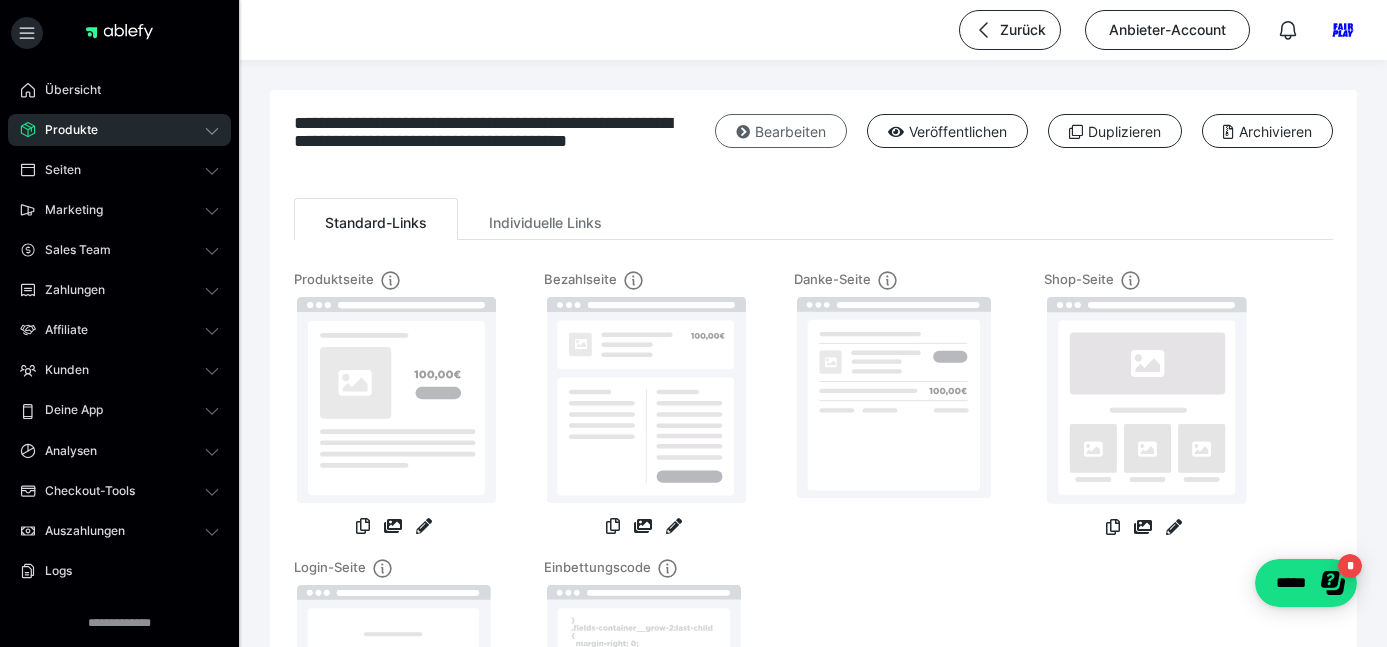 click on "Bearbeiten" at bounding box center [781, 131] 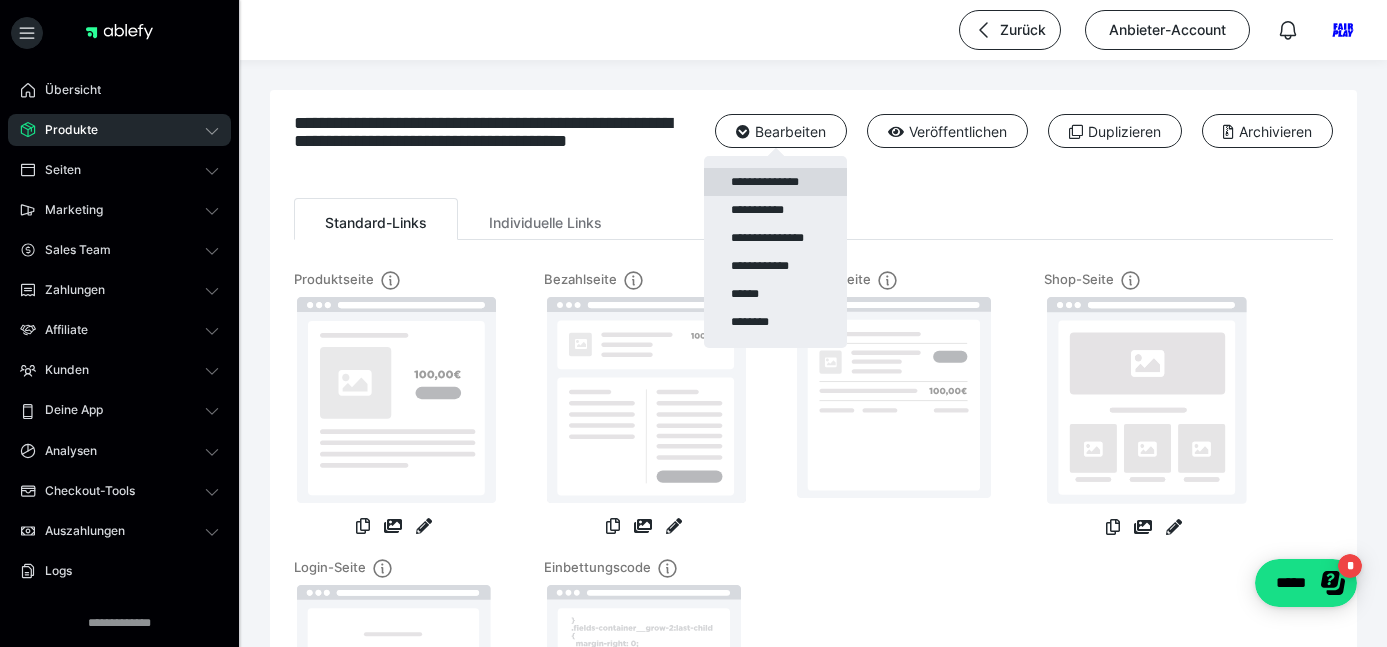 click on "**********" at bounding box center [775, 182] 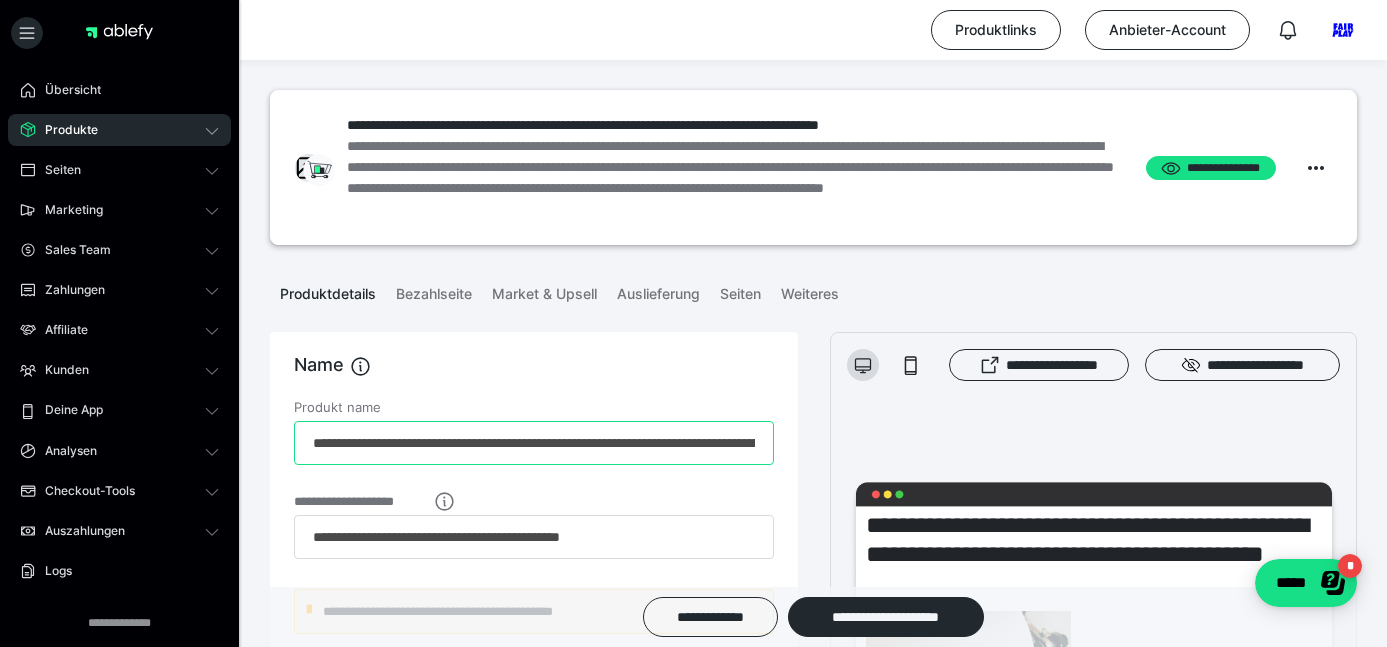drag, startPoint x: 428, startPoint y: 444, endPoint x: 294, endPoint y: 442, distance: 134.01492 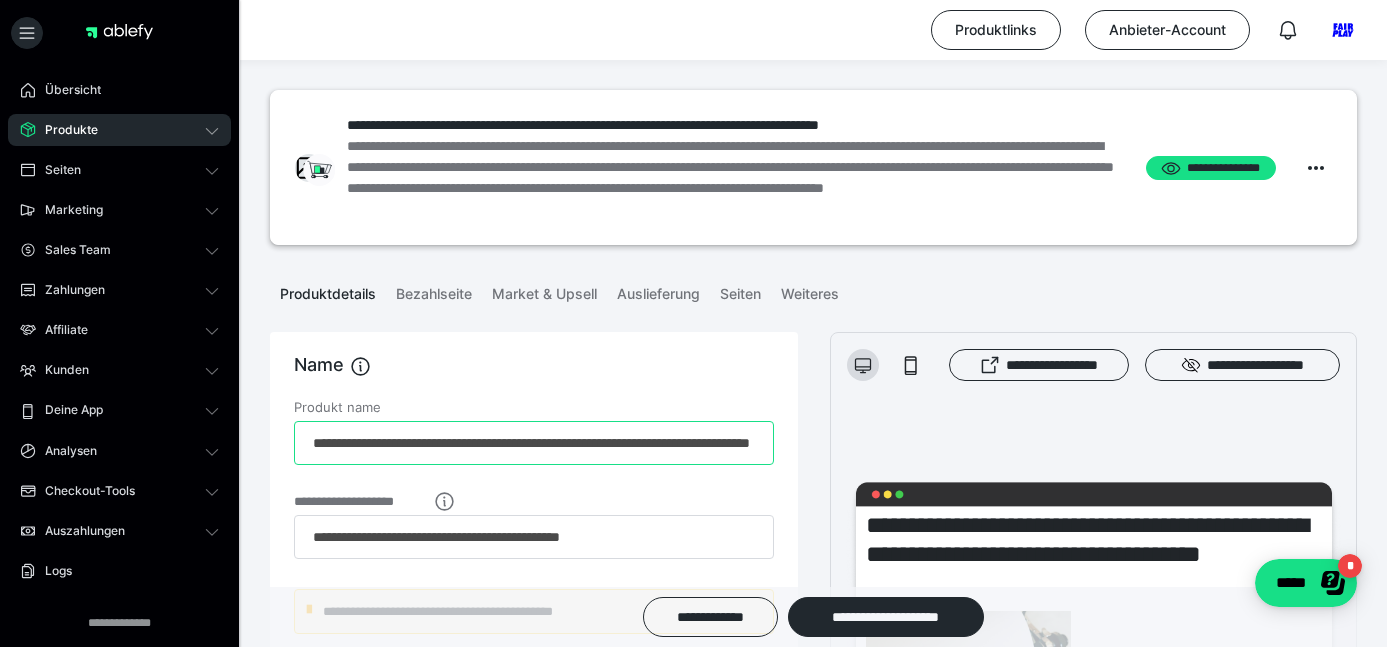 drag, startPoint x: 643, startPoint y: 444, endPoint x: 829, endPoint y: 446, distance: 186.01076 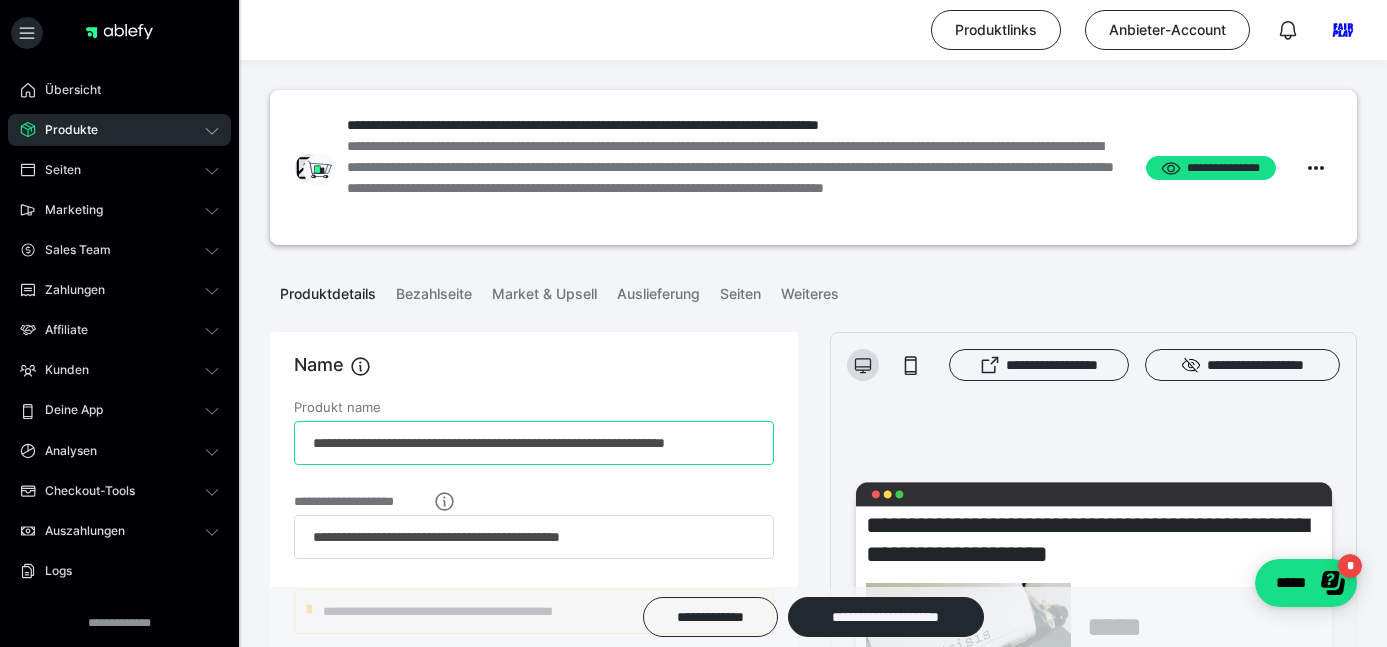 type on "**********" 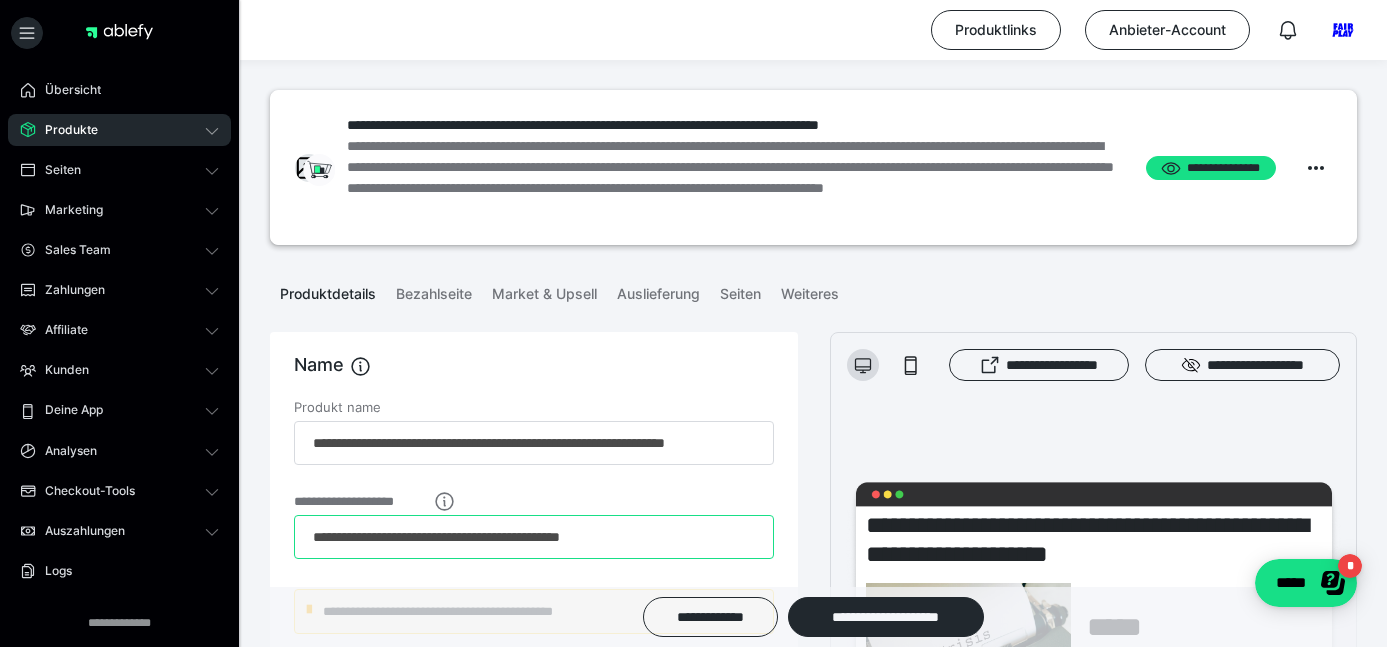 drag, startPoint x: 675, startPoint y: 537, endPoint x: 370, endPoint y: 536, distance: 305.00165 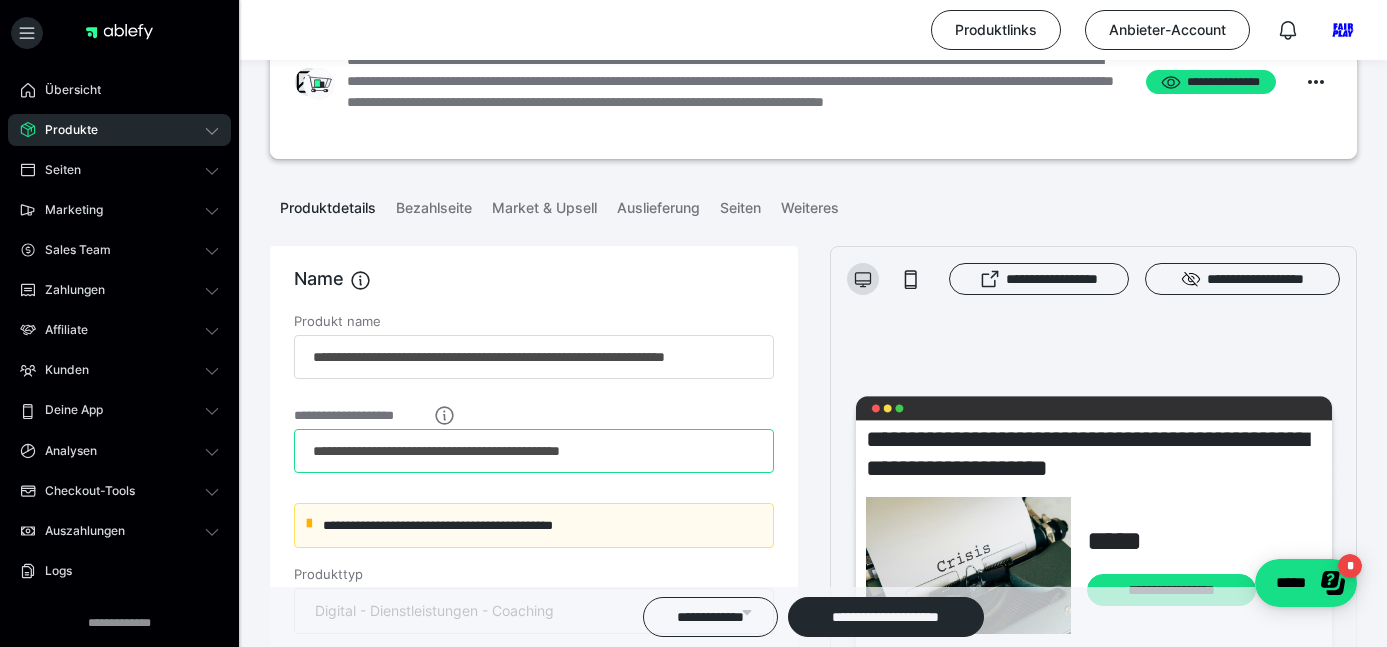 scroll, scrollTop: 101, scrollLeft: 0, axis: vertical 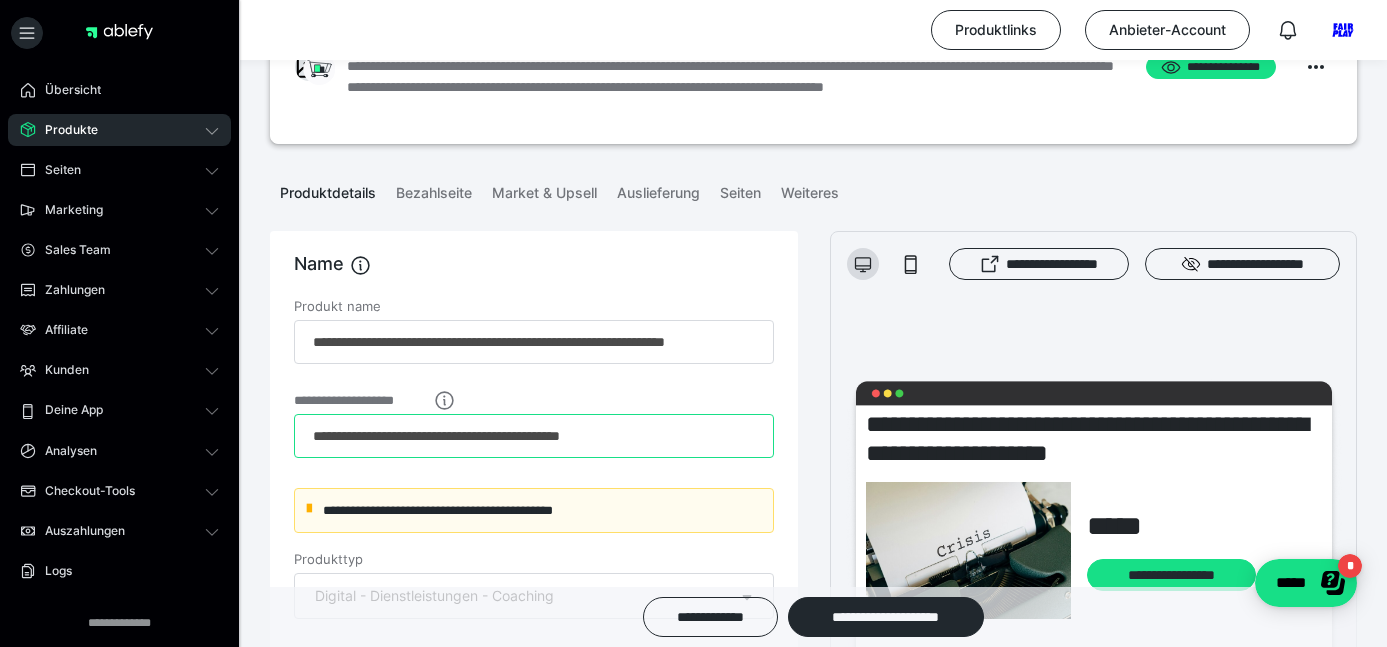 drag, startPoint x: 684, startPoint y: 440, endPoint x: 250, endPoint y: 431, distance: 434.09332 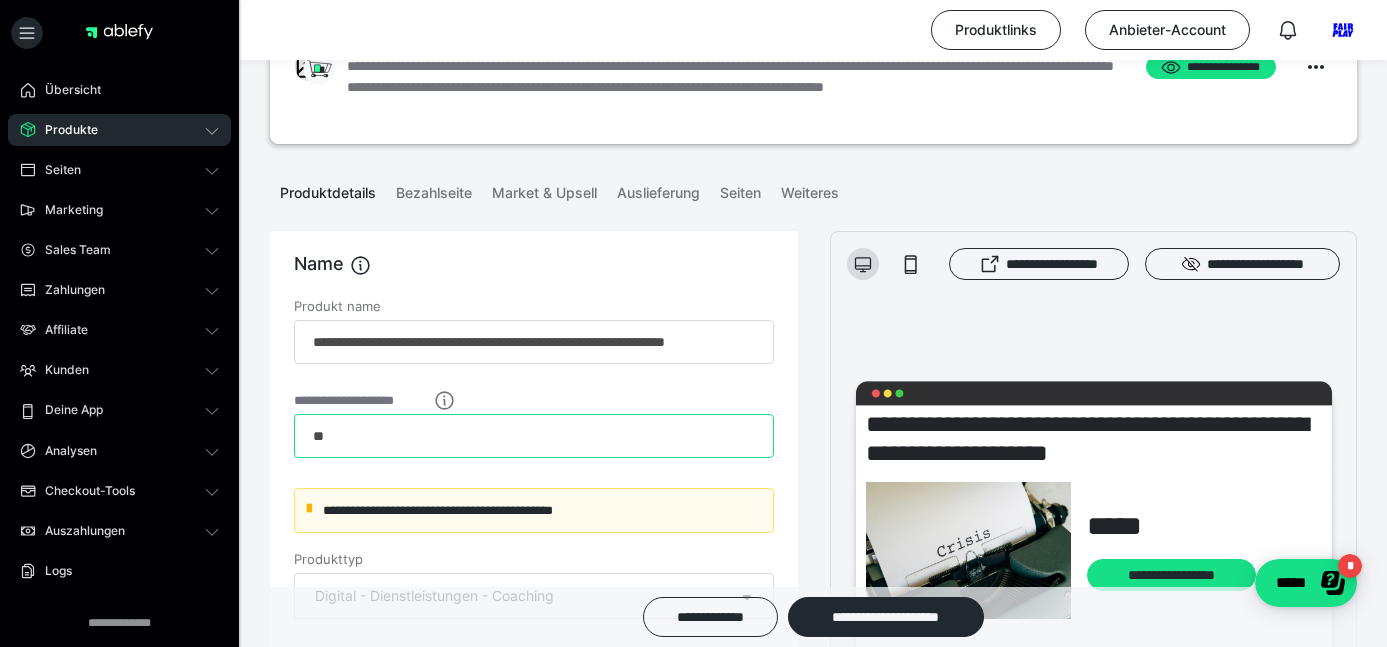 type on "*" 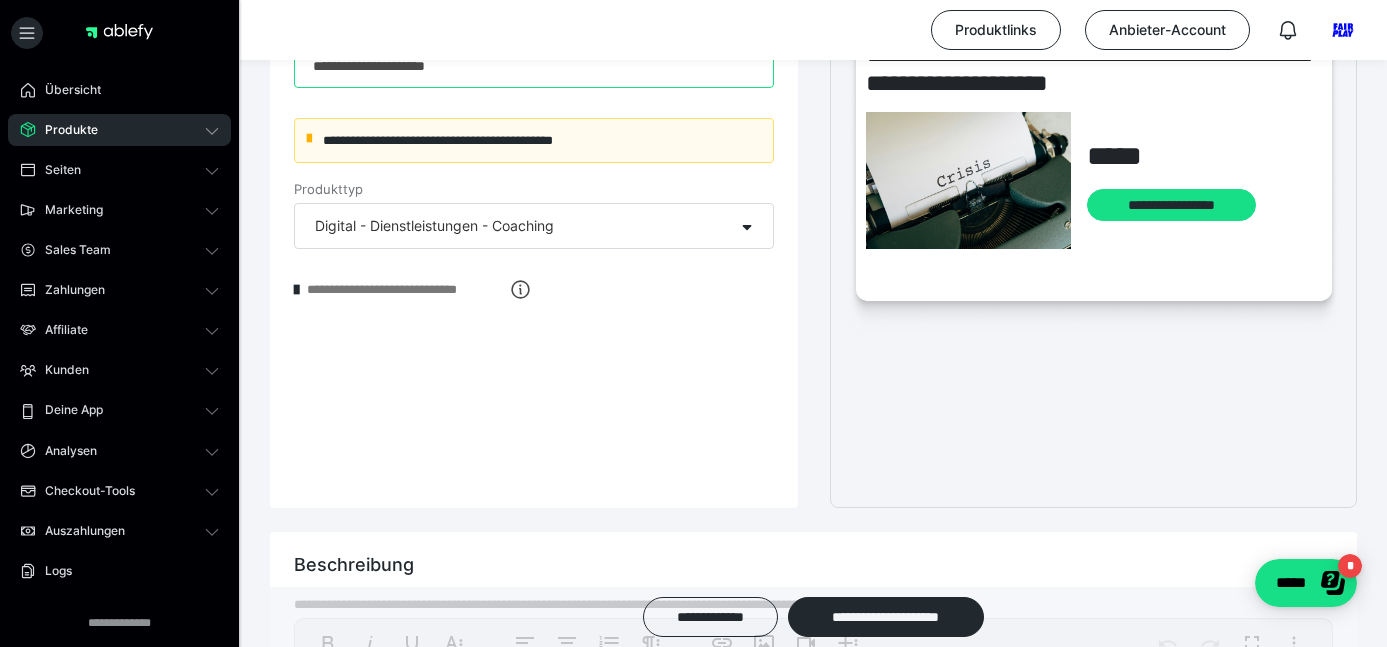scroll, scrollTop: 475, scrollLeft: 0, axis: vertical 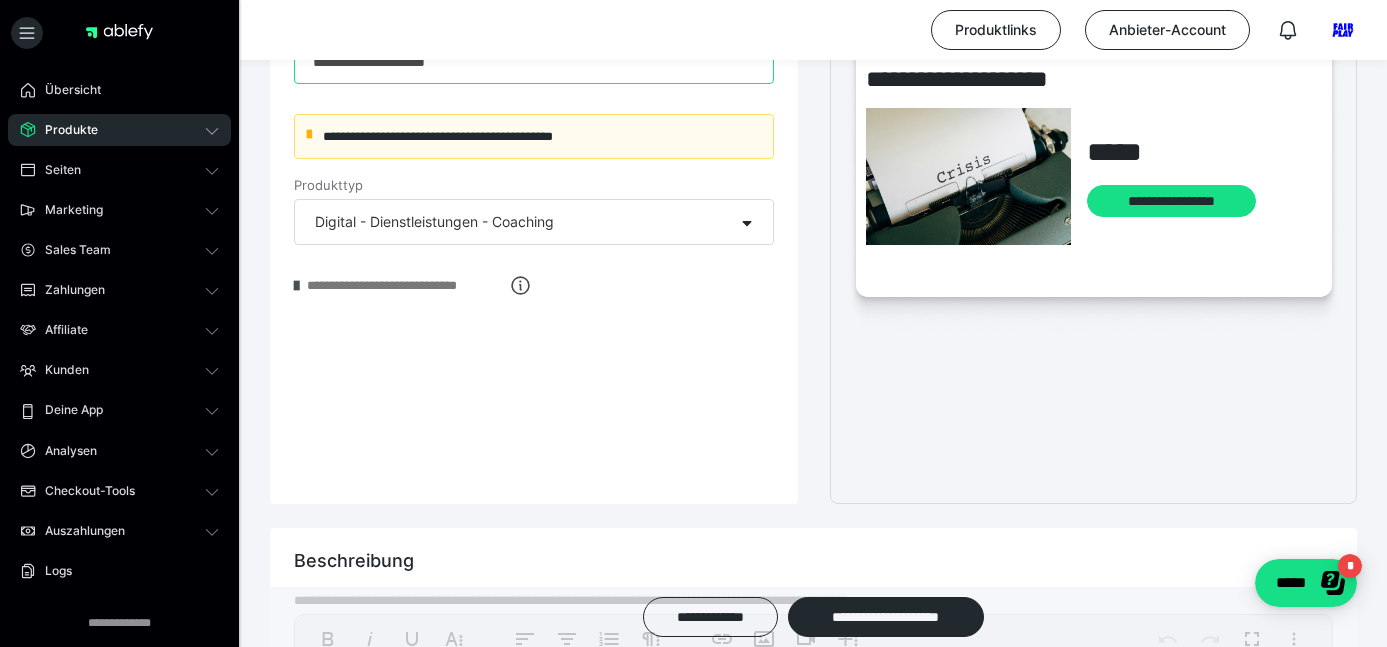 type on "**********" 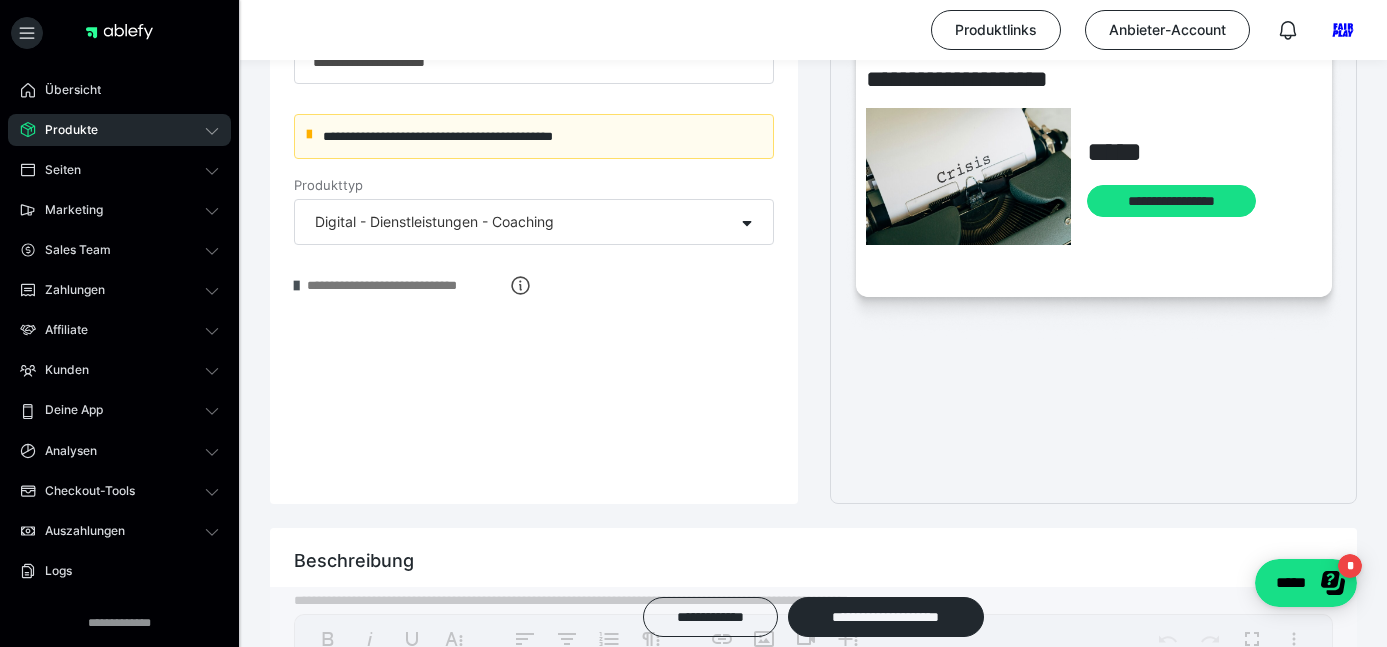 click at bounding box center [296, 286] 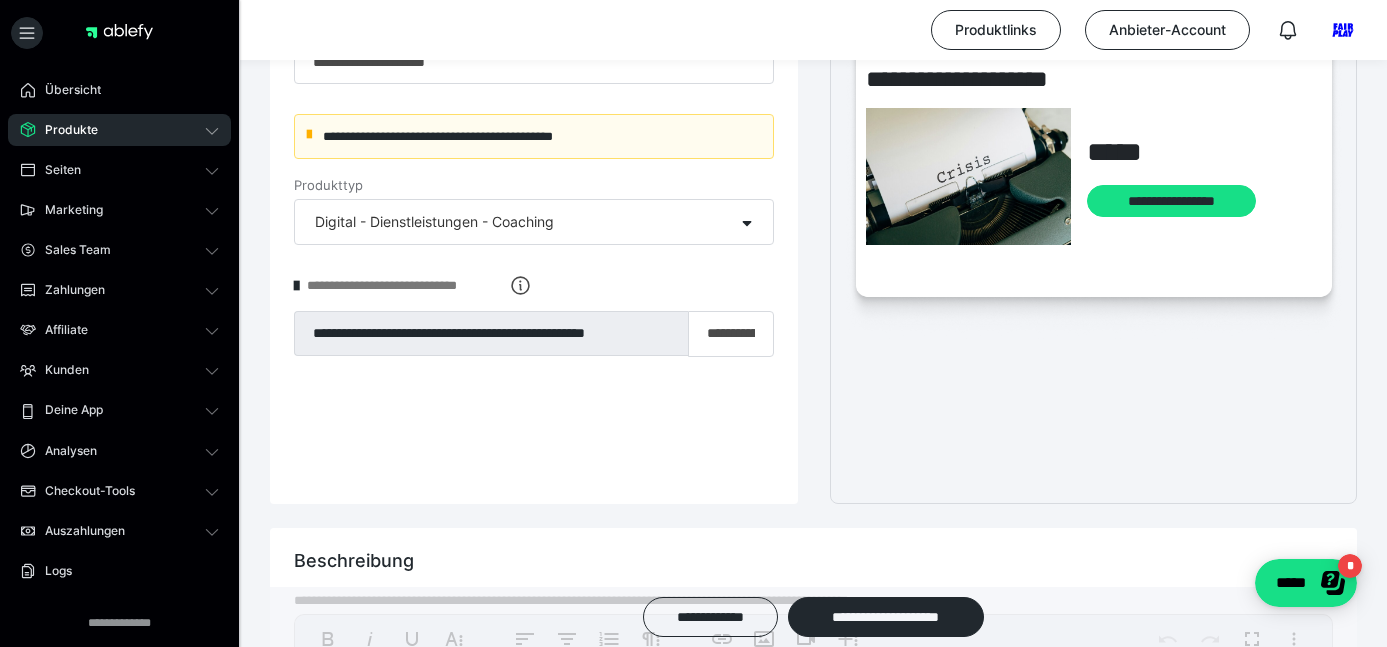click on "**********" at bounding box center [491, 333] 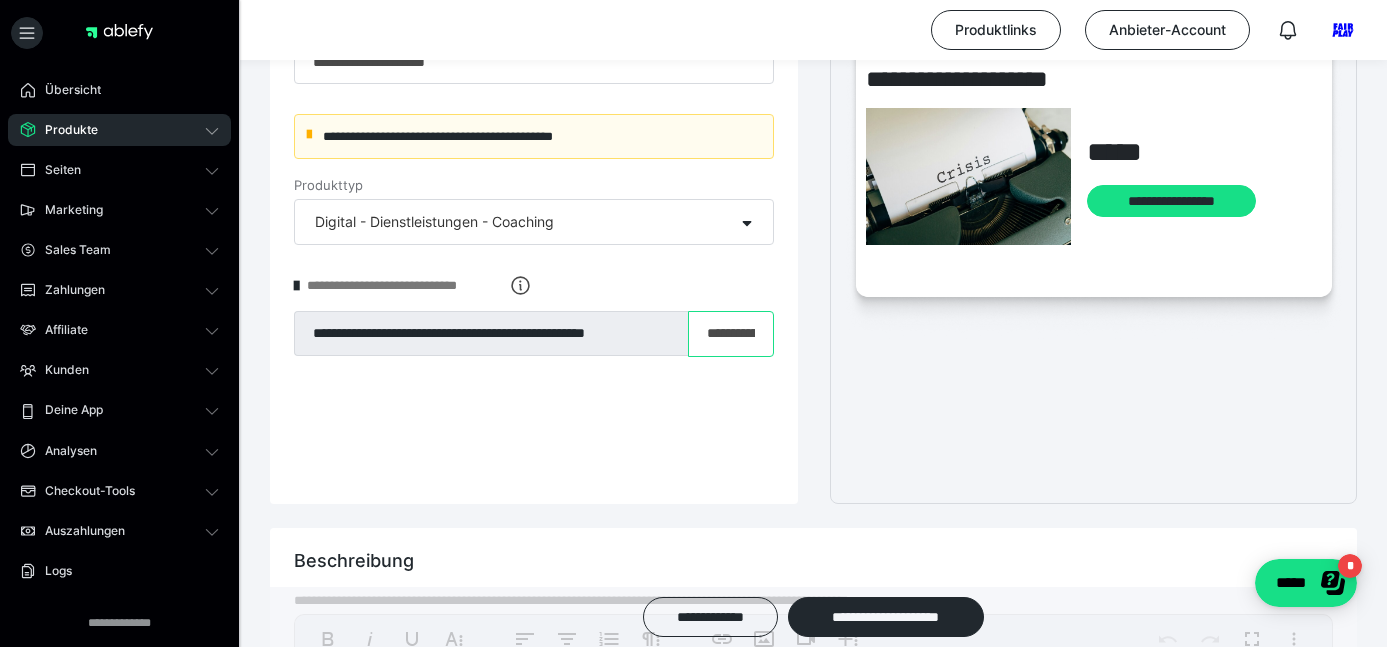drag, startPoint x: 704, startPoint y: 337, endPoint x: 874, endPoint y: 340, distance: 170.02647 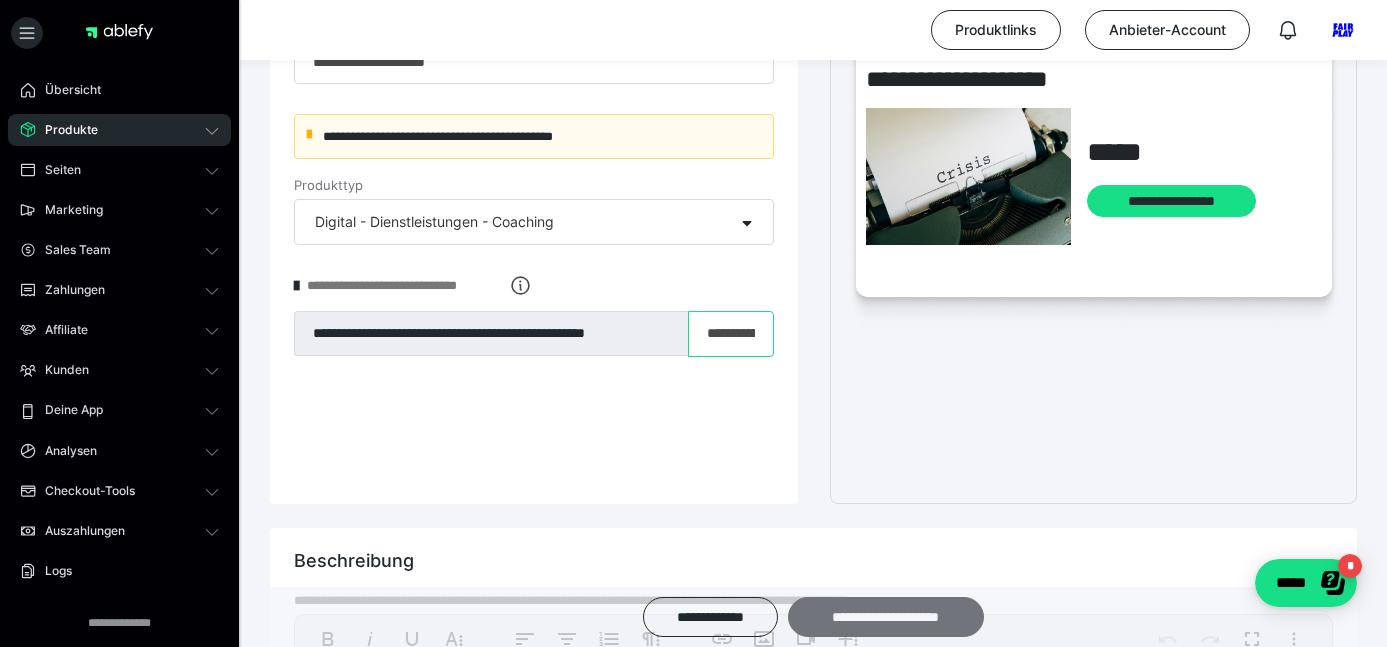 type on "**********" 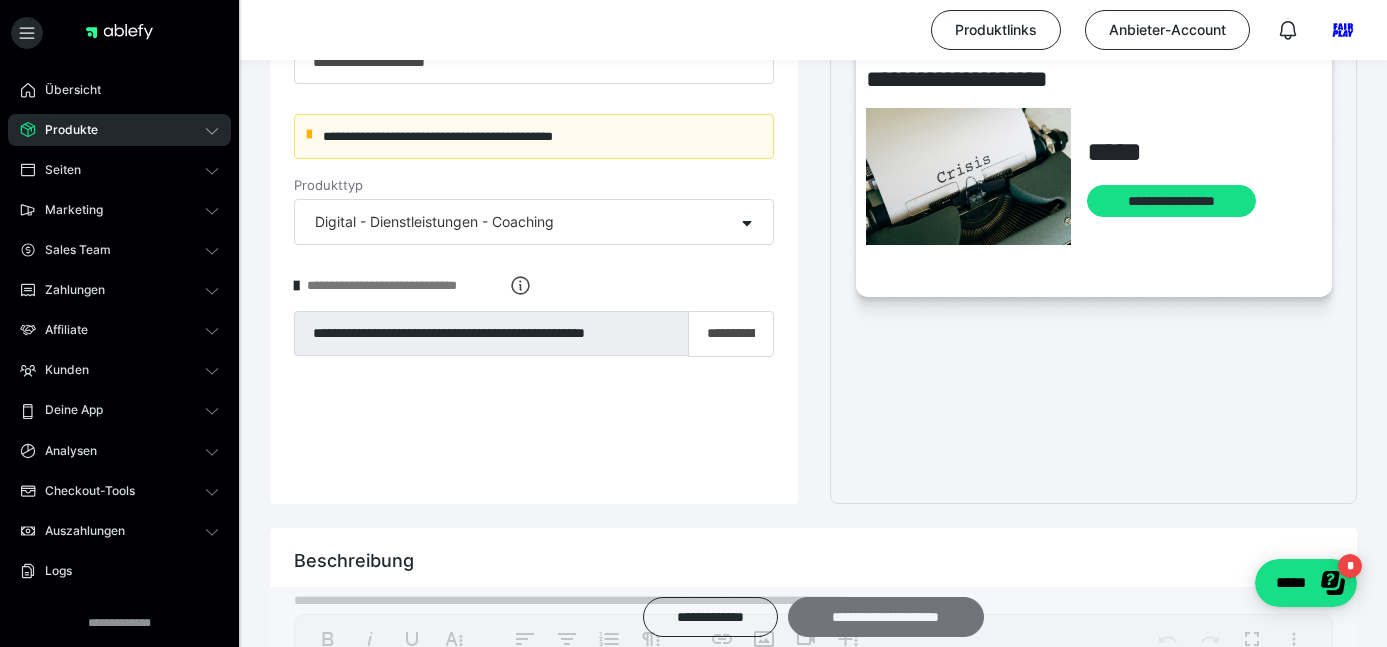 click on "**********" at bounding box center (886, 617) 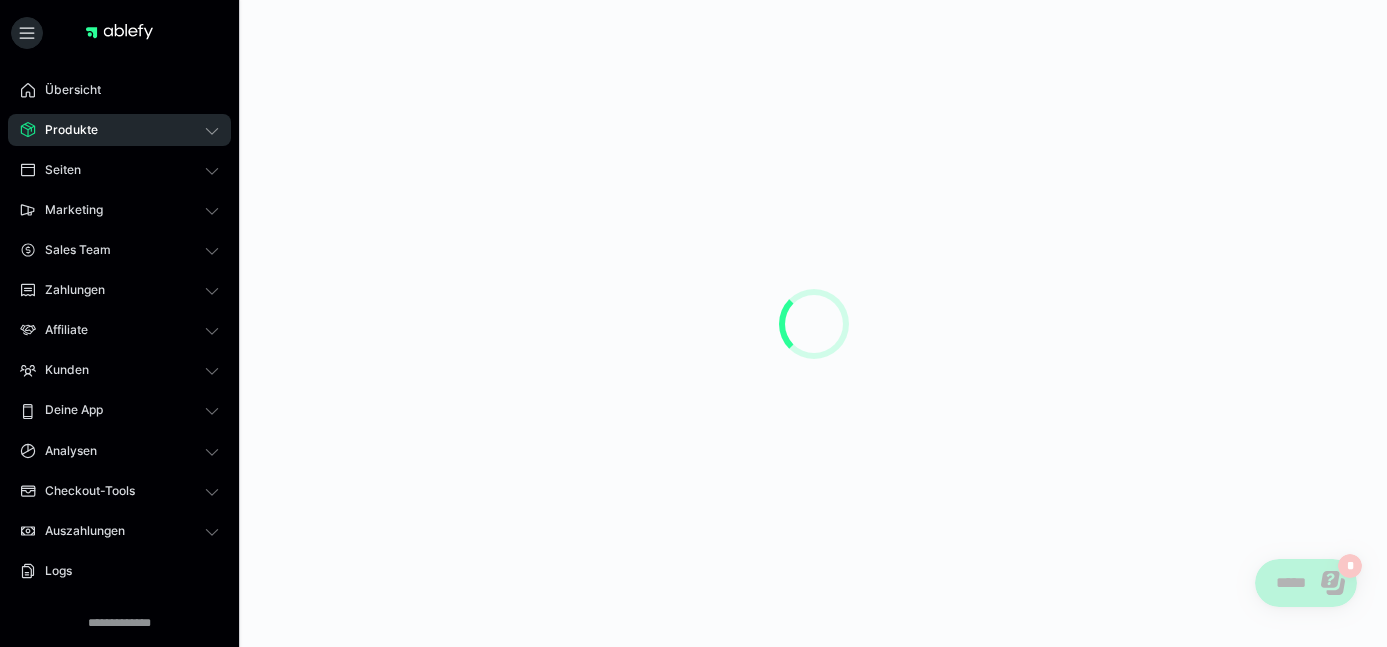 scroll, scrollTop: 0, scrollLeft: 0, axis: both 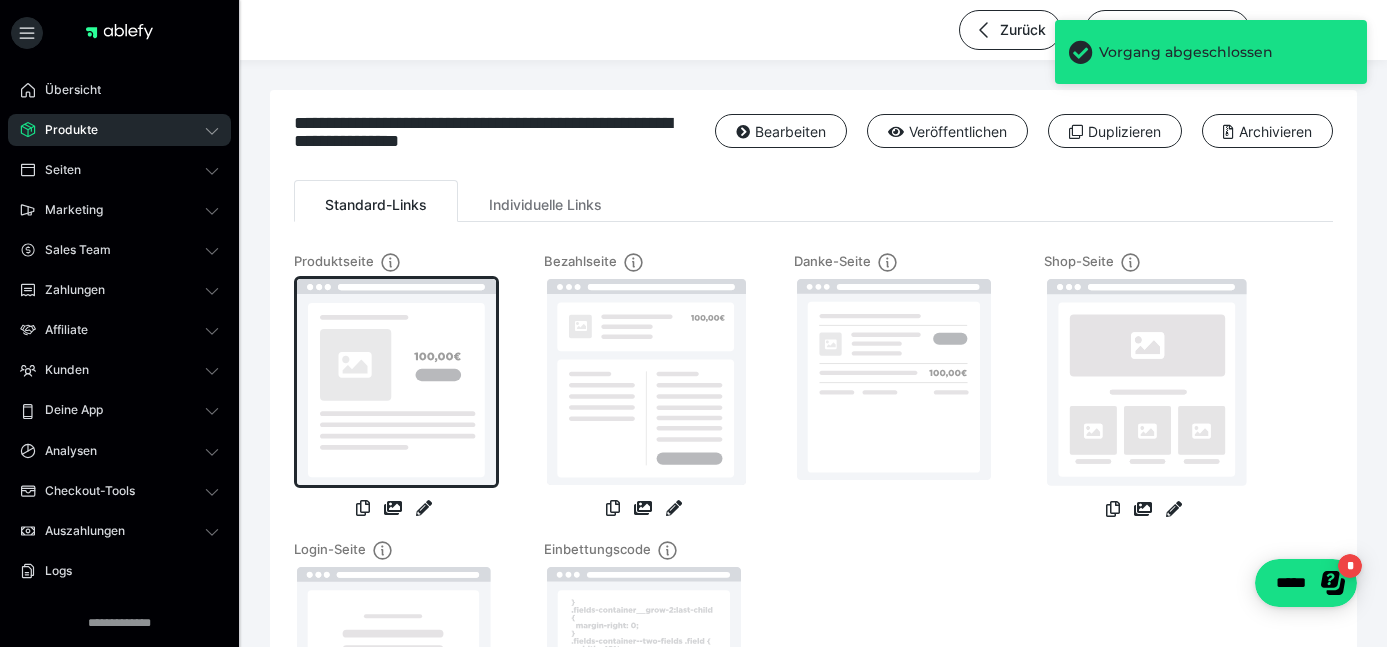 click at bounding box center (396, 382) 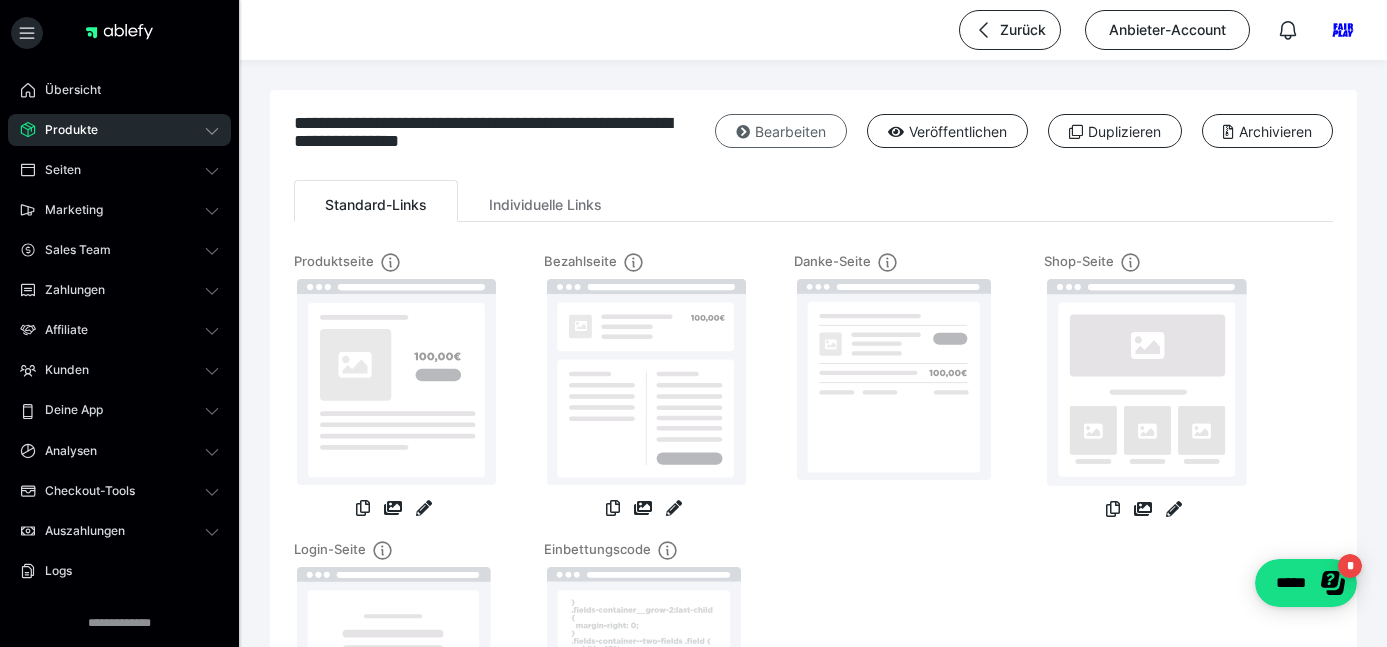 click on "Bearbeiten" at bounding box center (781, 131) 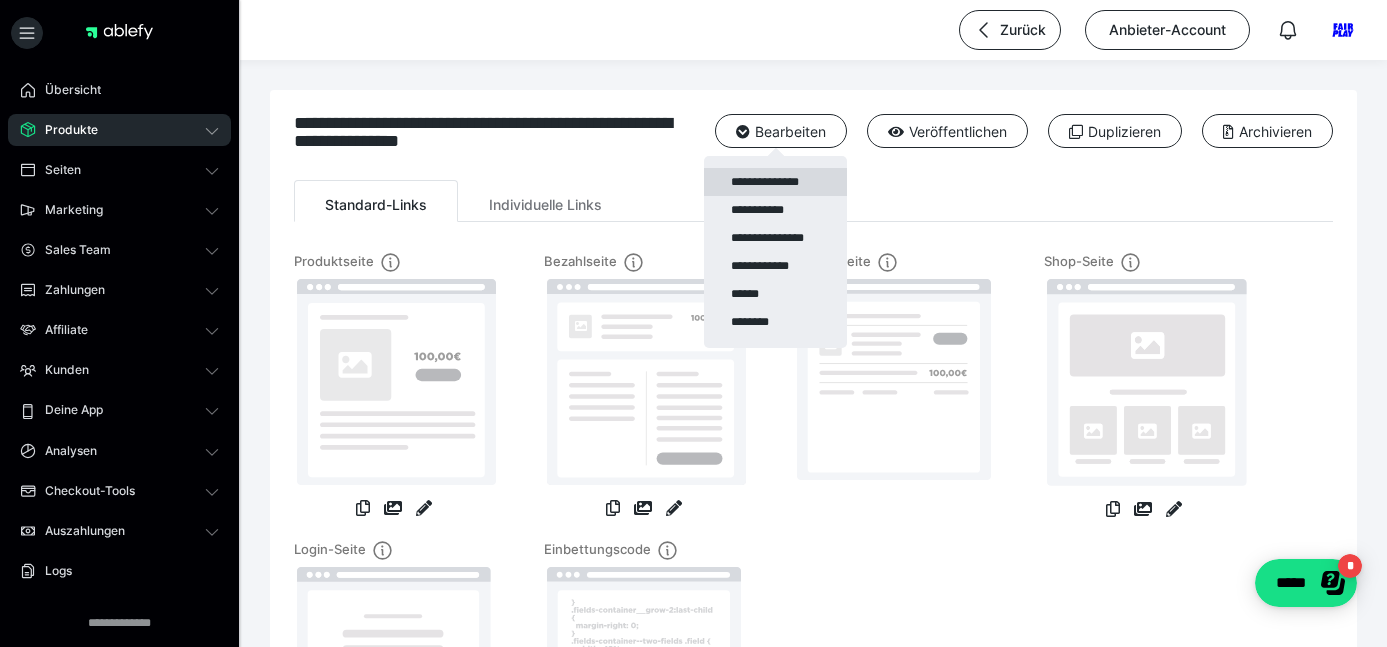 click on "**********" at bounding box center (775, 182) 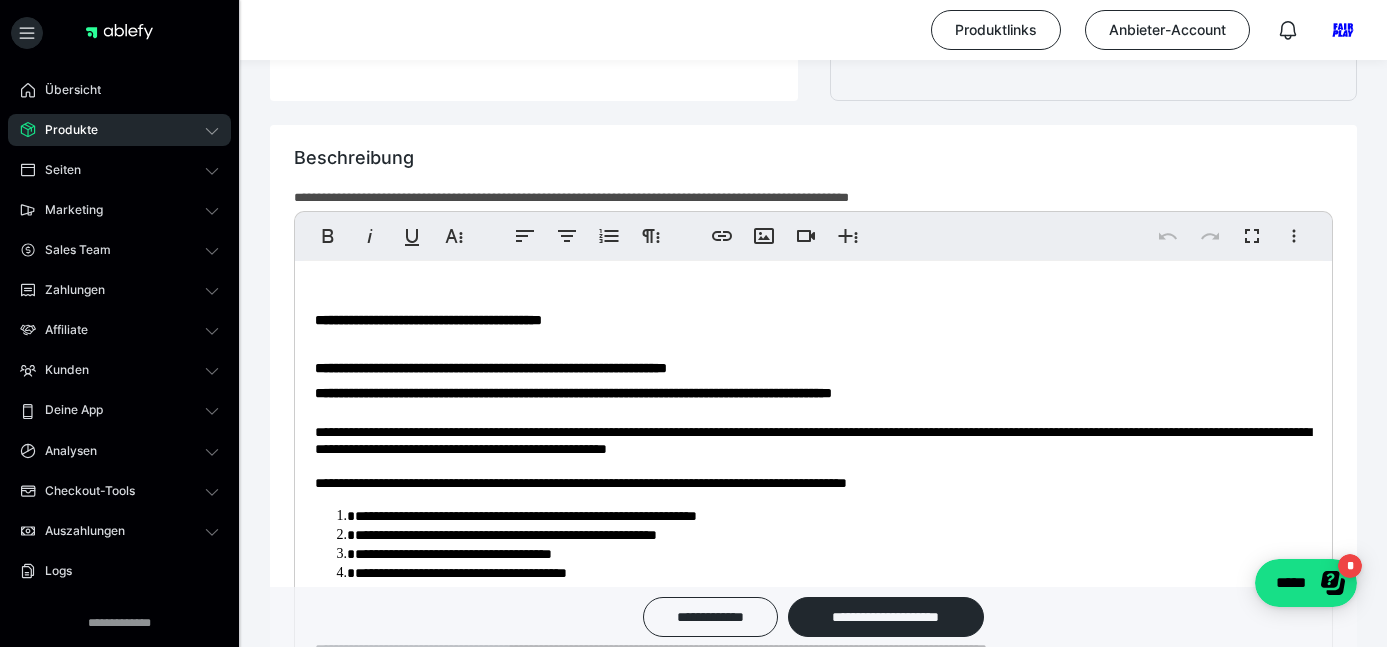 scroll, scrollTop: 890, scrollLeft: 0, axis: vertical 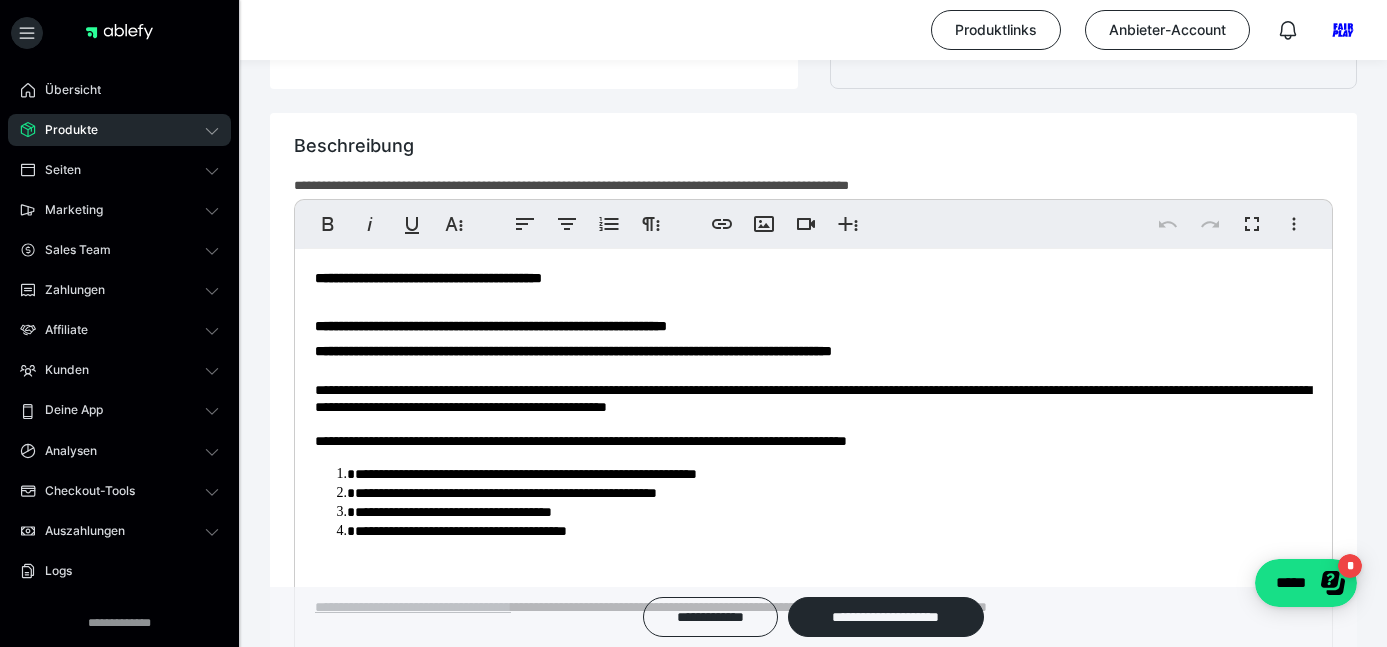 click on "**********" 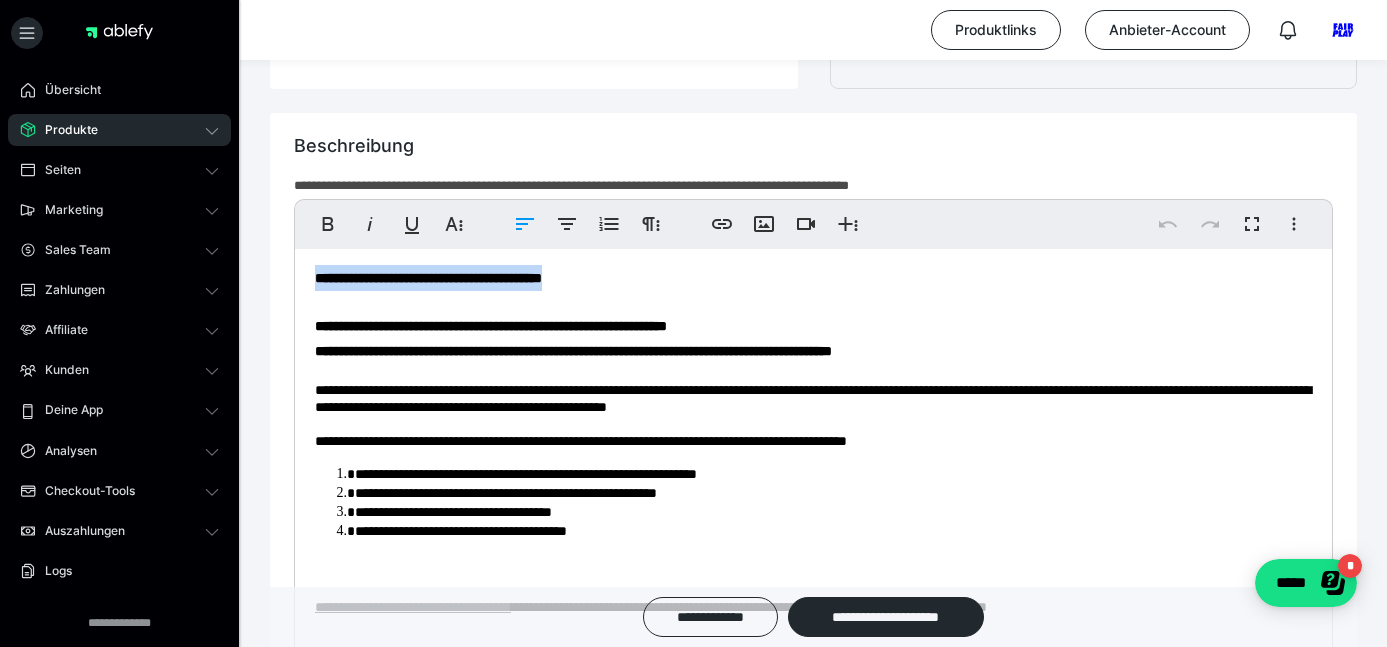 drag, startPoint x: 618, startPoint y: 277, endPoint x: 296, endPoint y: 274, distance: 322.01398 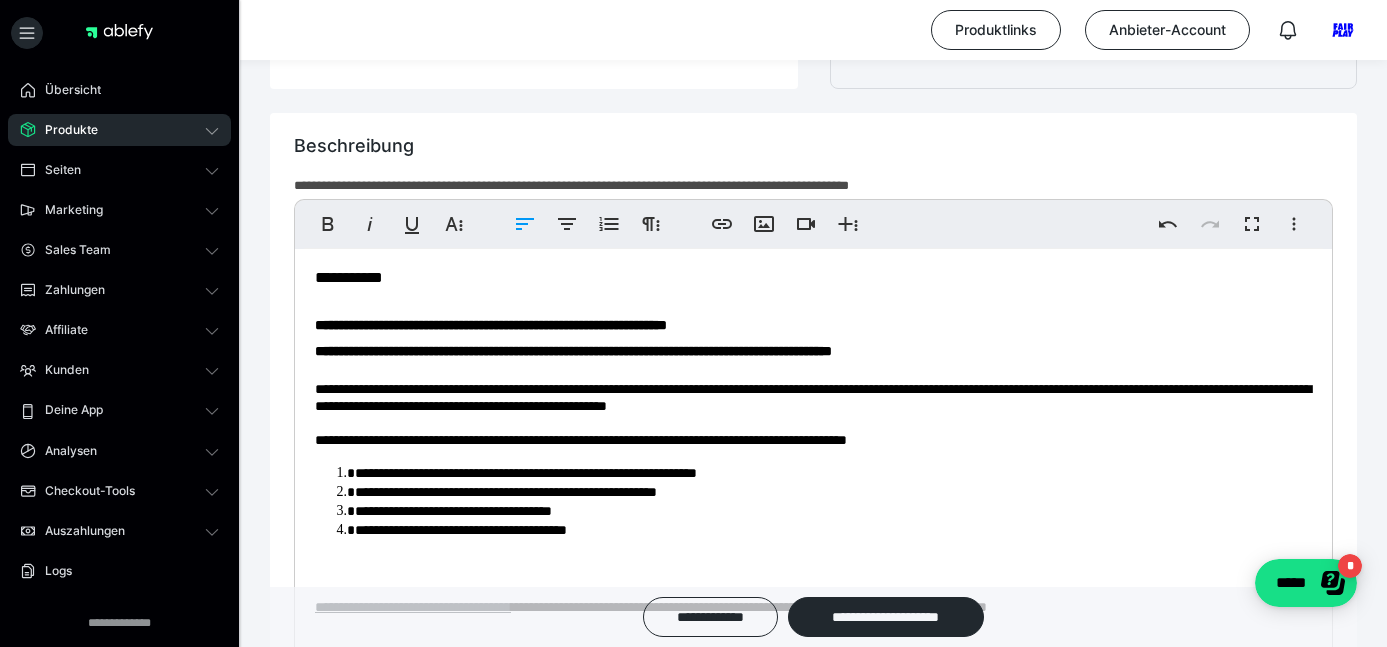 click on "**********" at bounding box center [491, 325] 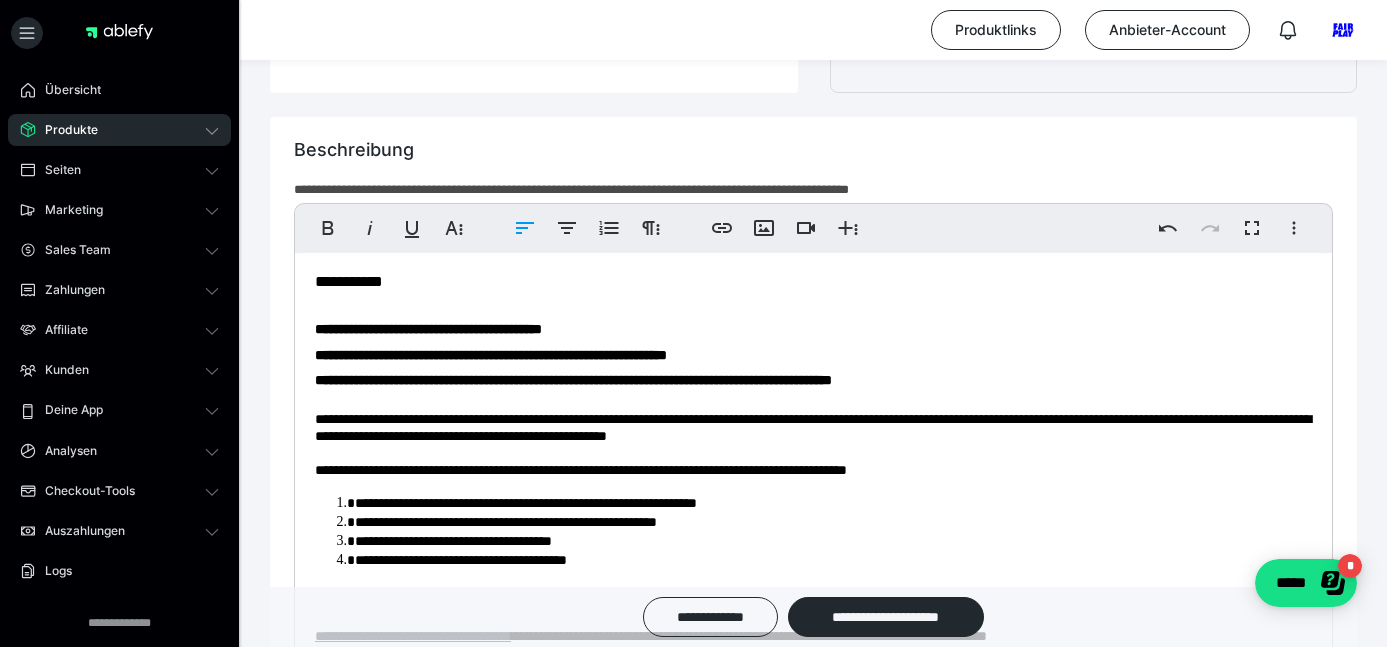 scroll, scrollTop: 886, scrollLeft: 0, axis: vertical 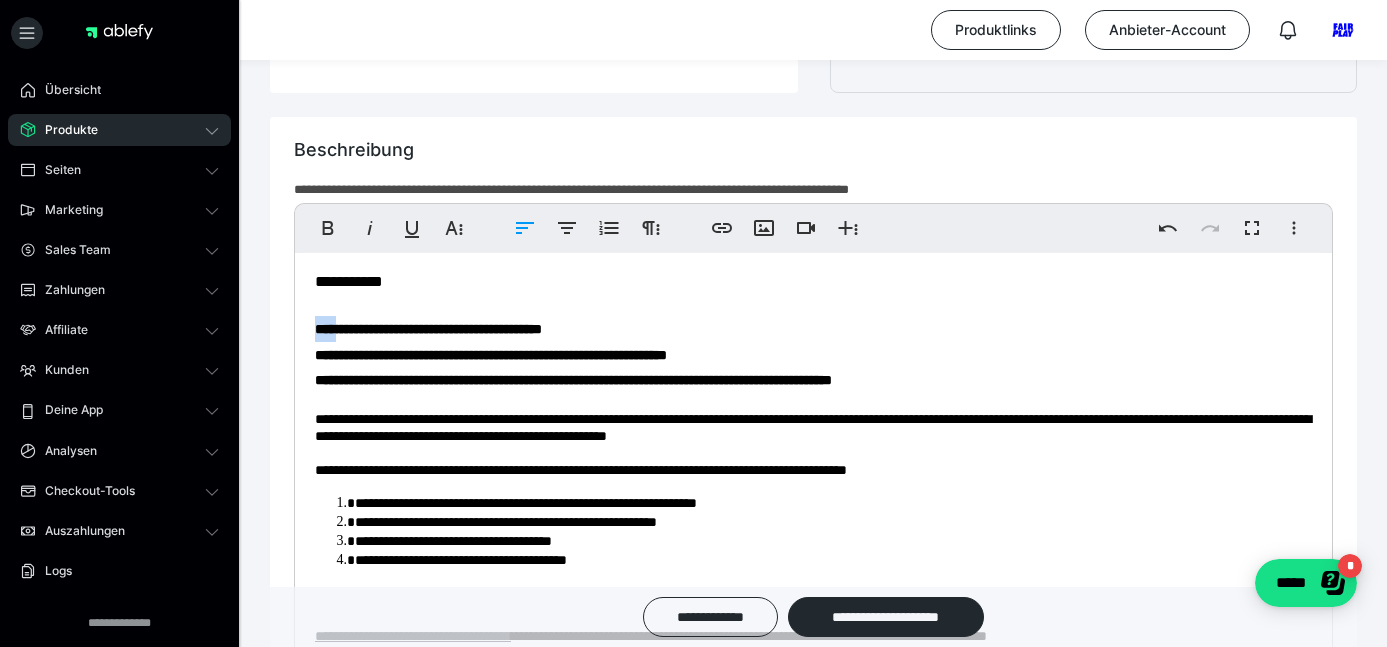 drag, startPoint x: 348, startPoint y: 328, endPoint x: 302, endPoint y: 329, distance: 46.010868 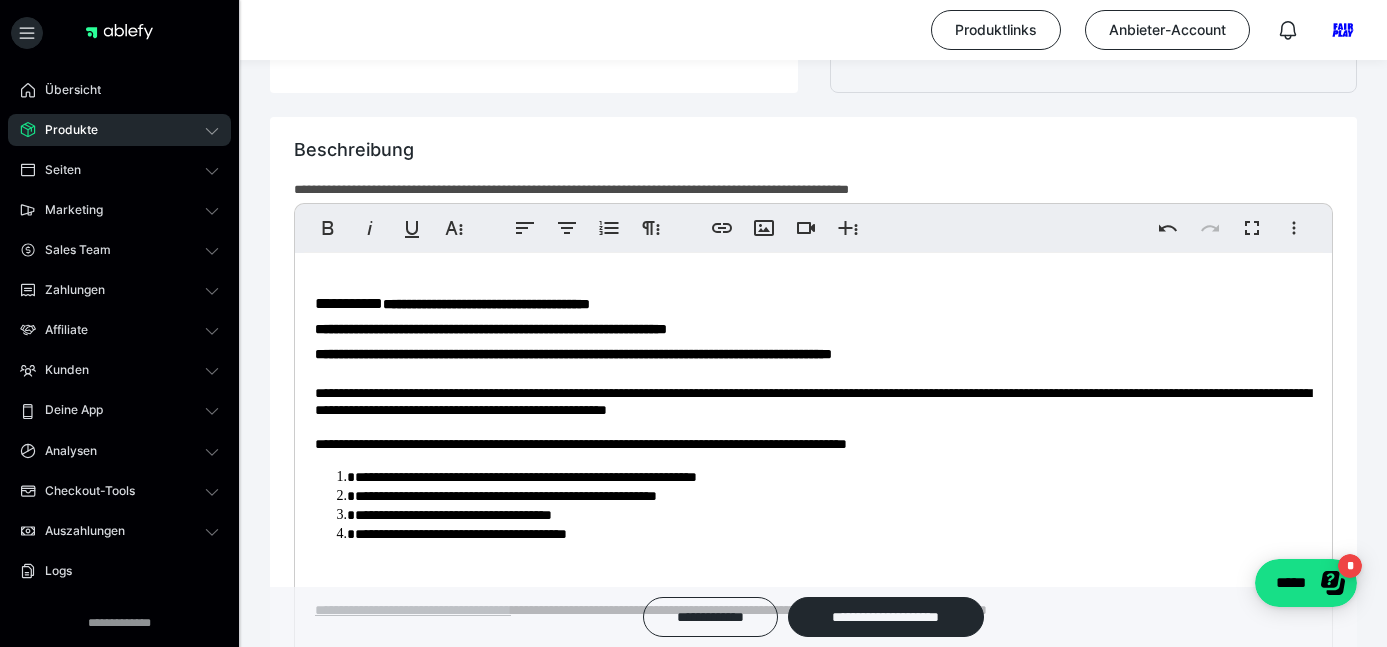 scroll, scrollTop: 8, scrollLeft: 0, axis: vertical 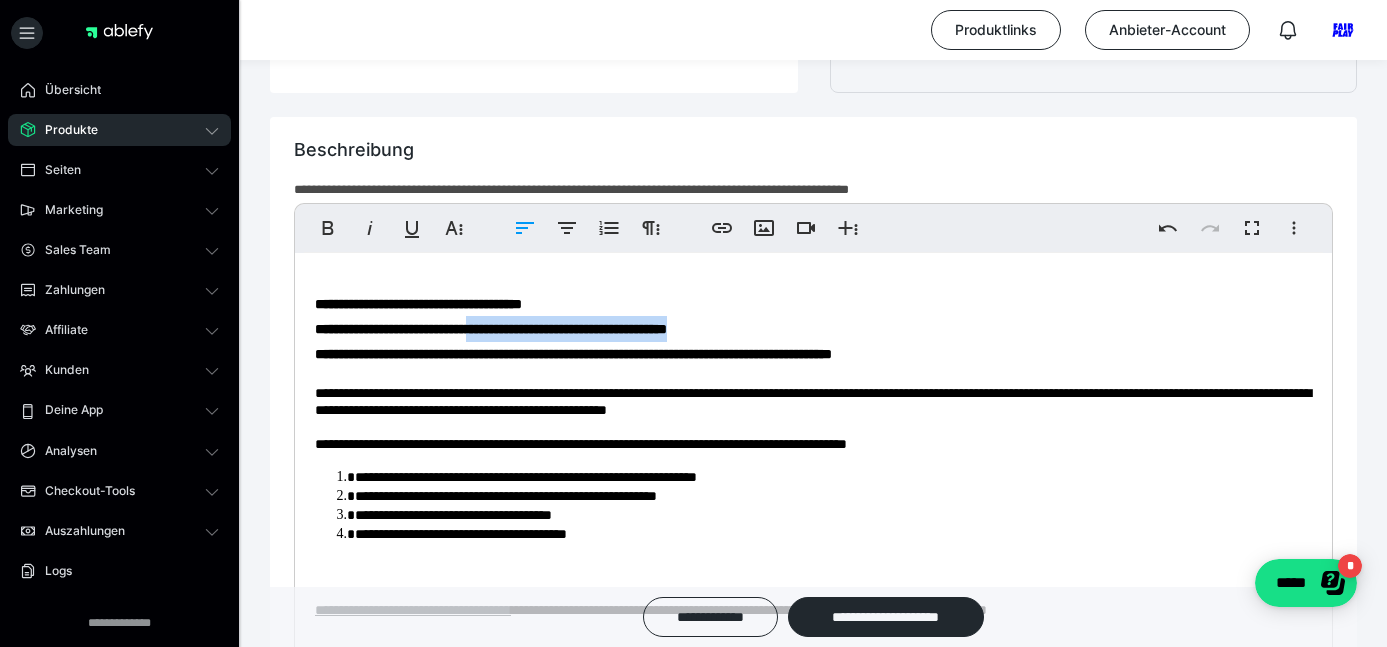 drag, startPoint x: 533, startPoint y: 330, endPoint x: 847, endPoint y: 324, distance: 314.0573 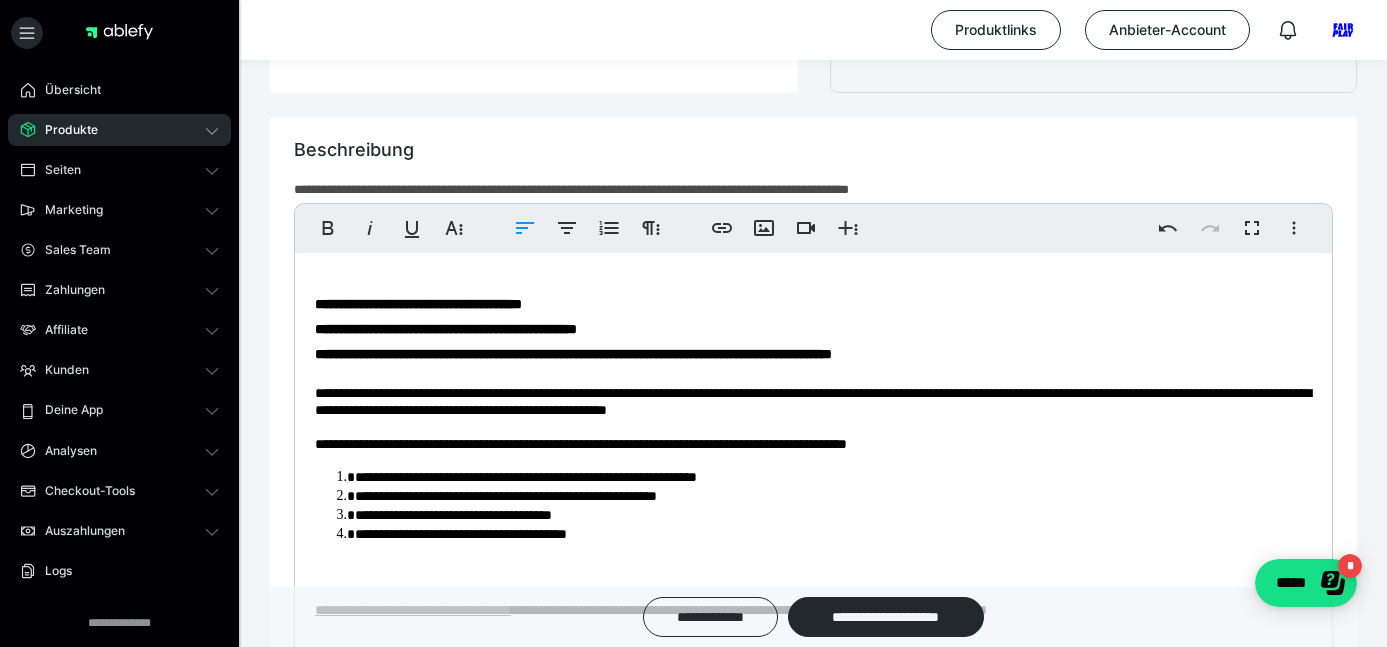 click on "**********" at bounding box center [573, 354] 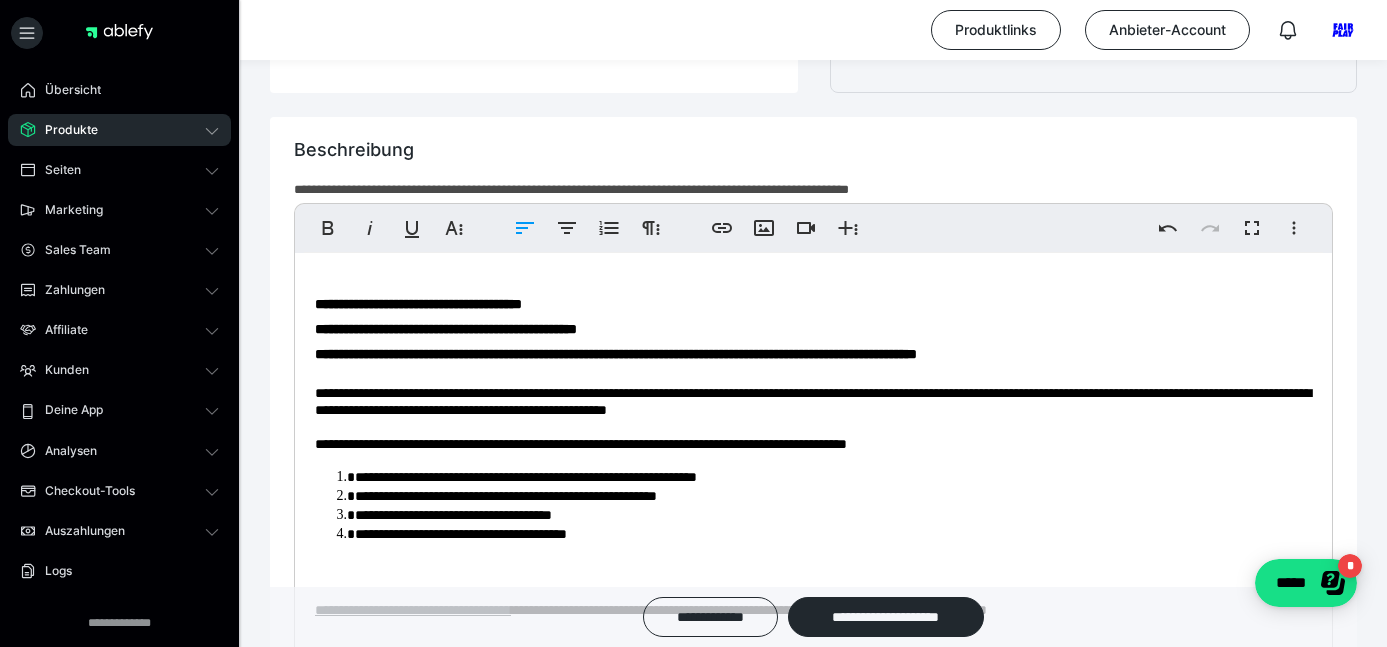 scroll, scrollTop: 885, scrollLeft: 0, axis: vertical 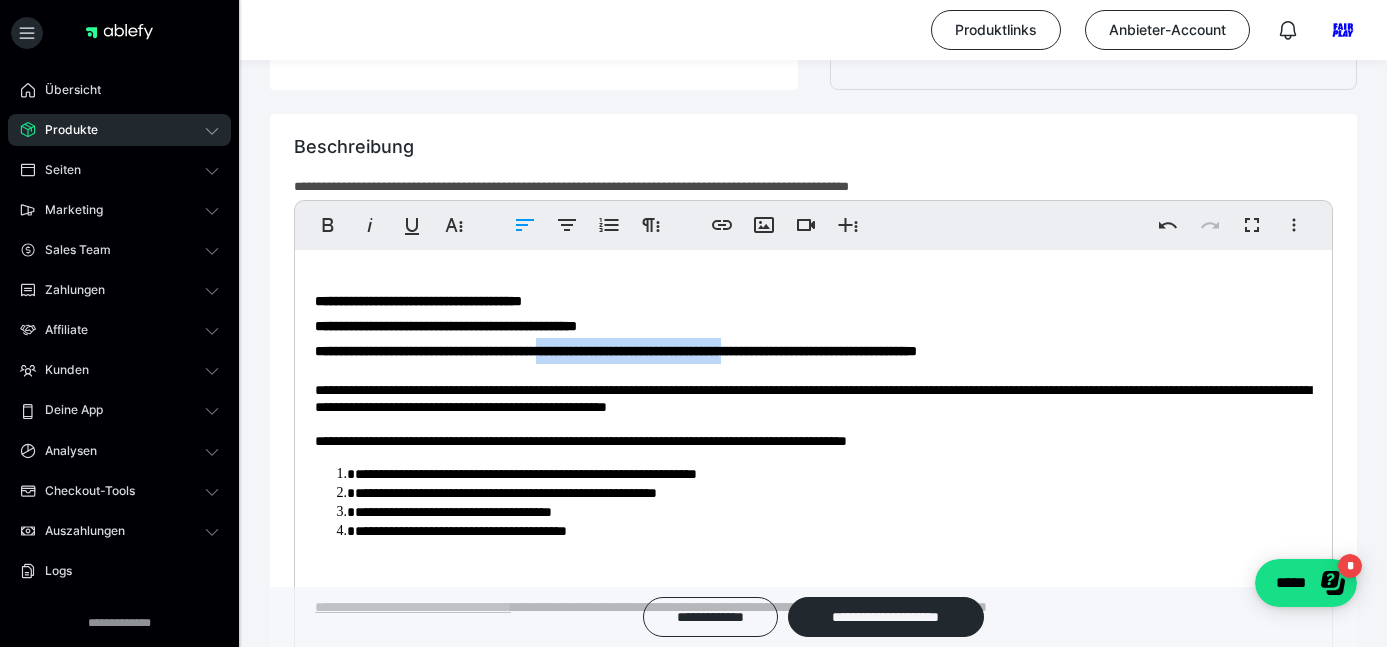 drag, startPoint x: 878, startPoint y: 357, endPoint x: 617, endPoint y: 351, distance: 261.06897 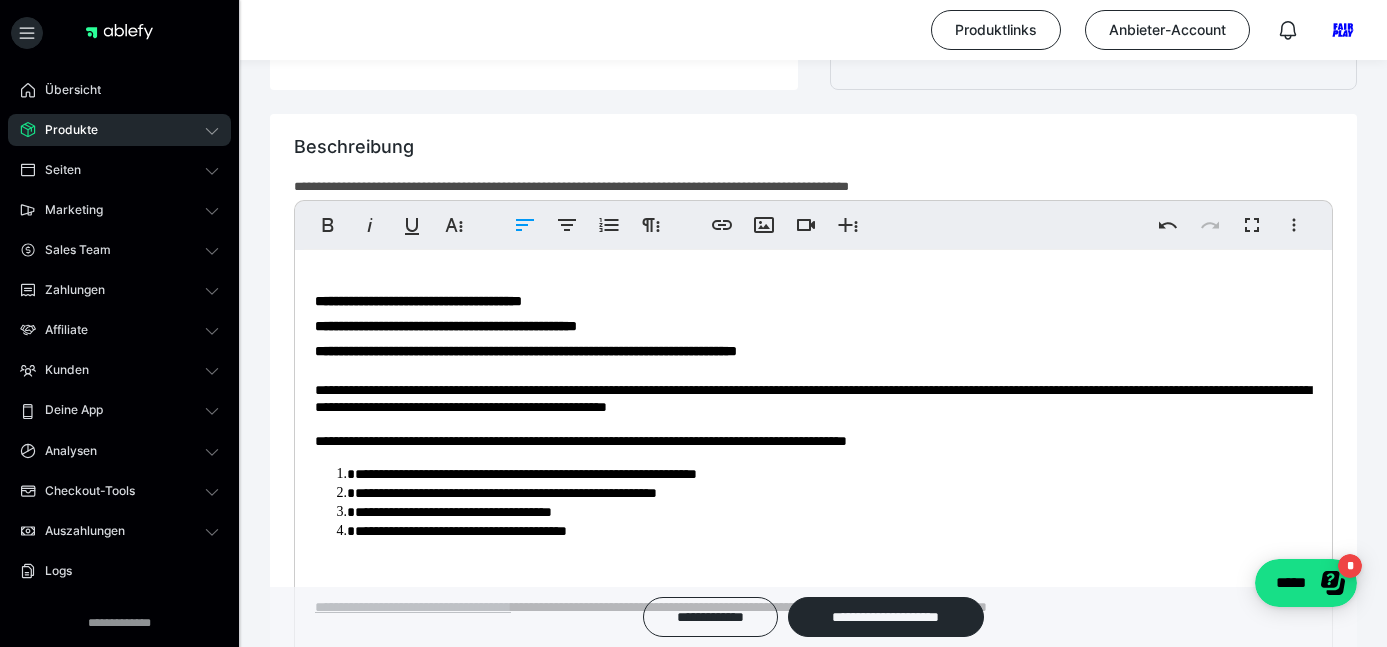 scroll, scrollTop: 8, scrollLeft: 0, axis: vertical 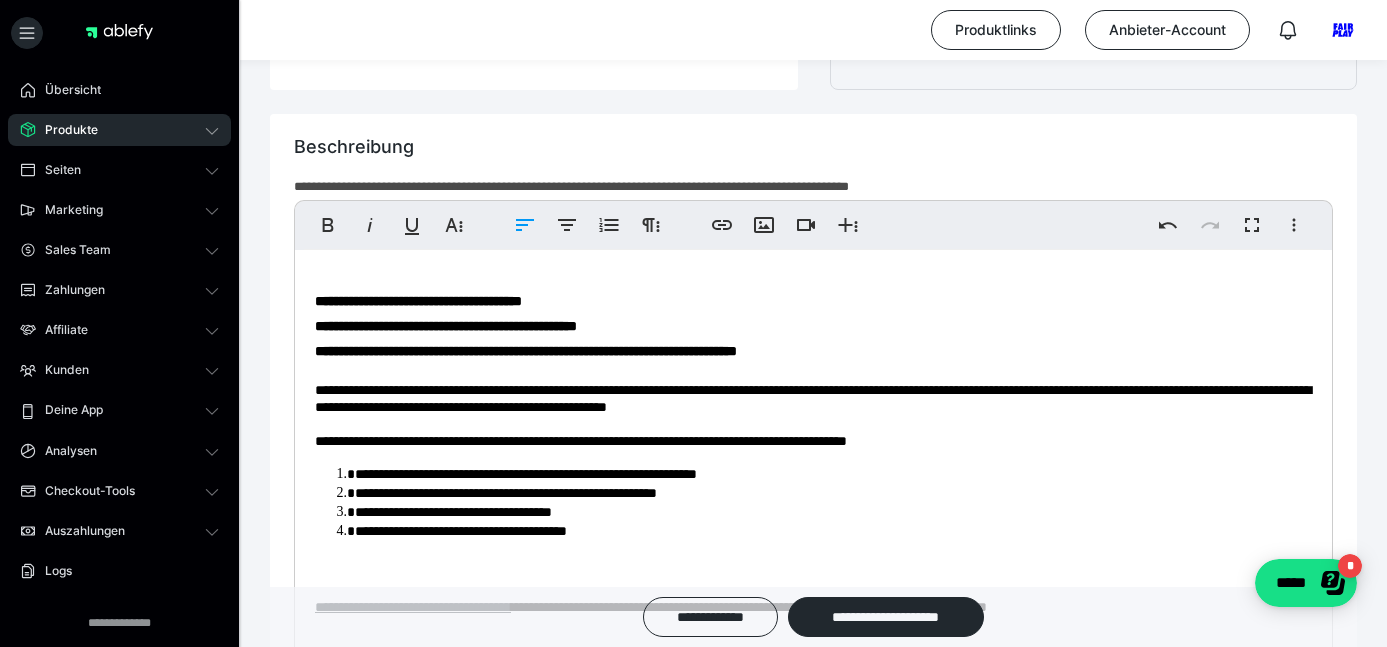 click on "**********" at bounding box center (813, 326) 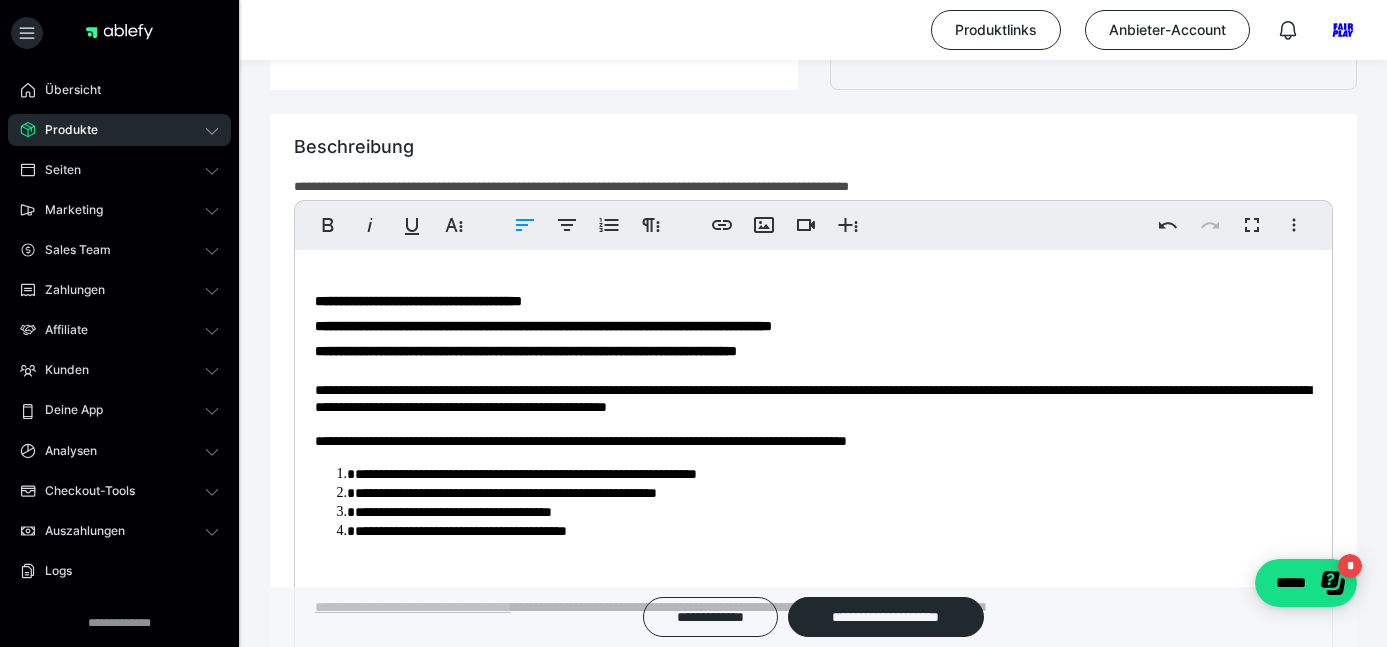click on "**********" at bounding box center [543, 326] 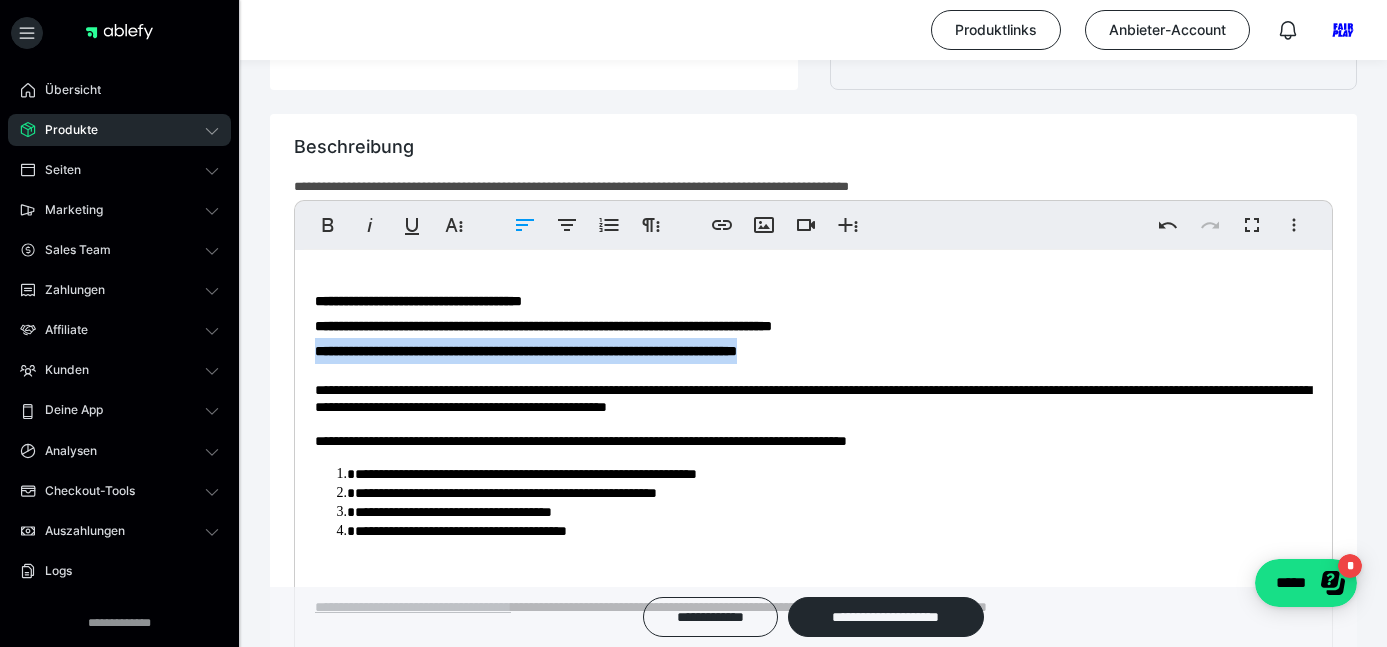 drag, startPoint x: 925, startPoint y: 344, endPoint x: 290, endPoint y: 350, distance: 635.0283 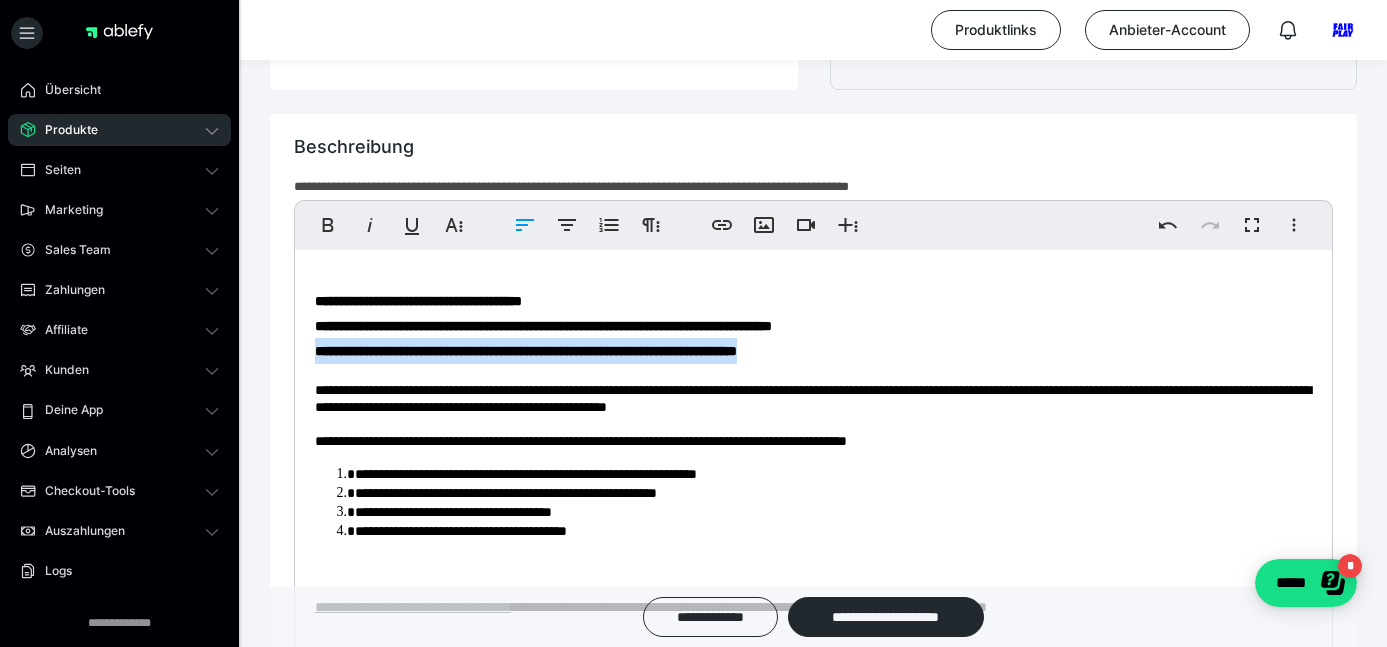 click on "**********" at bounding box center (813, 351) 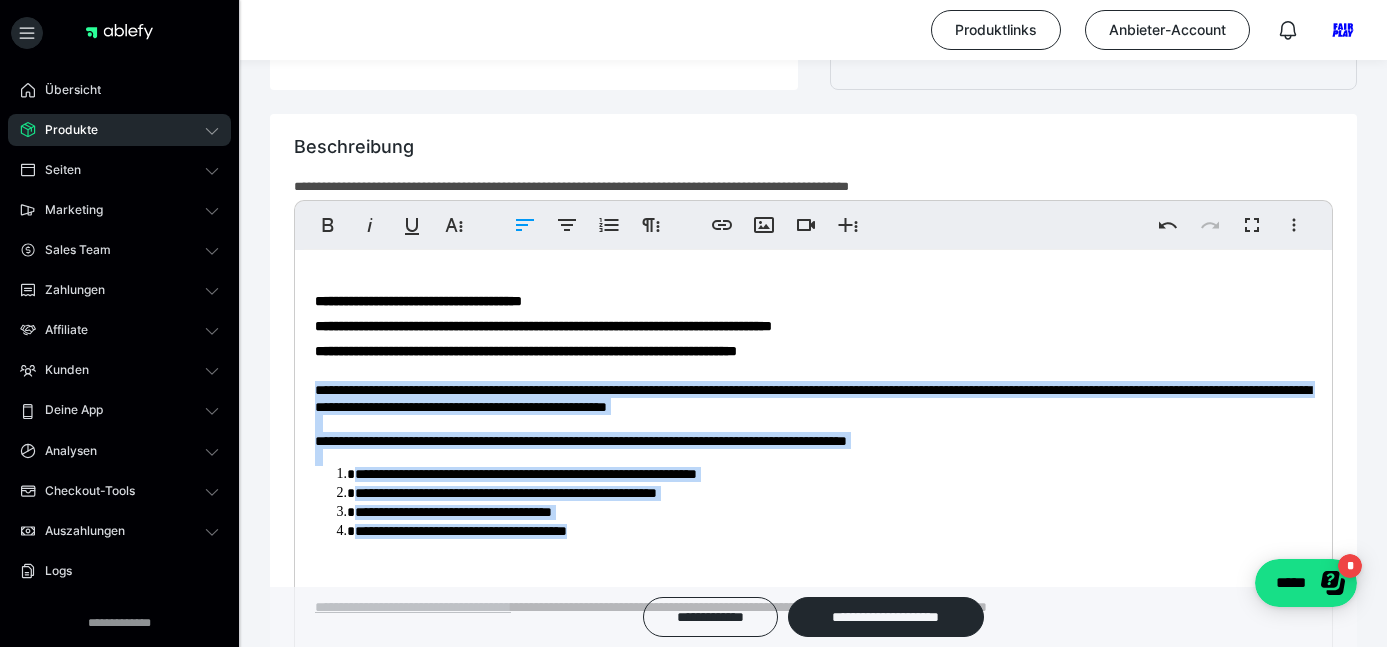 drag, startPoint x: 317, startPoint y: 390, endPoint x: 676, endPoint y: 543, distance: 390.2435 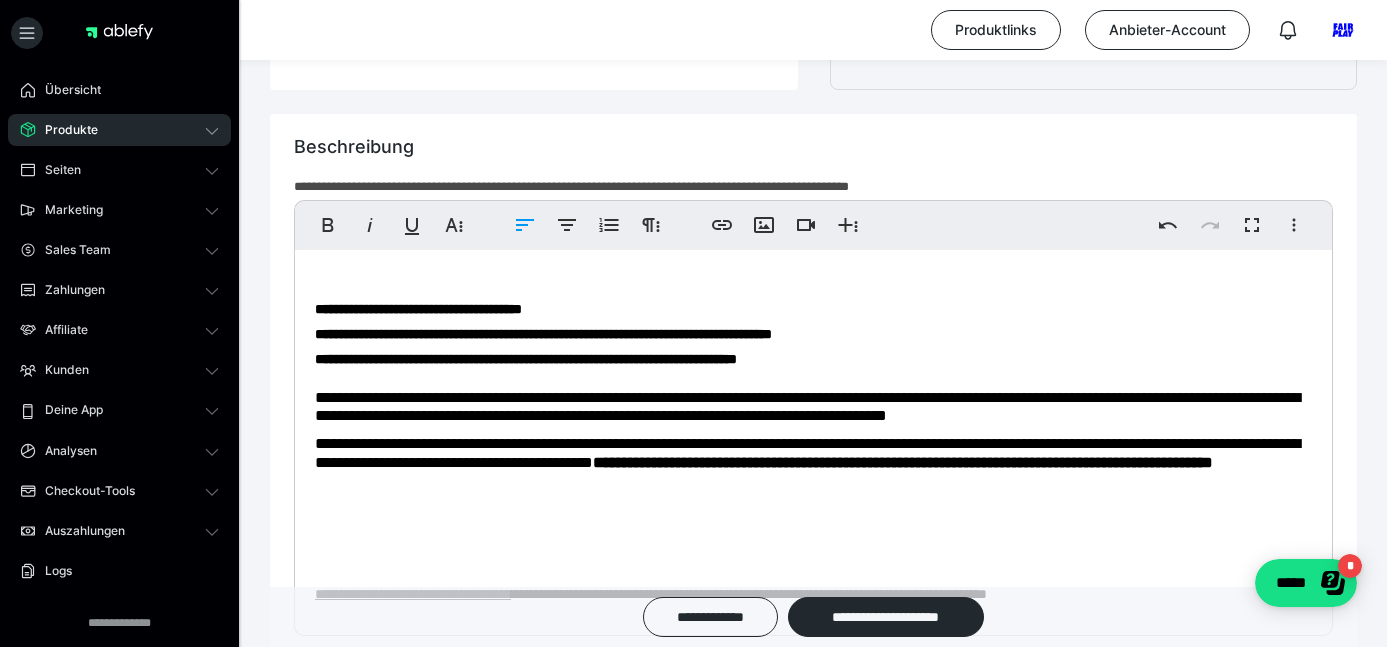 scroll, scrollTop: 0, scrollLeft: 0, axis: both 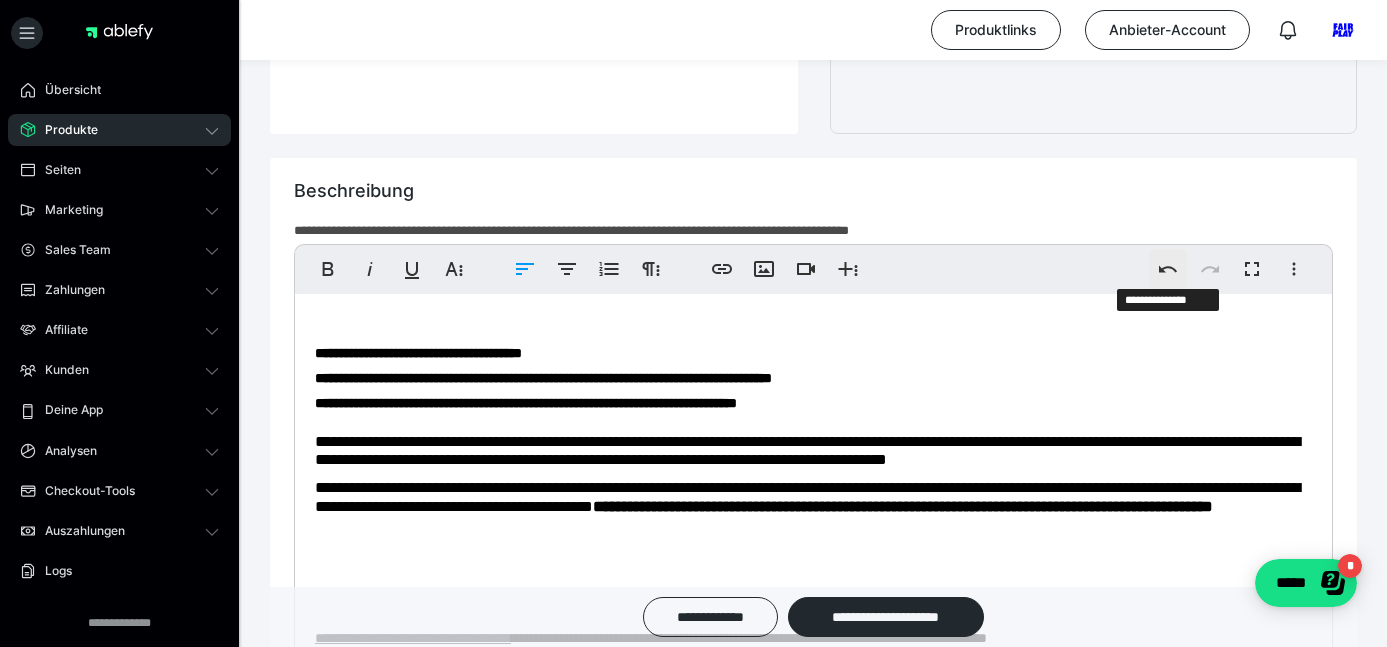 click 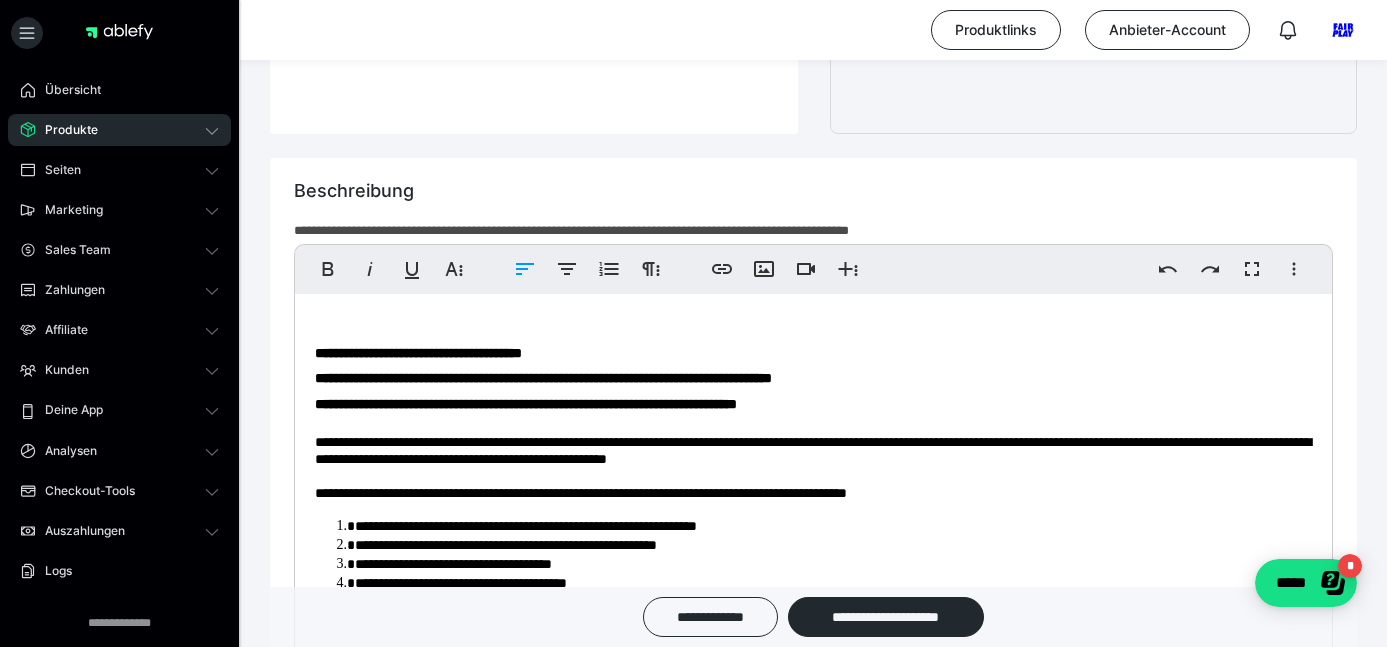 click on "**********" at bounding box center [813, 404] 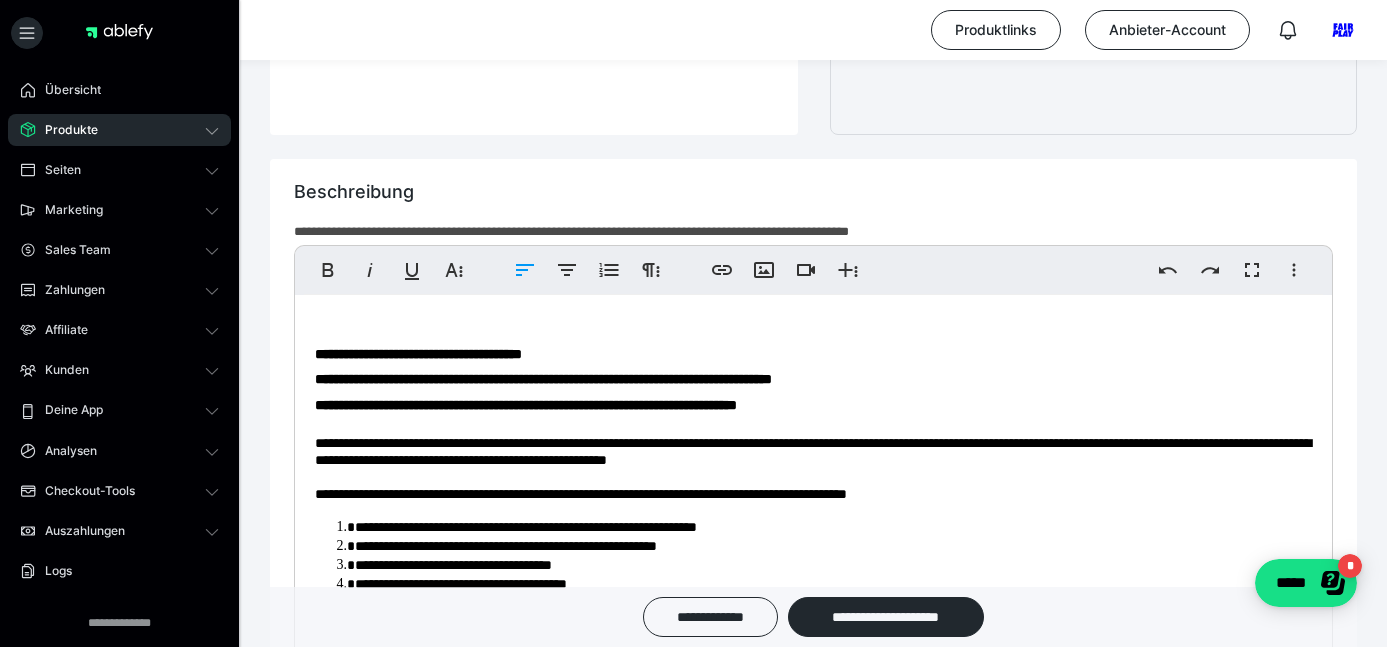 scroll, scrollTop: 4, scrollLeft: 0, axis: vertical 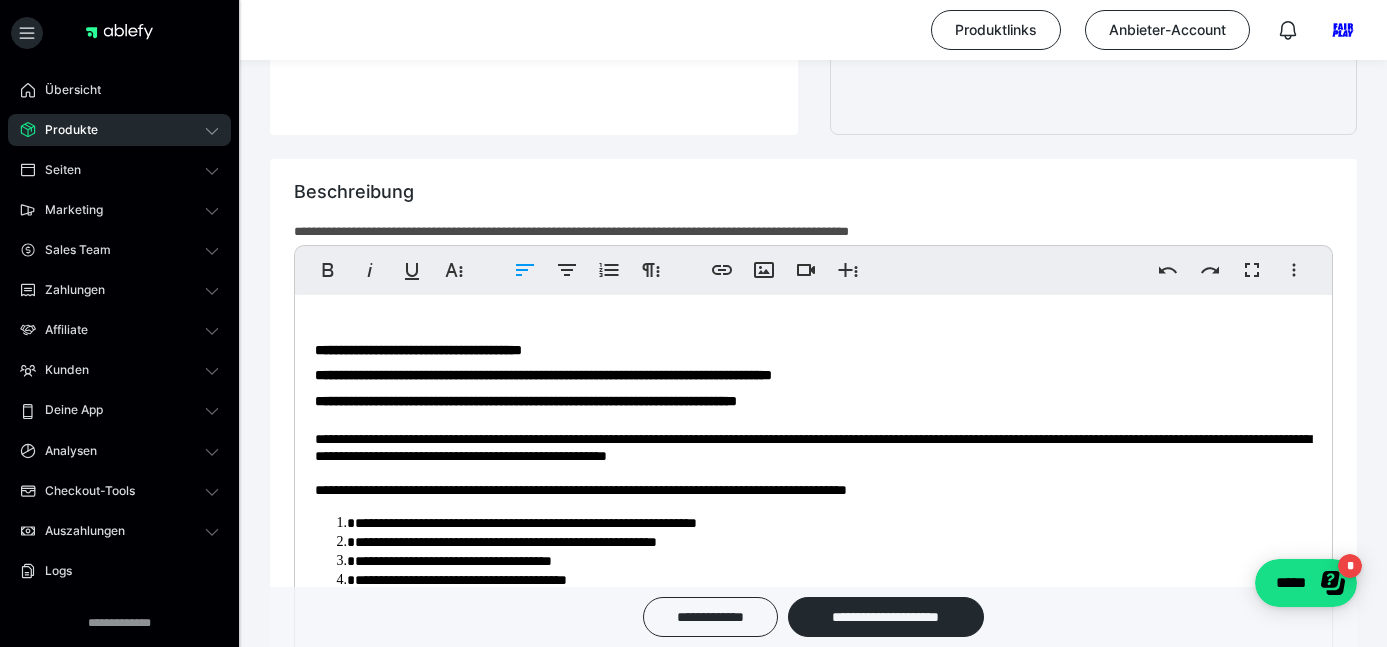 click at bounding box center (813, 472) 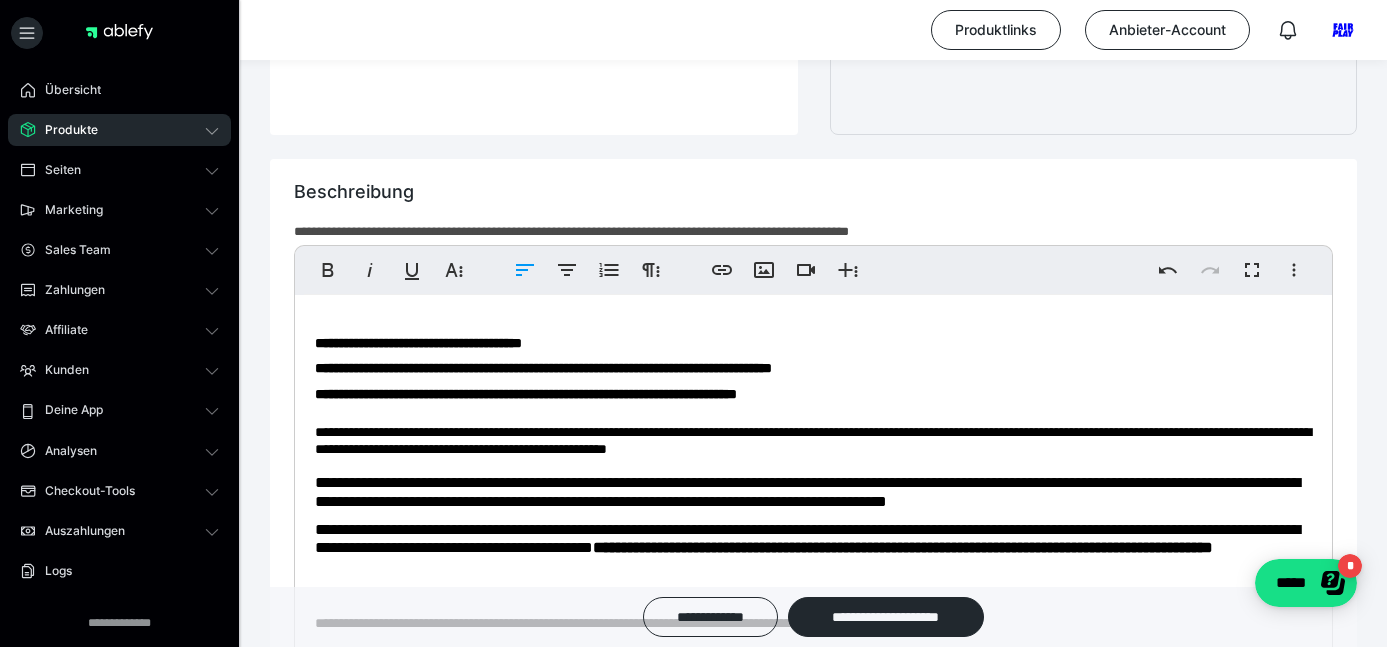 scroll, scrollTop: 0, scrollLeft: 0, axis: both 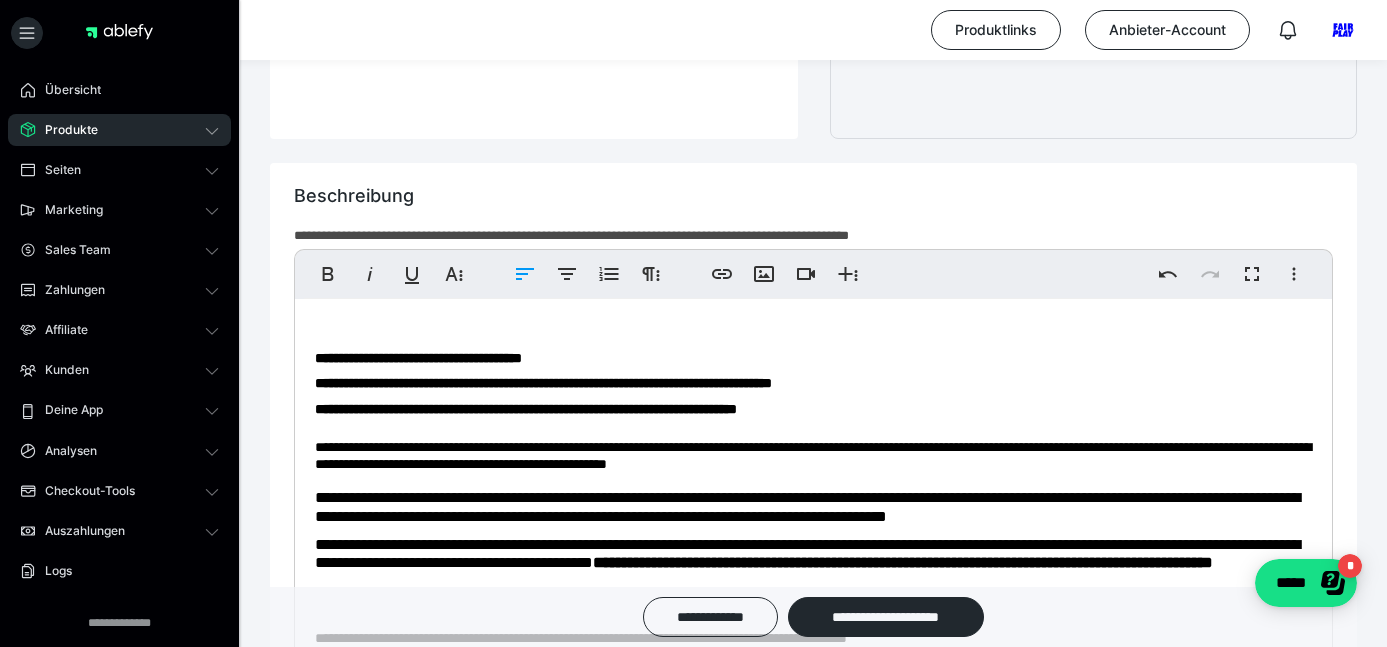 click on "**********" at bounding box center (813, 455) 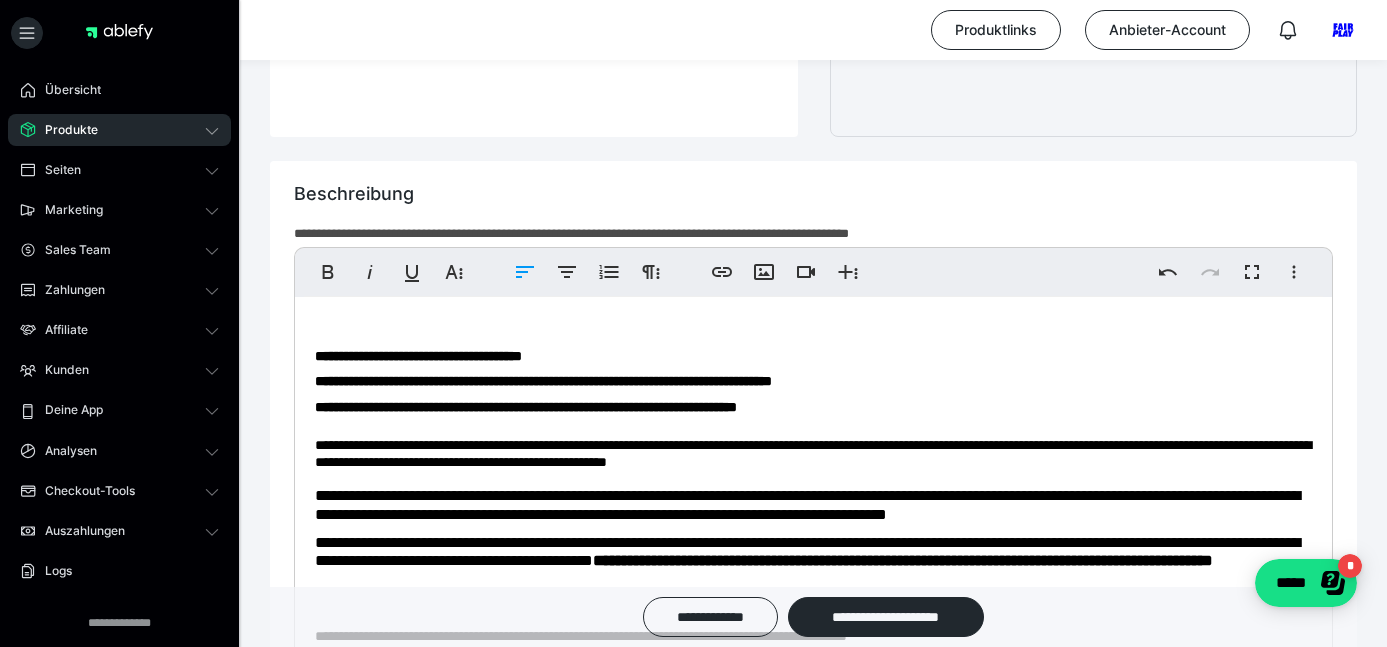 click on "**********" at bounding box center [813, 453] 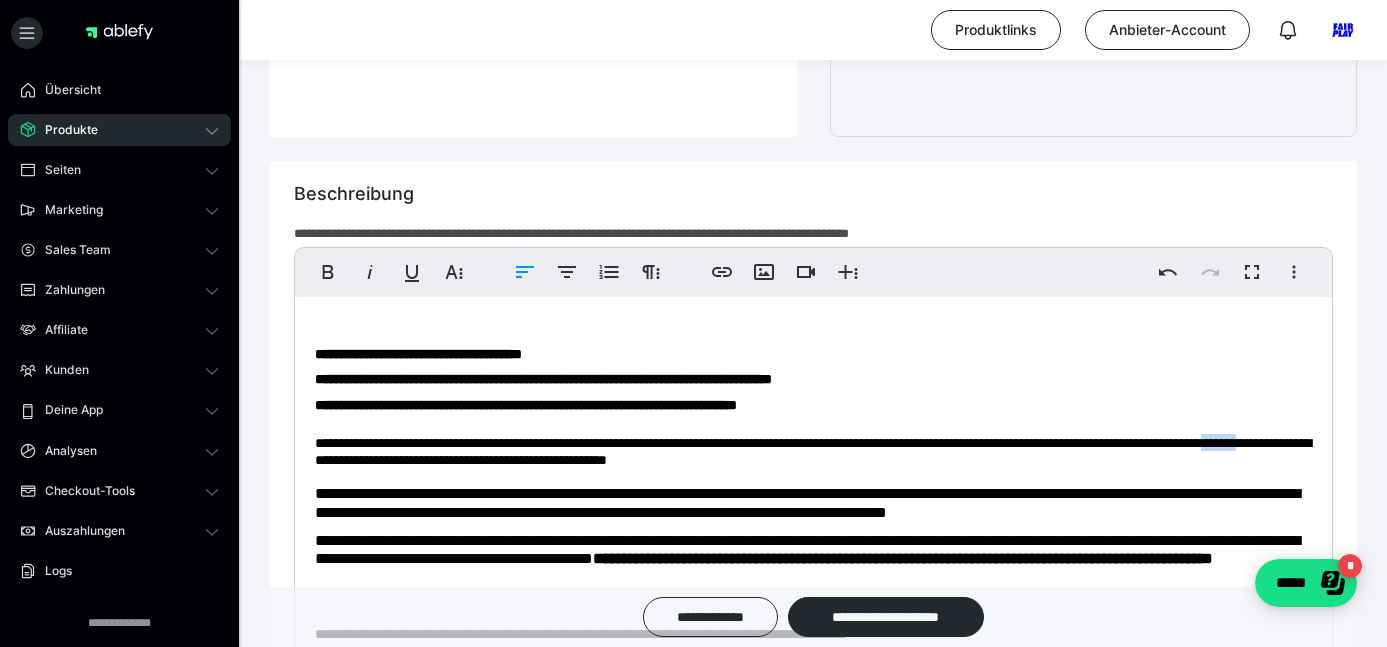 click on "**********" at bounding box center (813, 451) 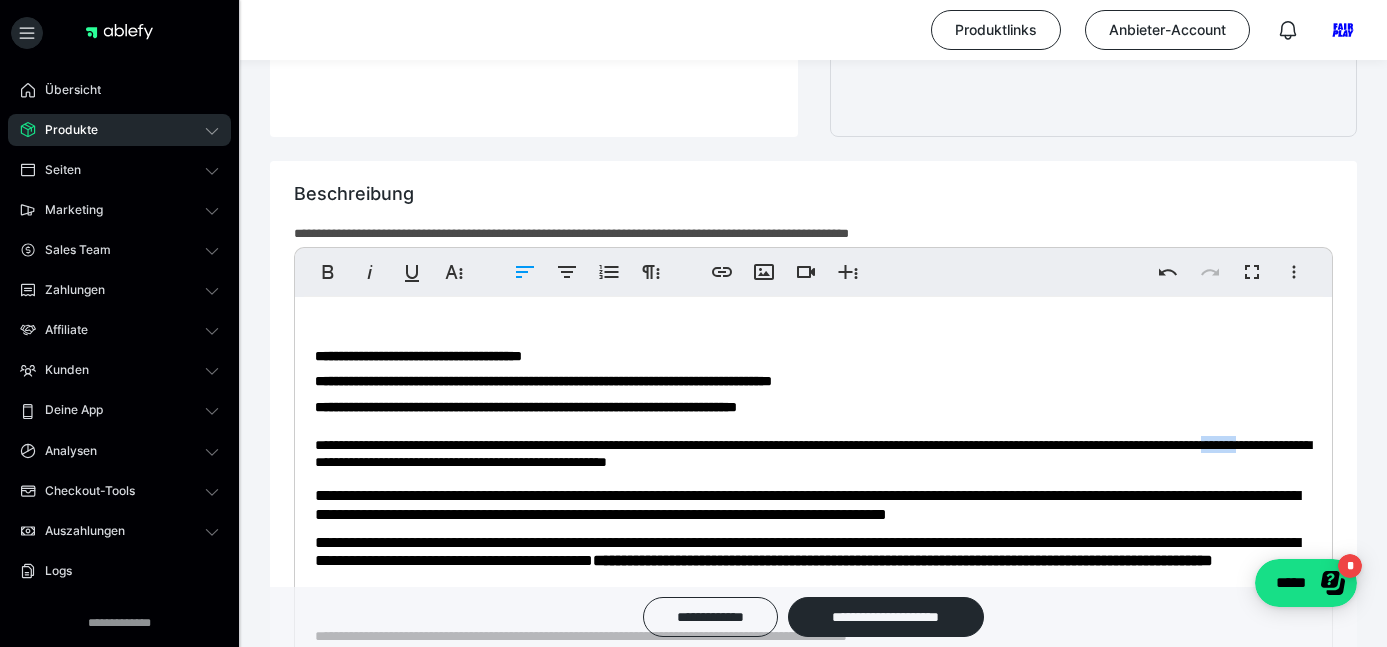 scroll, scrollTop: 841, scrollLeft: 0, axis: vertical 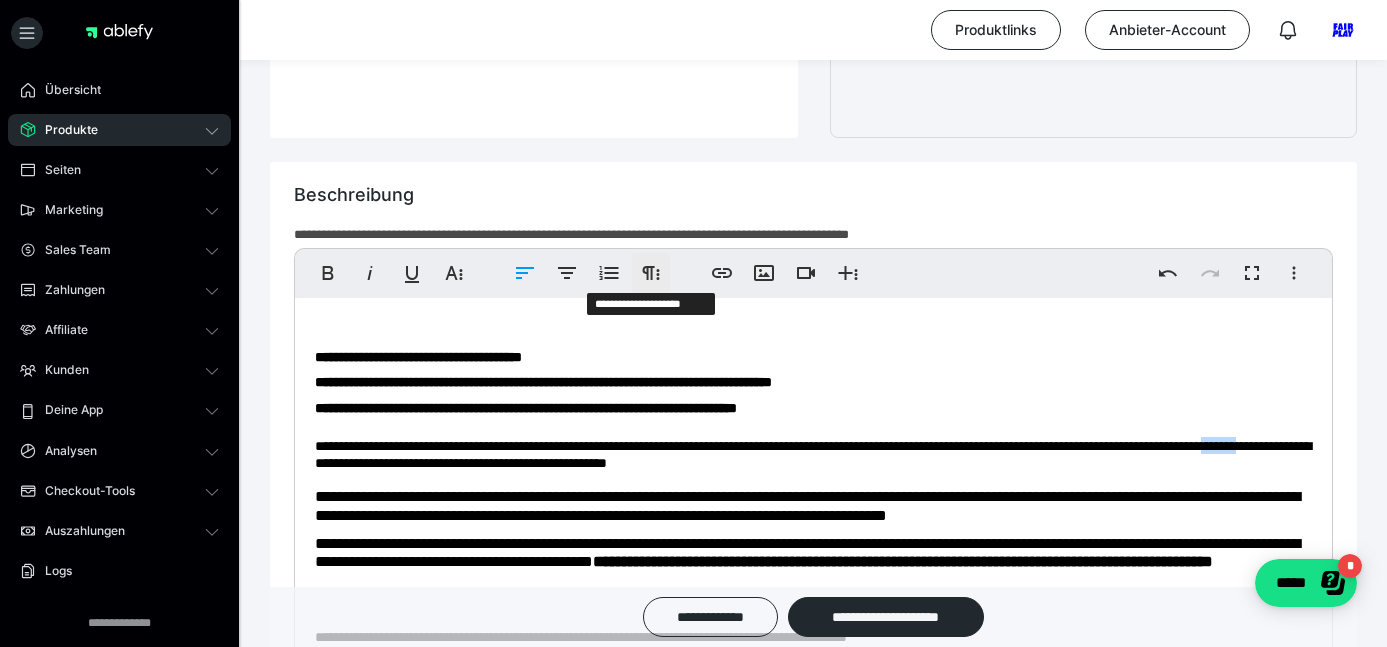 click 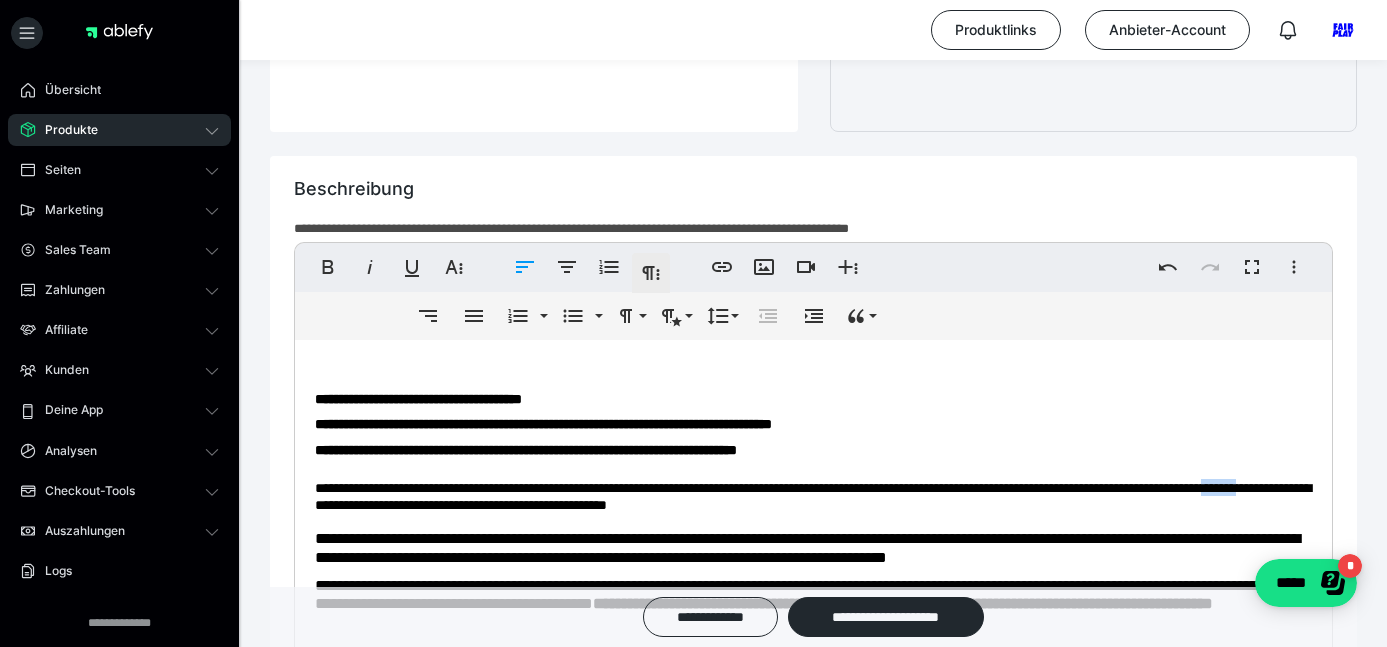 scroll, scrollTop: 847, scrollLeft: 0, axis: vertical 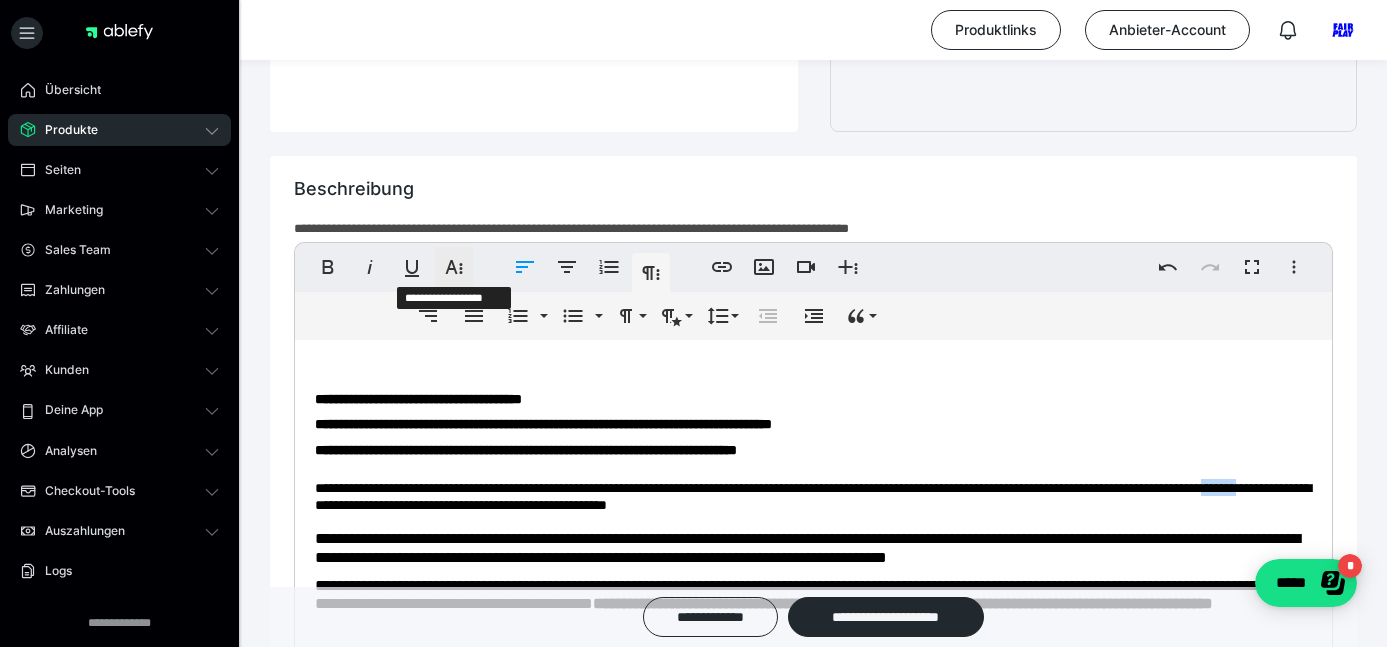 click 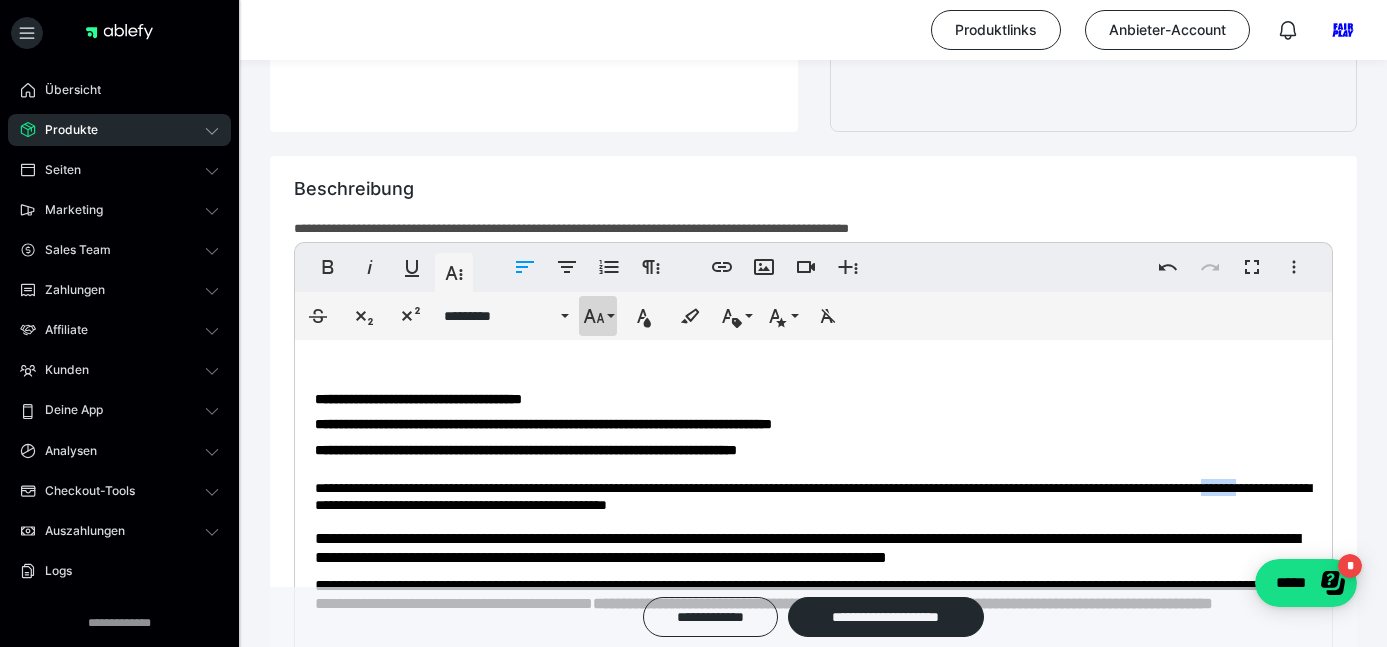 click on "**********" at bounding box center (598, 316) 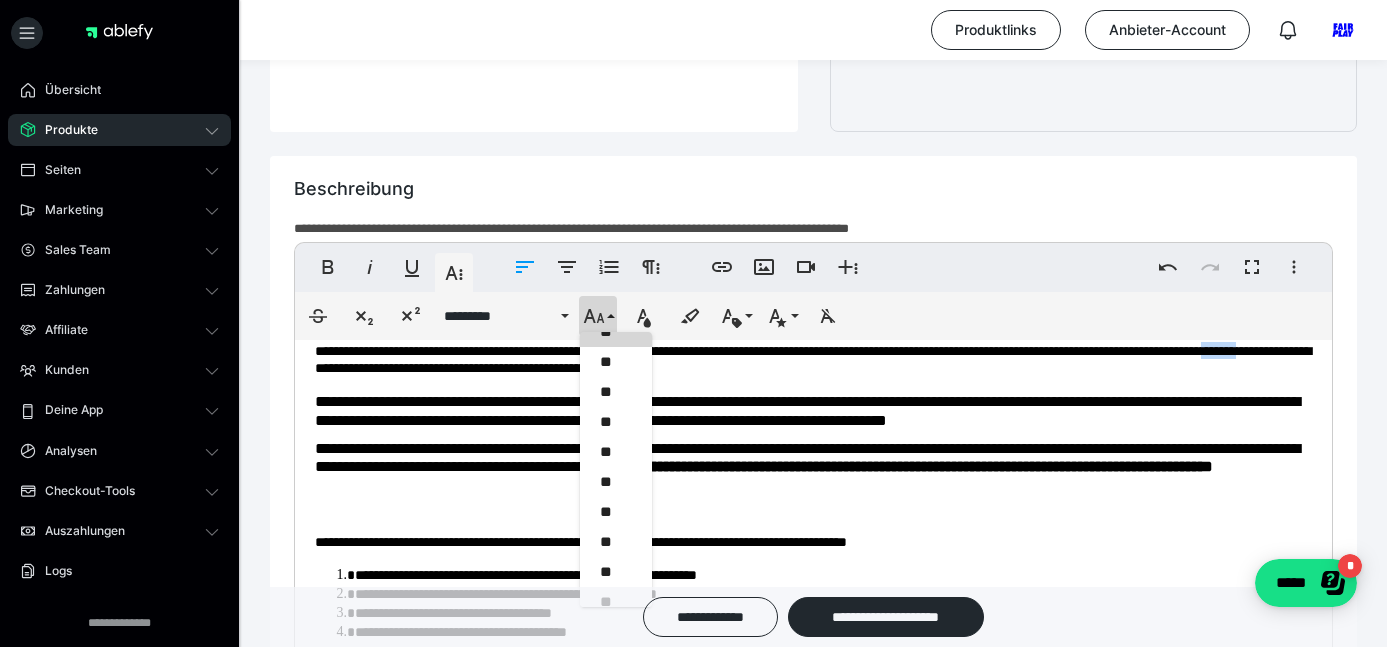 scroll, scrollTop: 139, scrollLeft: 0, axis: vertical 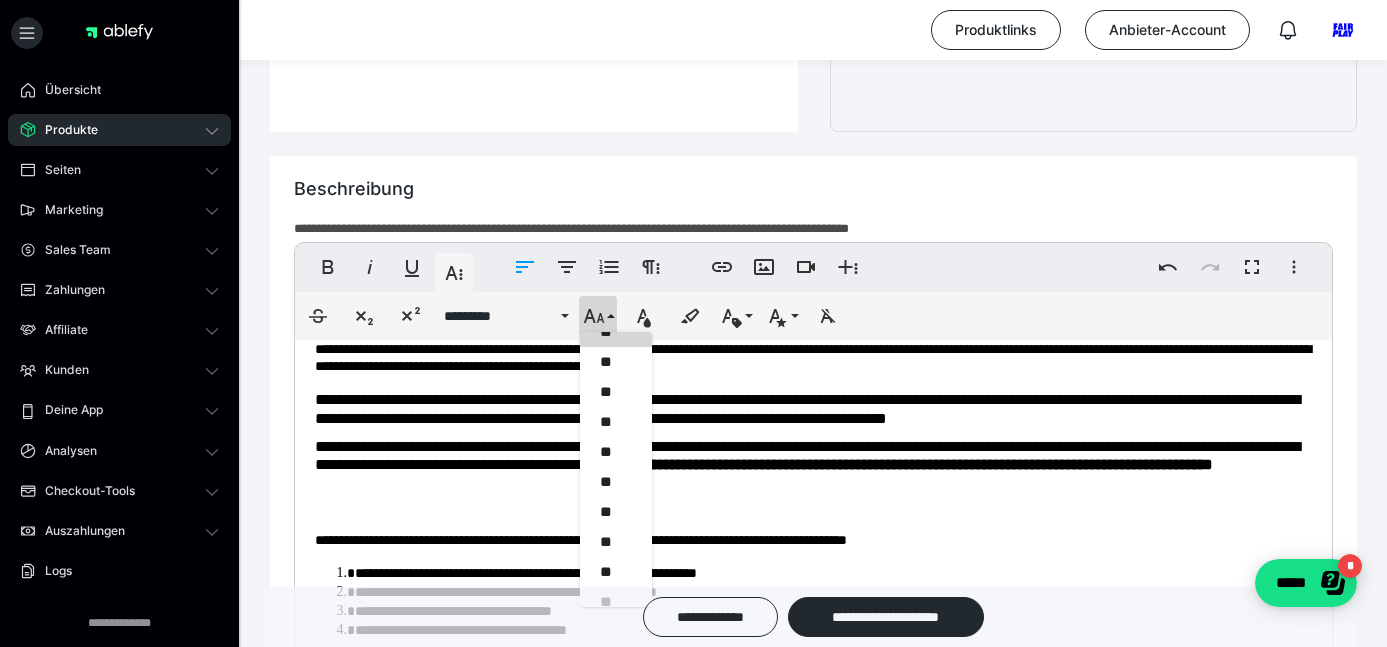 click on "**********" at bounding box center [813, 474] 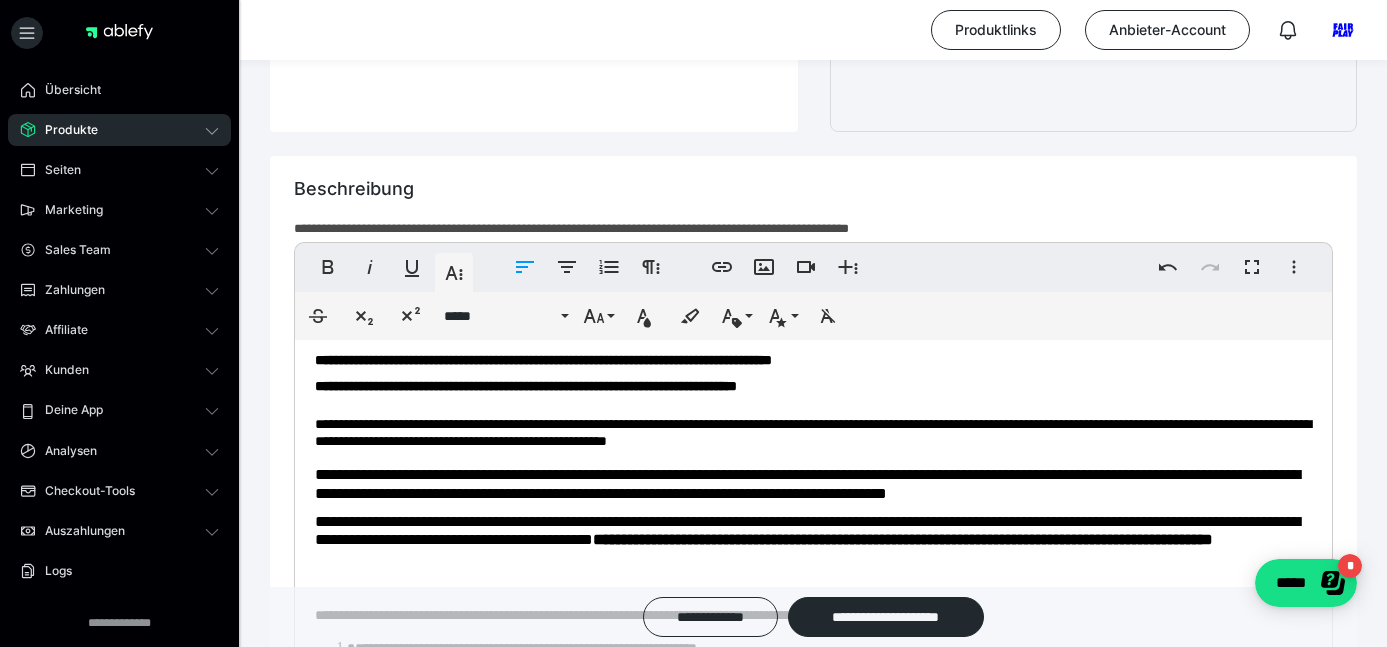 scroll, scrollTop: 63, scrollLeft: 0, axis: vertical 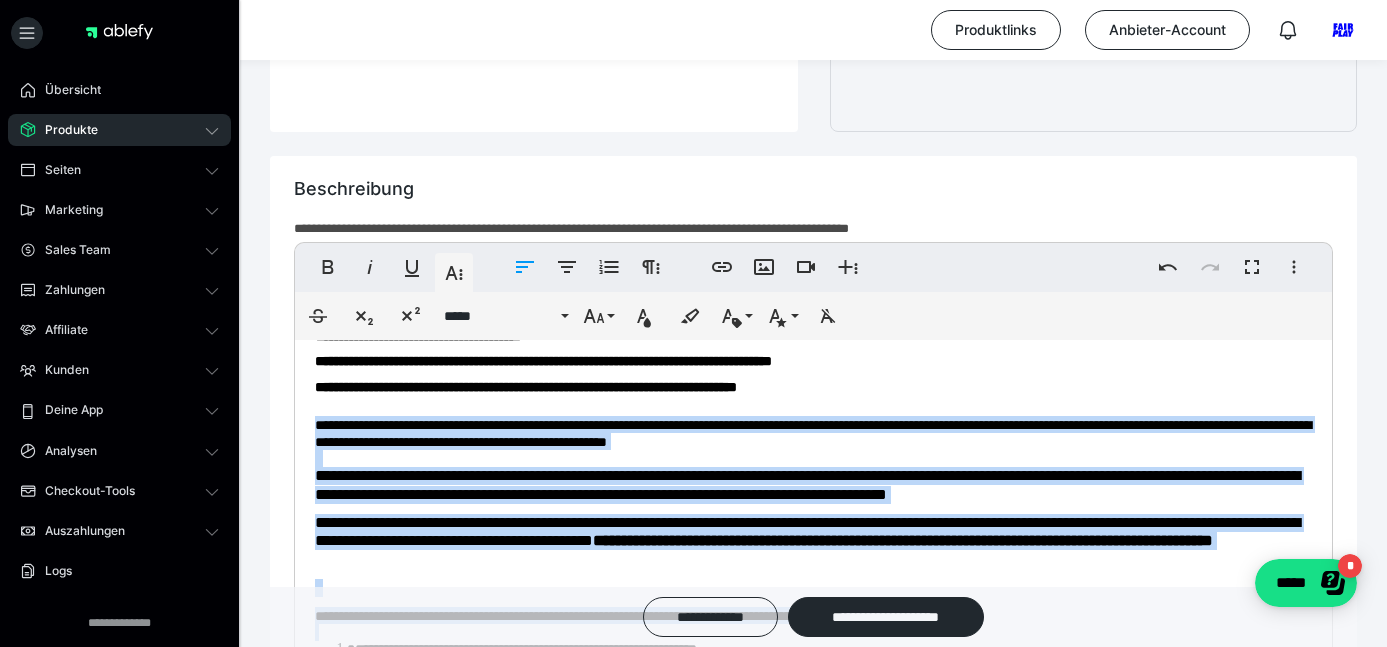 drag, startPoint x: 317, startPoint y: 421, endPoint x: 450, endPoint y: 592, distance: 216.63333 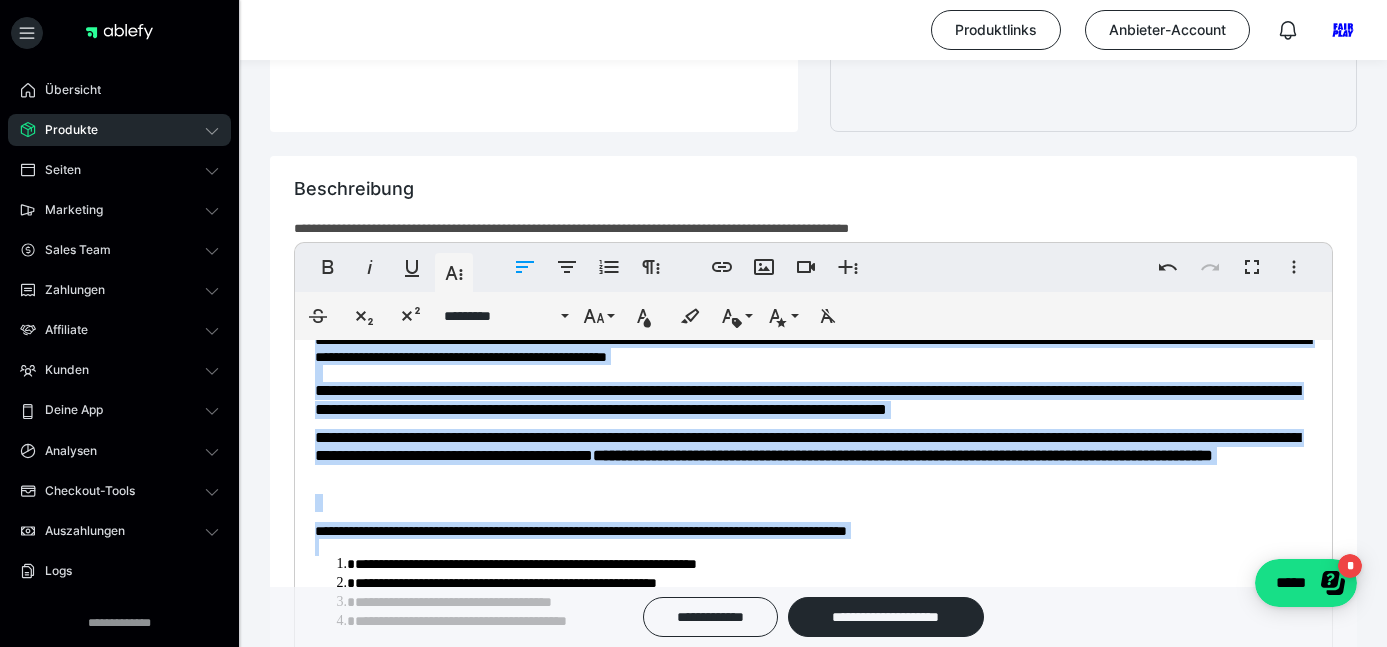 scroll, scrollTop: 152, scrollLeft: 0, axis: vertical 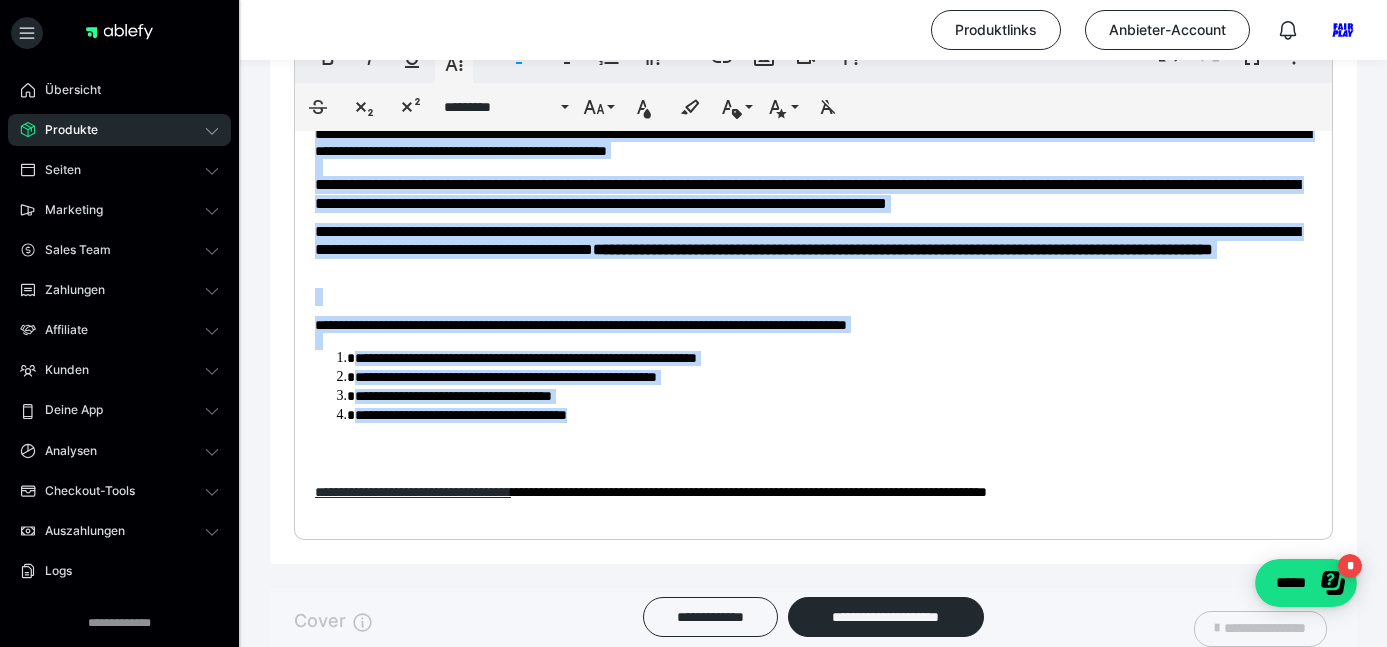 drag, startPoint x: 696, startPoint y: 423, endPoint x: 358, endPoint y: 156, distance: 430.7354 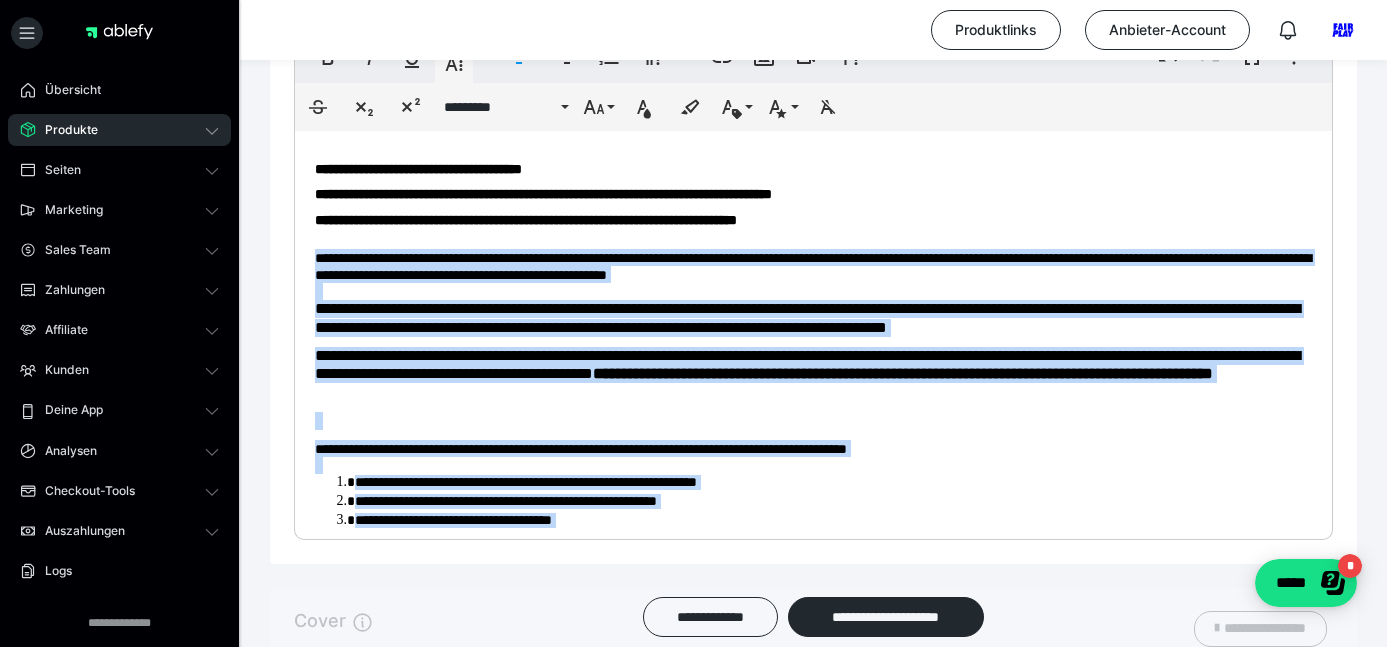 scroll, scrollTop: 19, scrollLeft: 0, axis: vertical 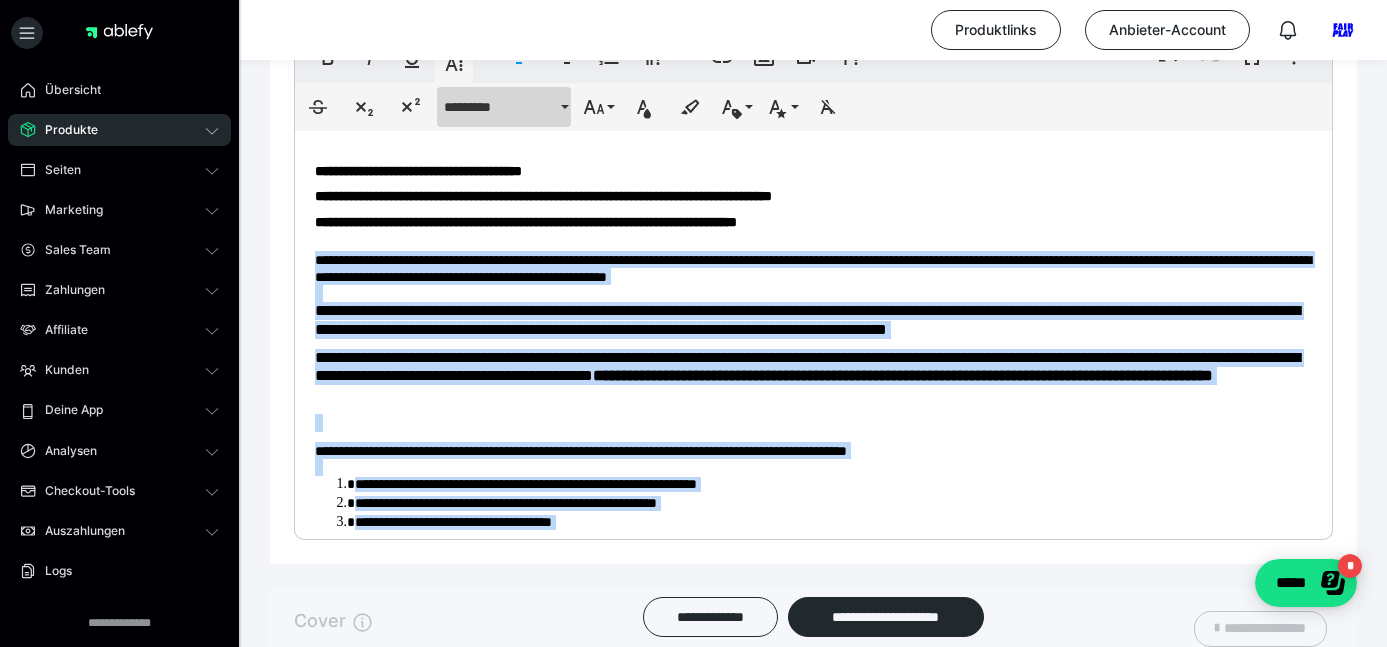 click on "*********" at bounding box center [504, 107] 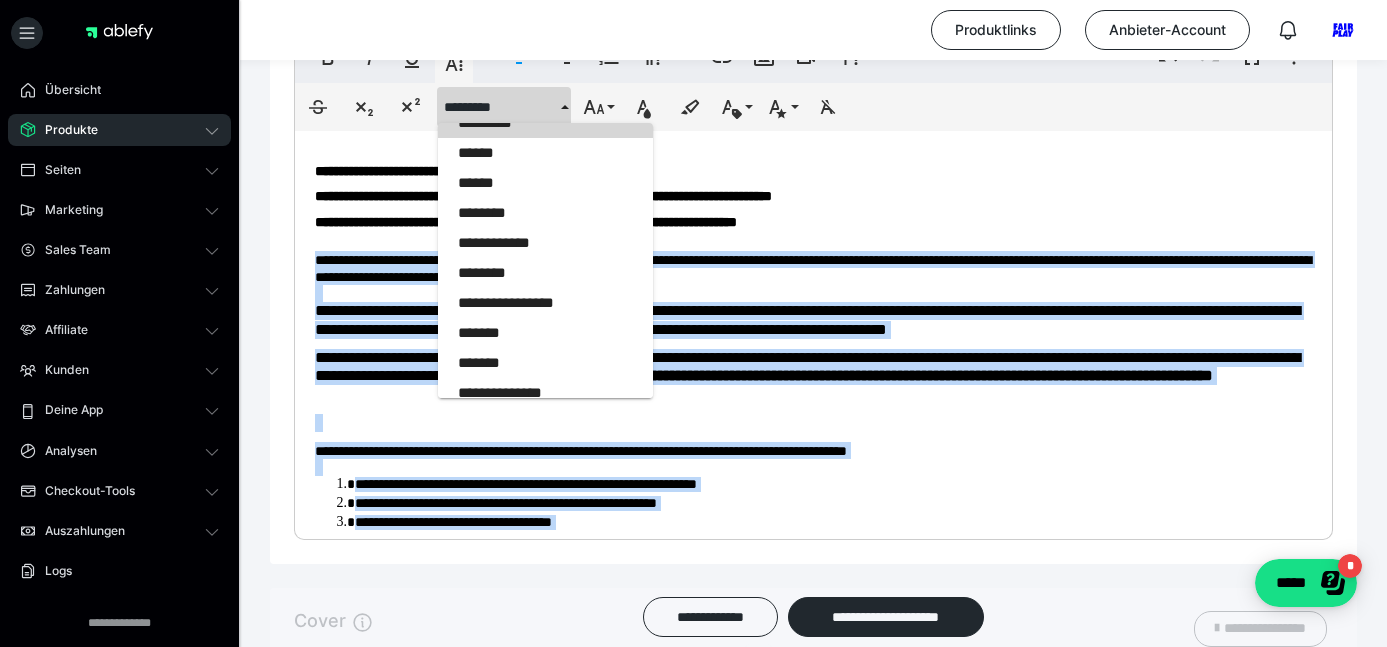 click on "*********" at bounding box center (545, 123) 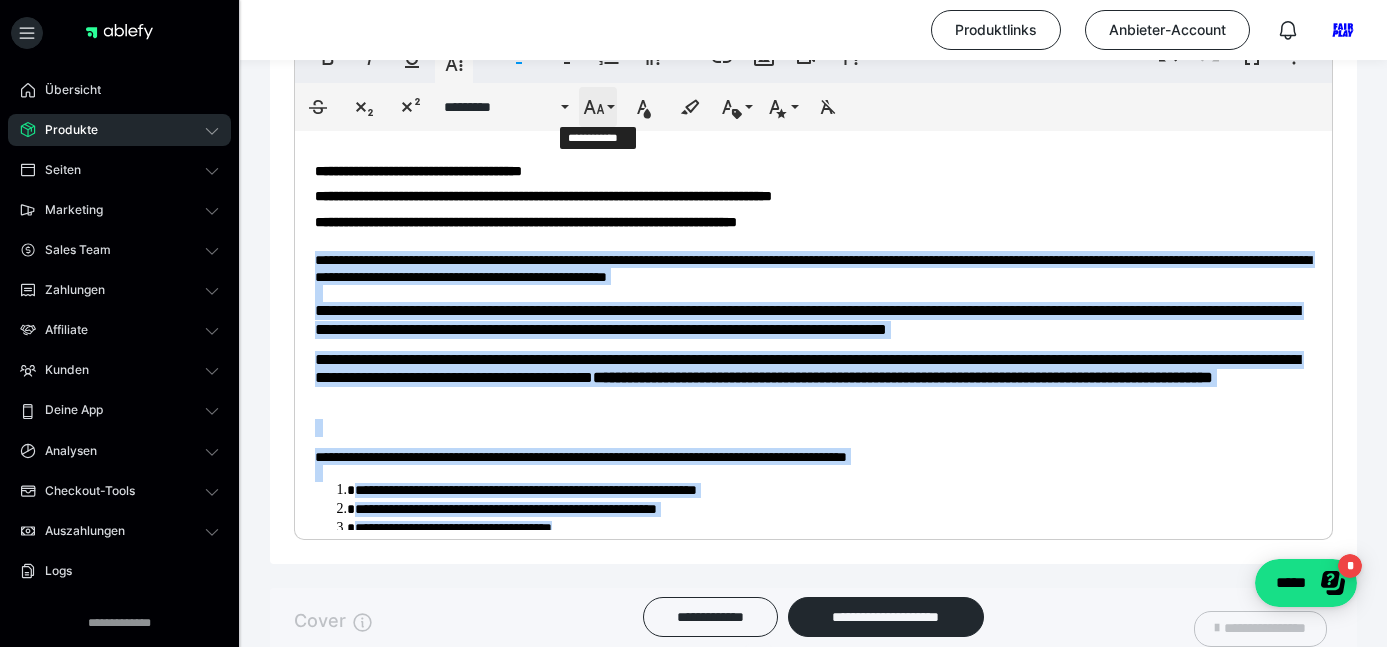 click on "**********" at bounding box center [598, 107] 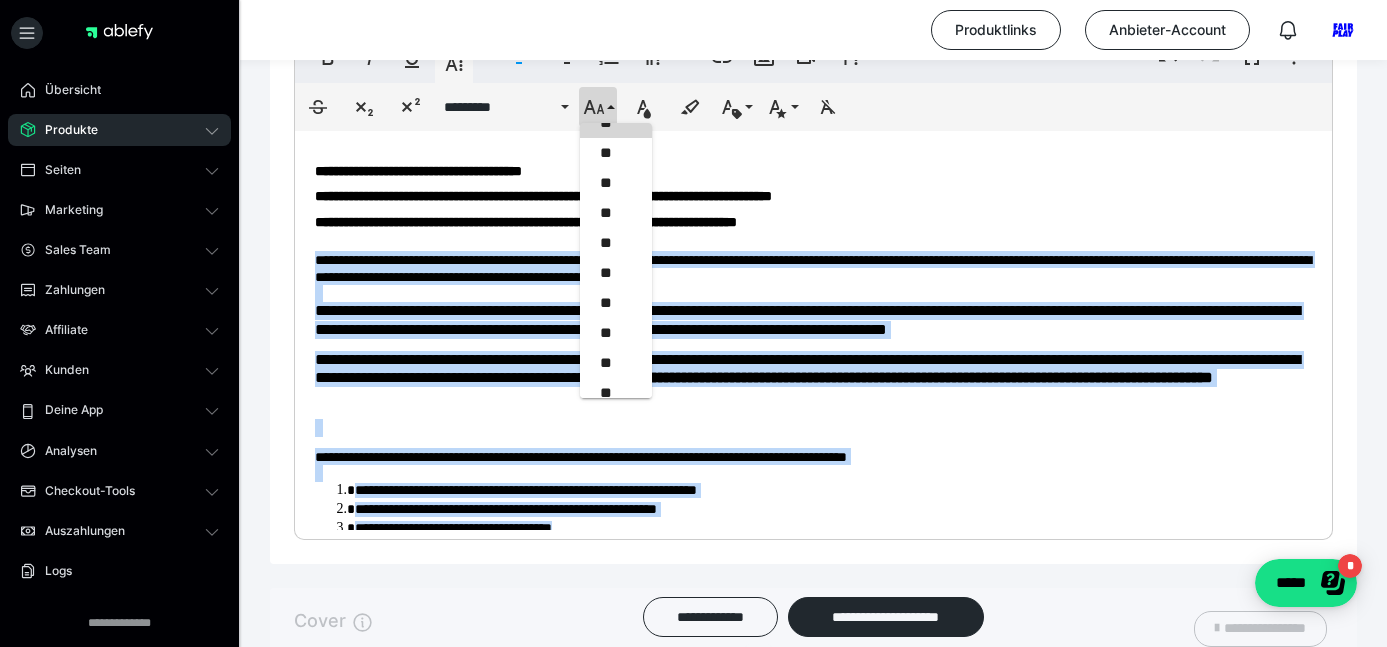 click on "**" at bounding box center [616, 123] 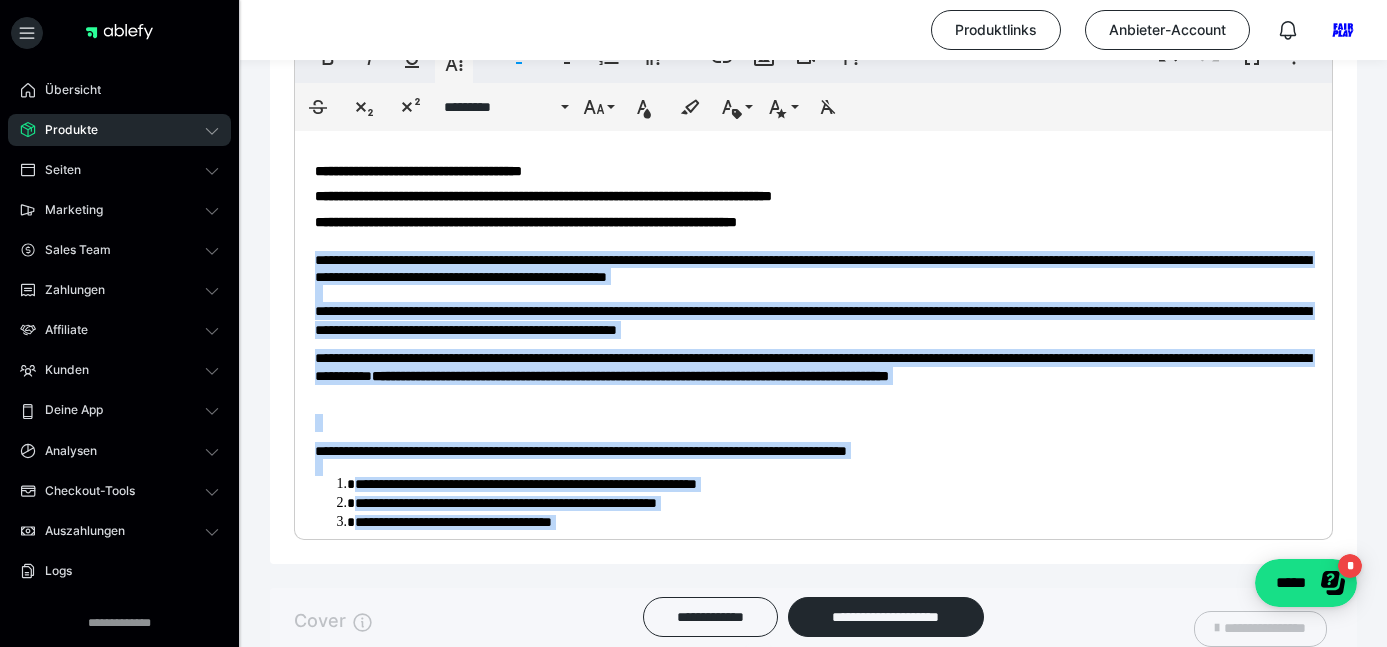 click on "**********" at bounding box center [813, 385] 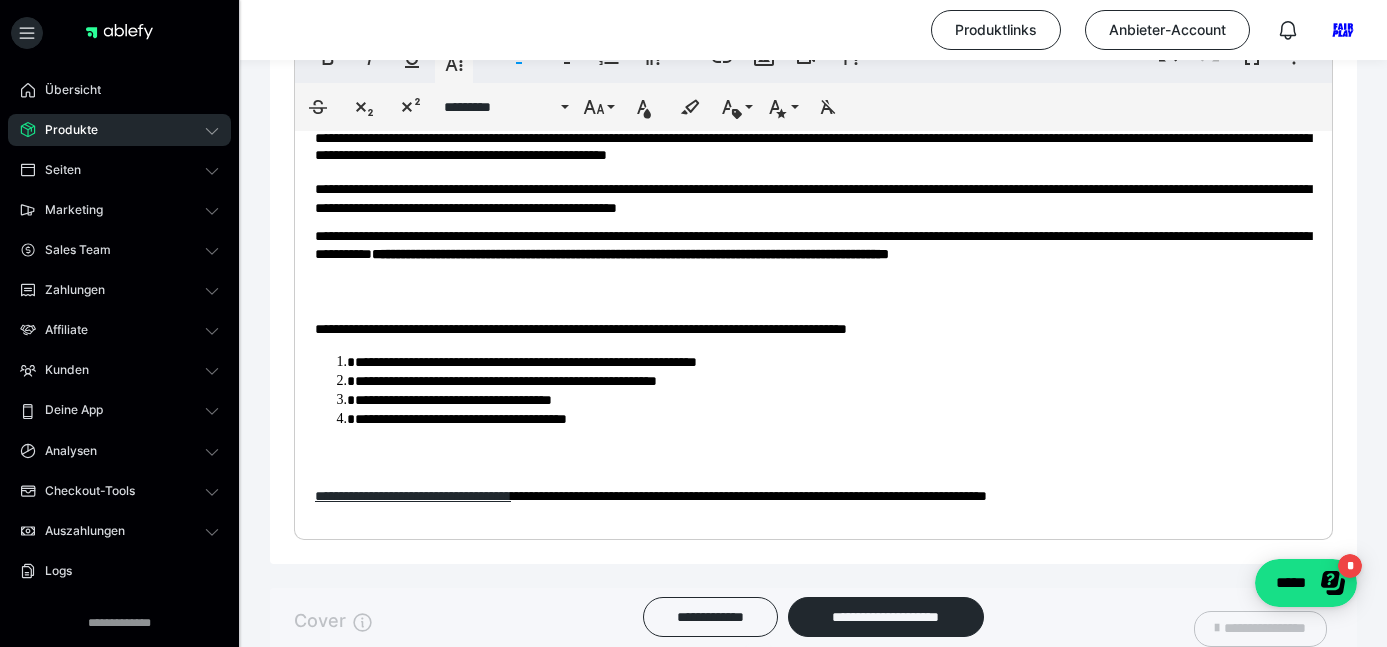 scroll, scrollTop: 142, scrollLeft: 0, axis: vertical 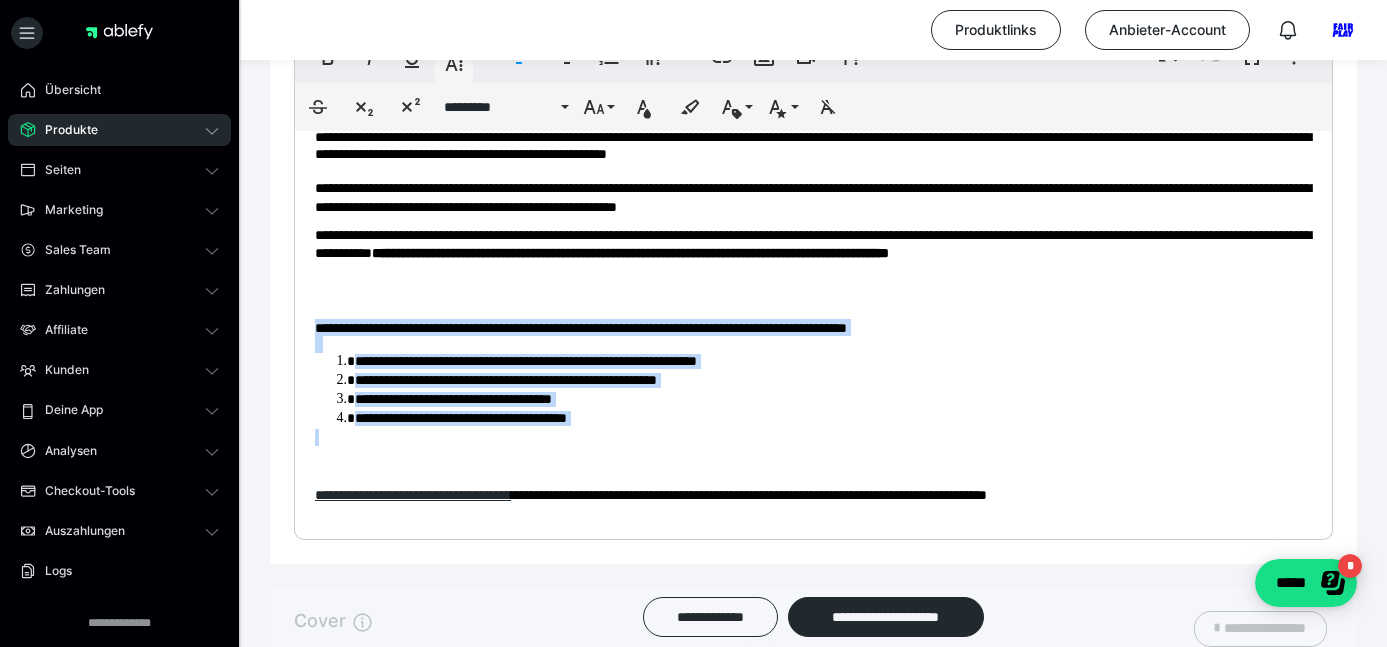 drag, startPoint x: 315, startPoint y: 329, endPoint x: 700, endPoint y: 454, distance: 404.7839 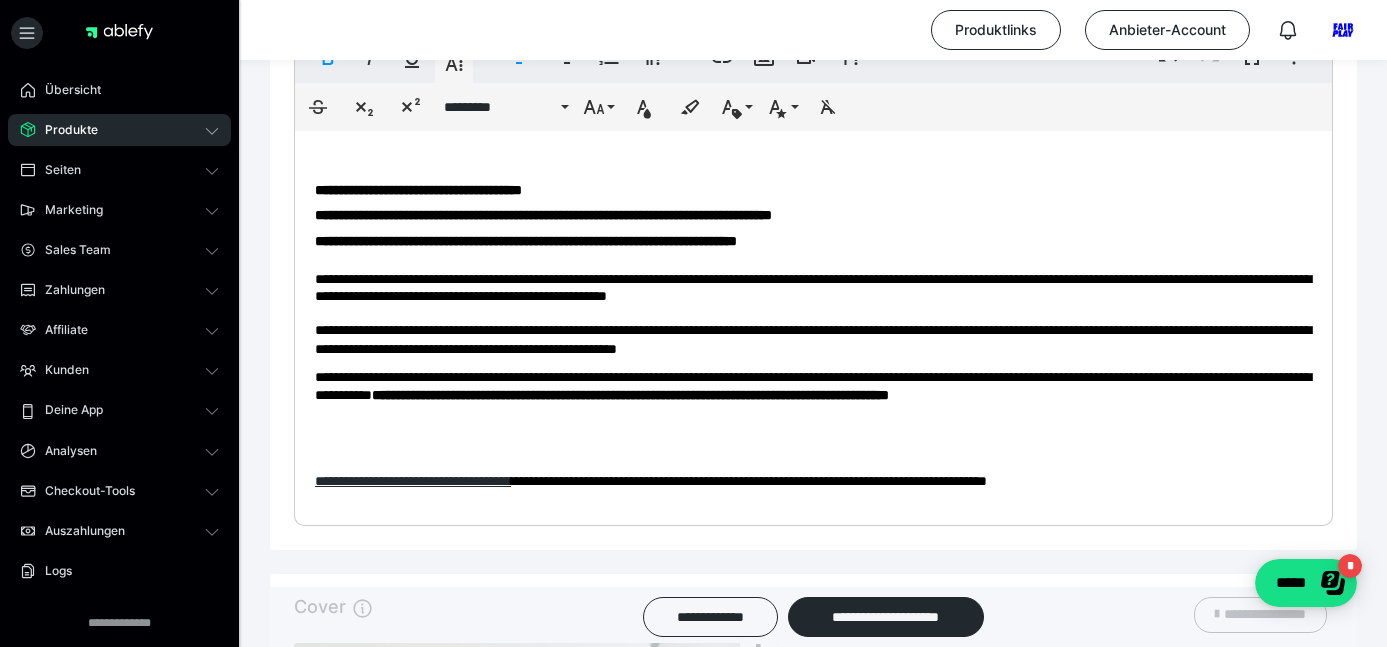 scroll, scrollTop: 0, scrollLeft: 0, axis: both 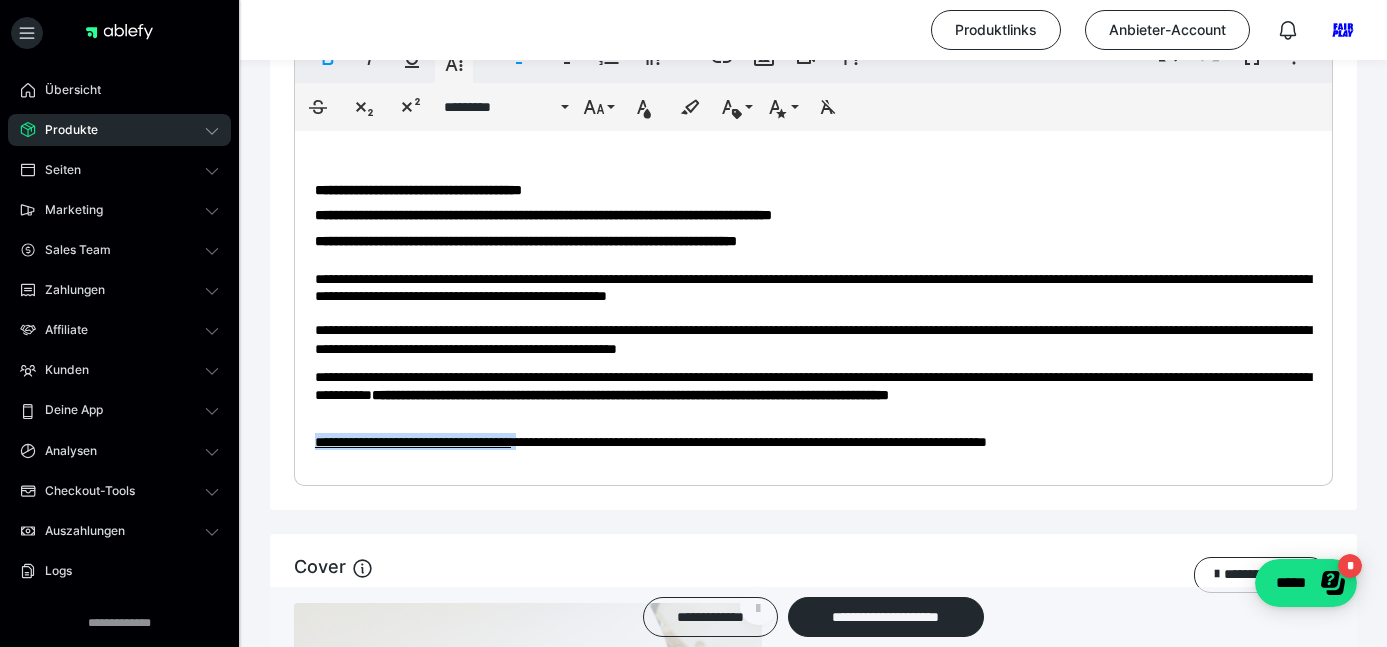 drag, startPoint x: 576, startPoint y: 449, endPoint x: 308, endPoint y: 451, distance: 268.00748 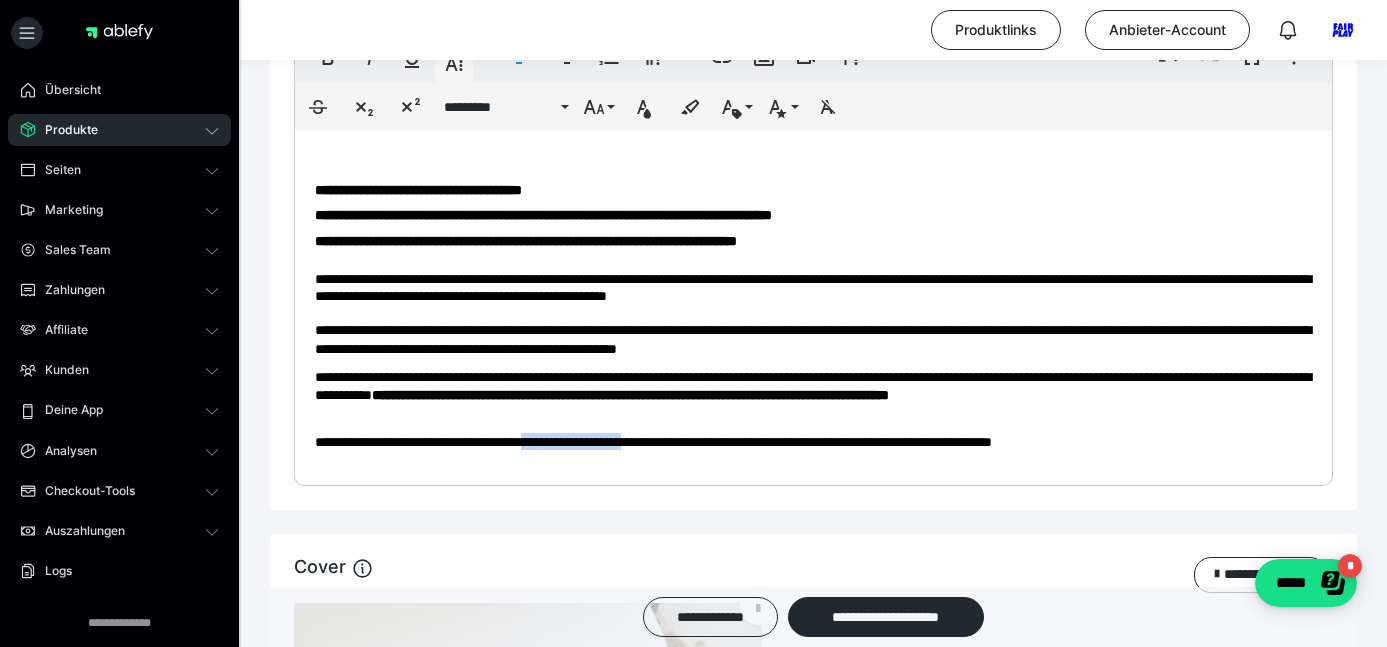 drag, startPoint x: 706, startPoint y: 446, endPoint x: 577, endPoint y: 447, distance: 129.00388 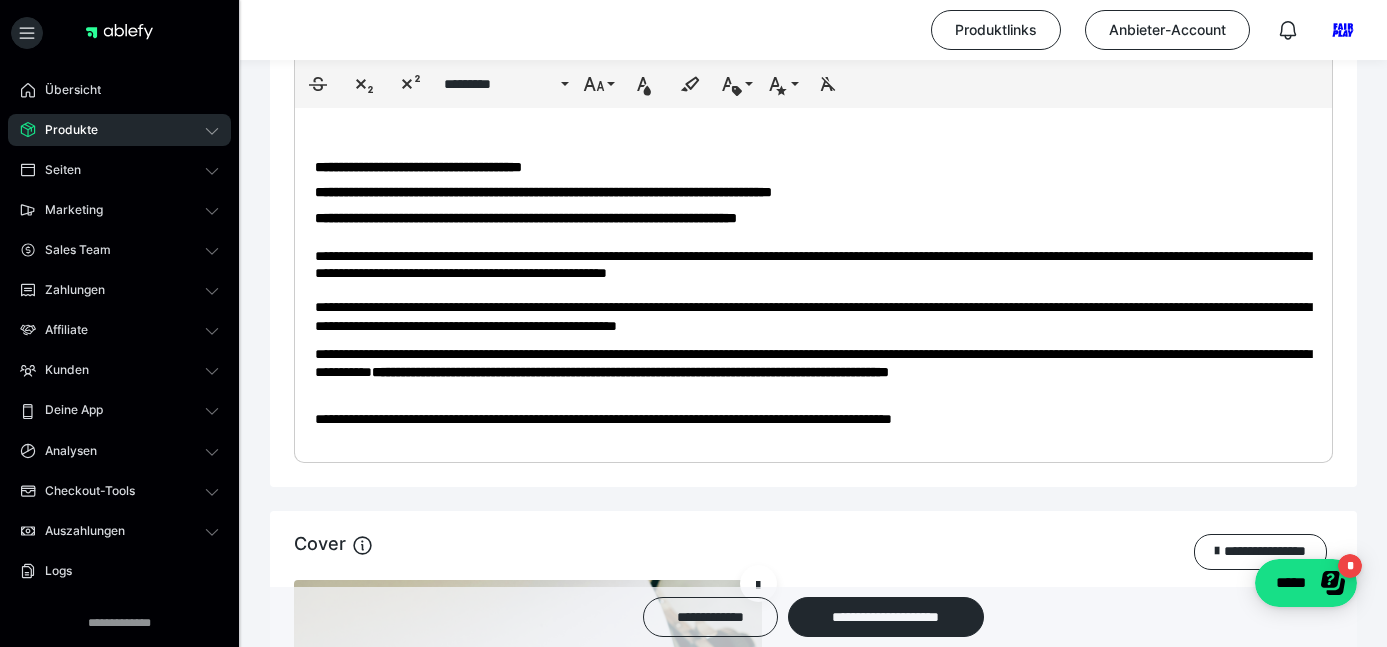 scroll, scrollTop: 1091, scrollLeft: 0, axis: vertical 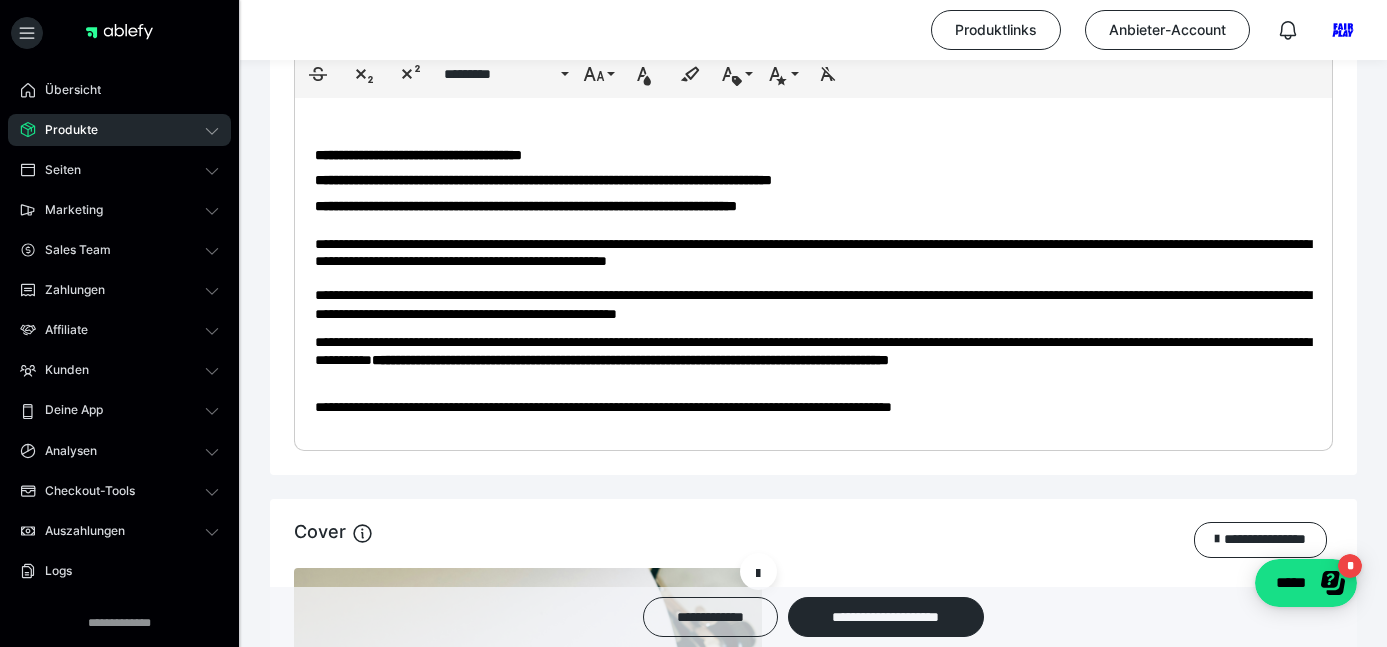 drag, startPoint x: 812, startPoint y: 321, endPoint x: 887, endPoint y: 325, distance: 75.10659 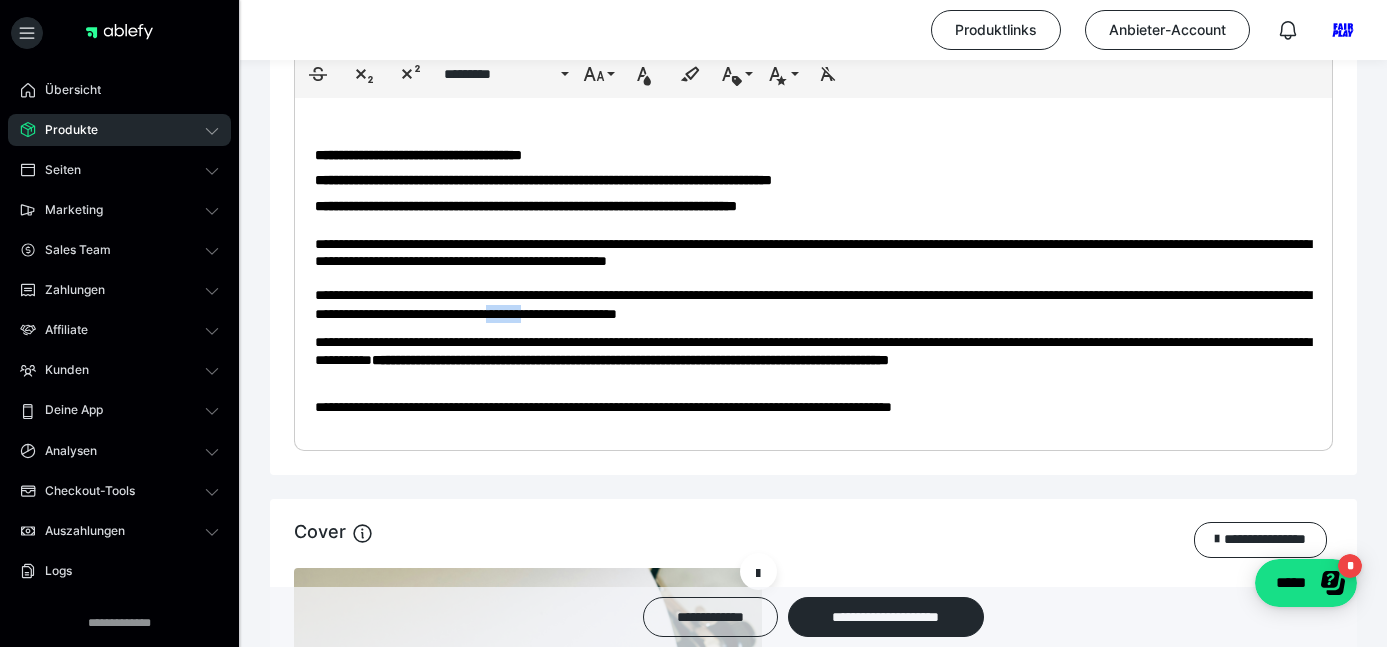 click on "**********" at bounding box center [813, 252] 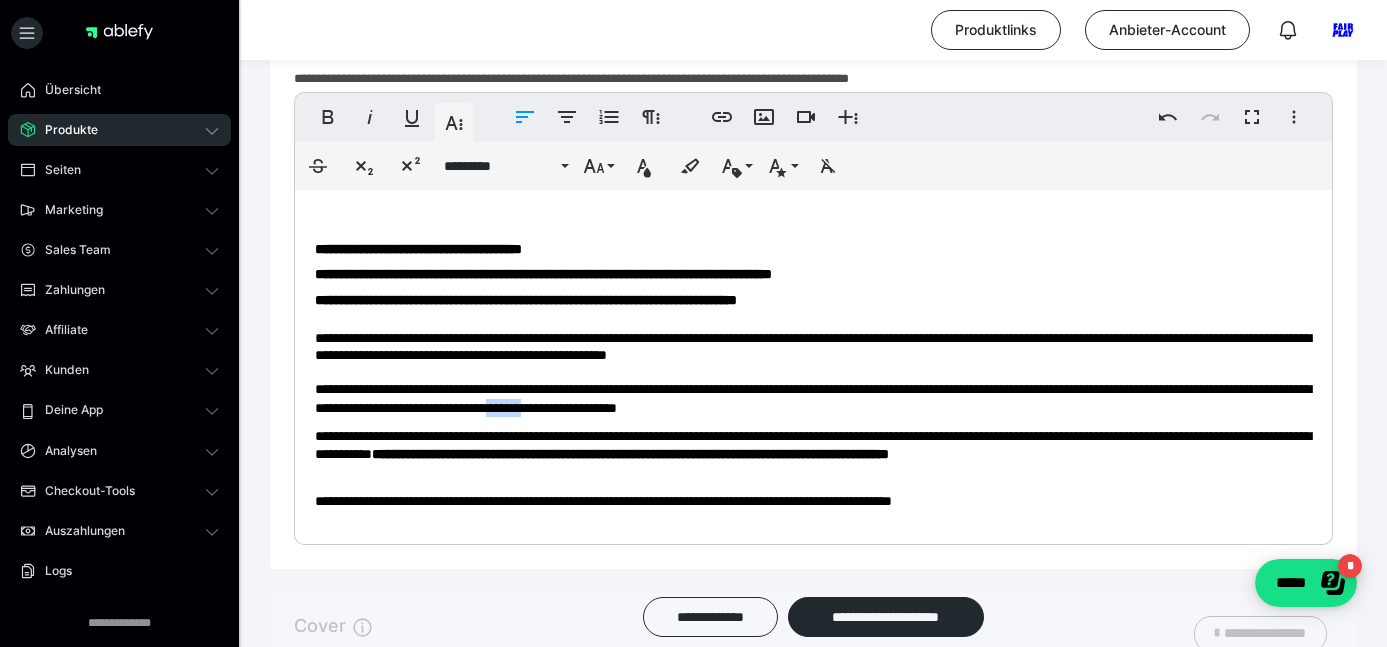 scroll, scrollTop: 943, scrollLeft: 0, axis: vertical 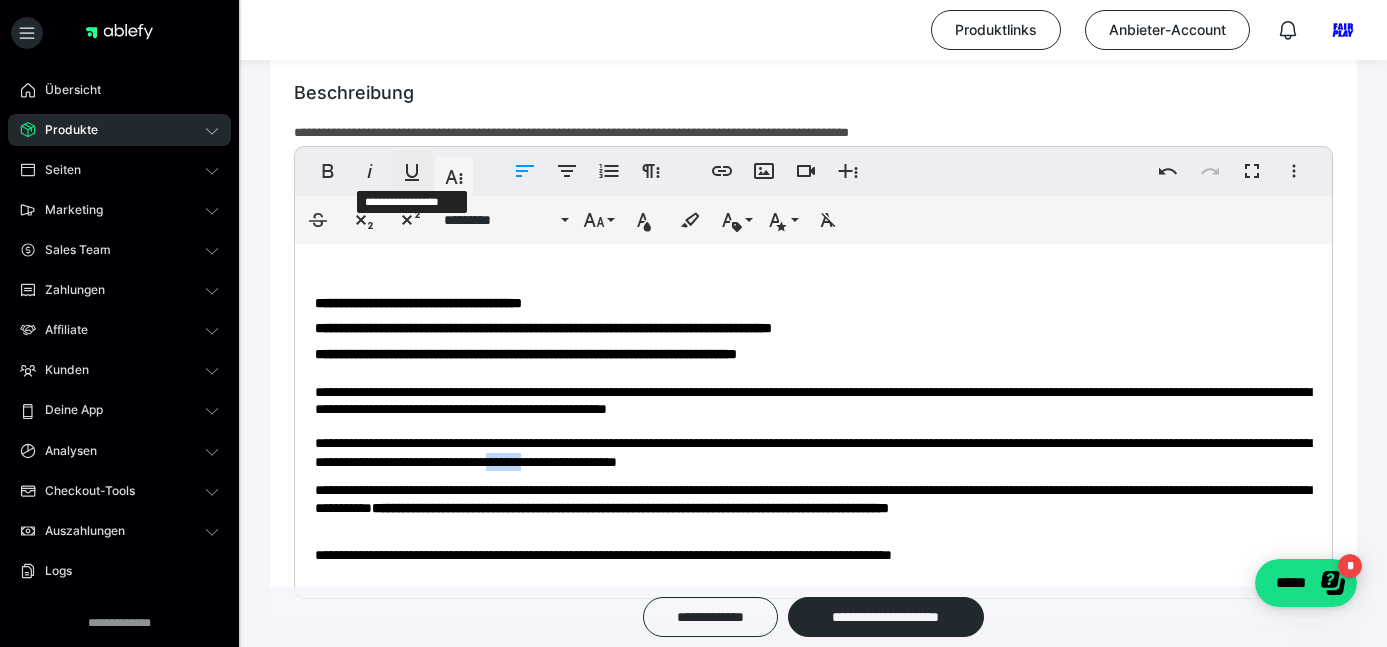 click 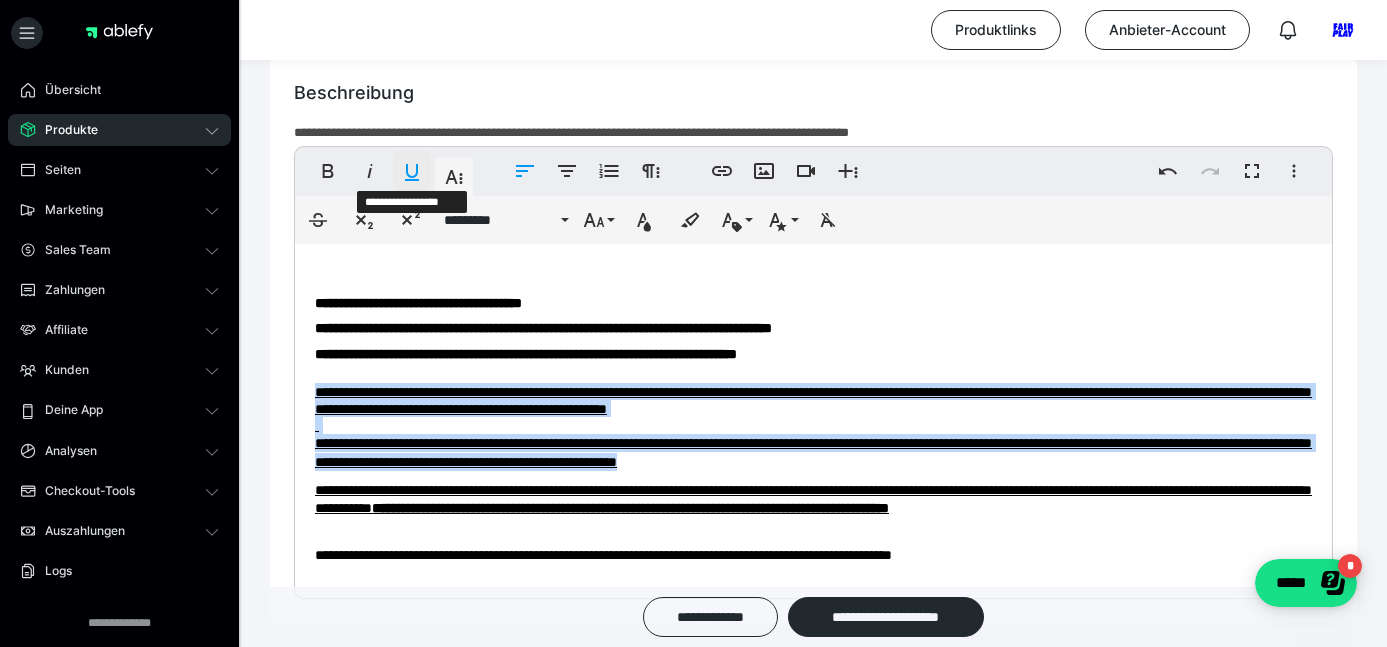click 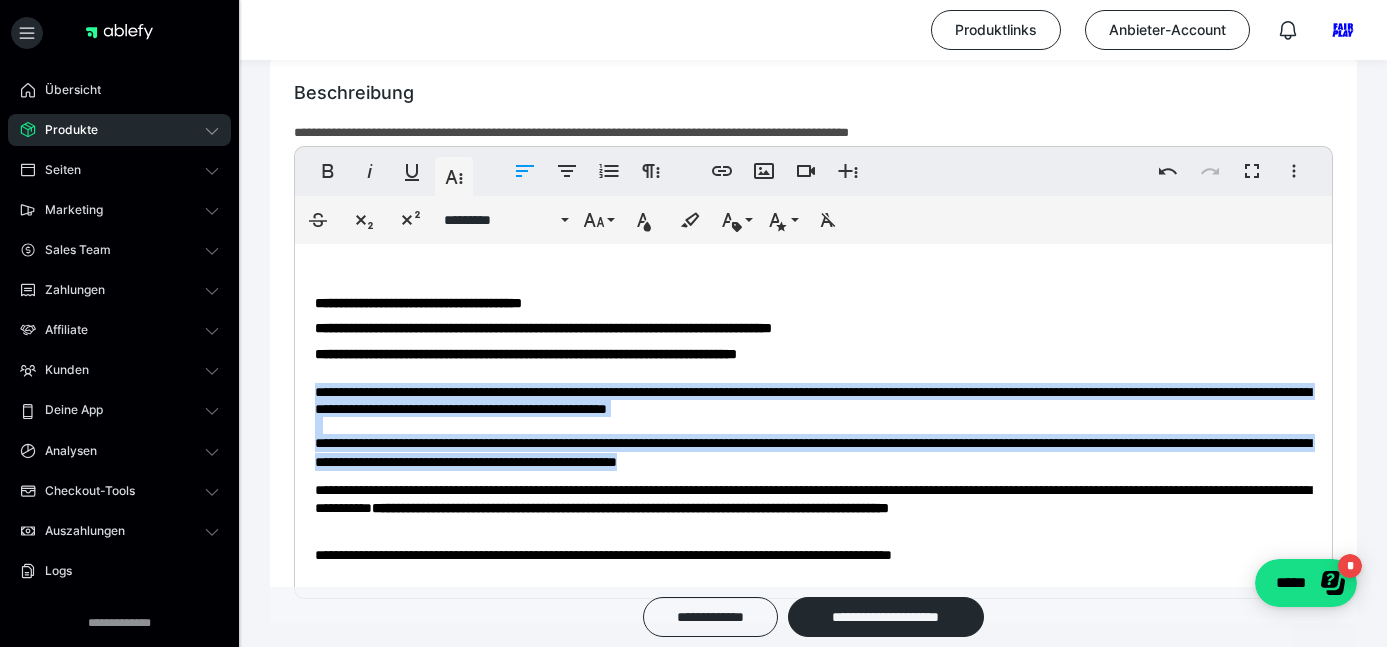 click on "**********" at bounding box center [813, 400] 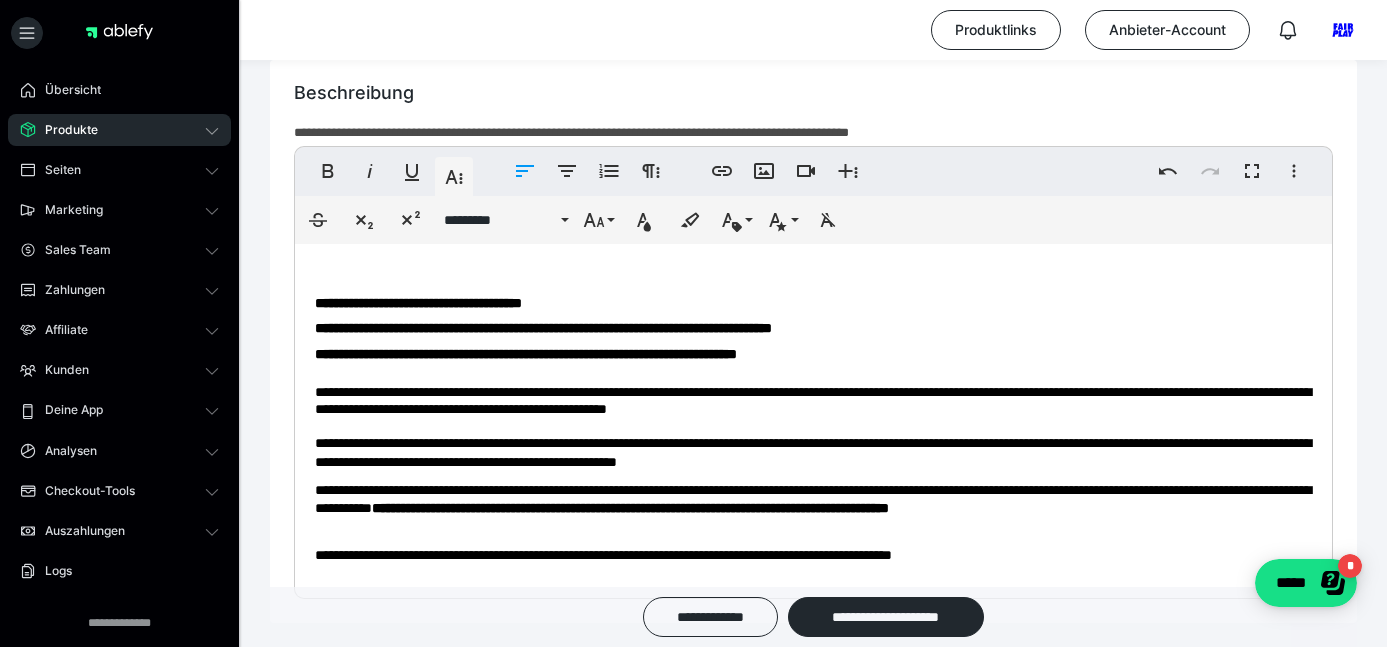 click on "**********" at bounding box center (813, 400) 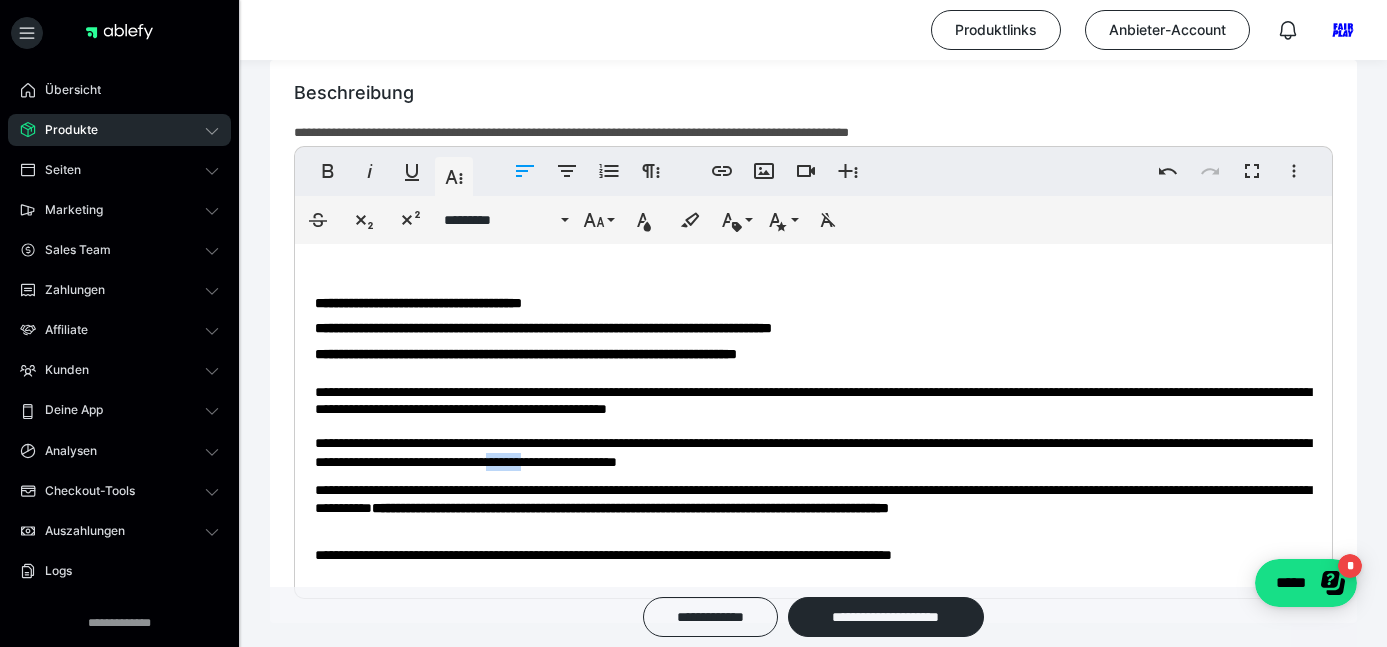click on "**********" at bounding box center (813, 400) 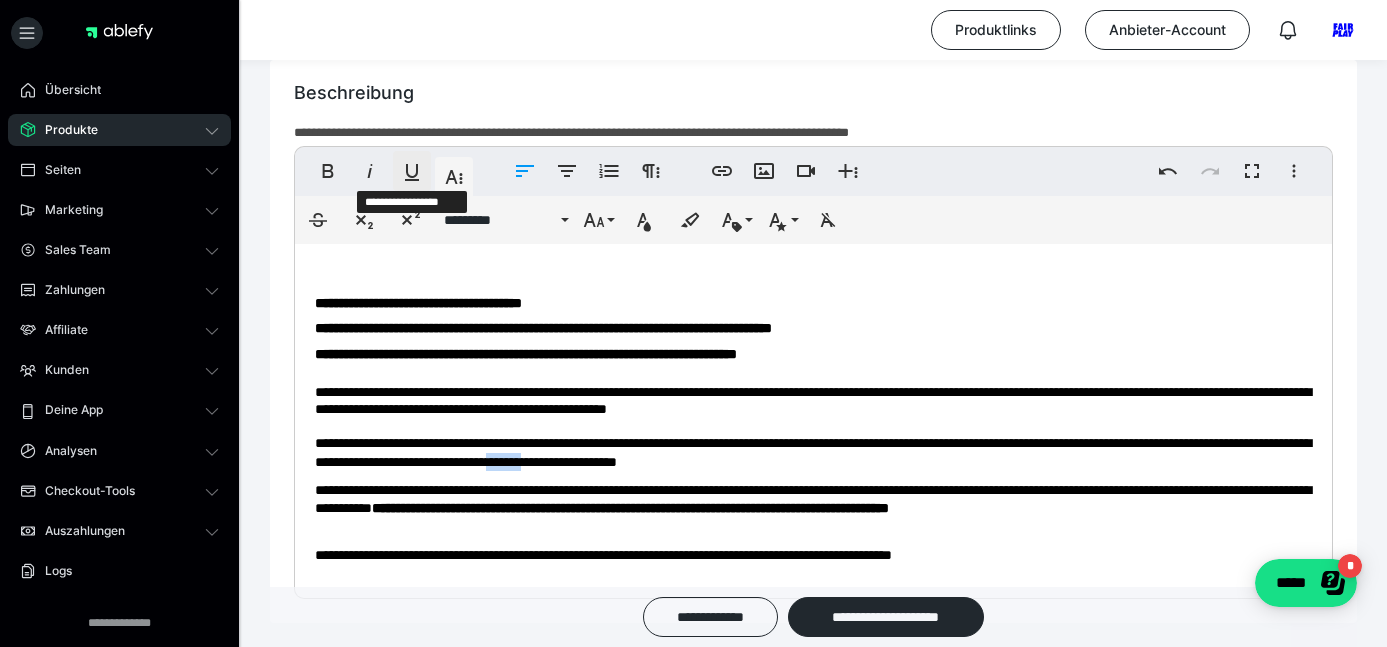 click 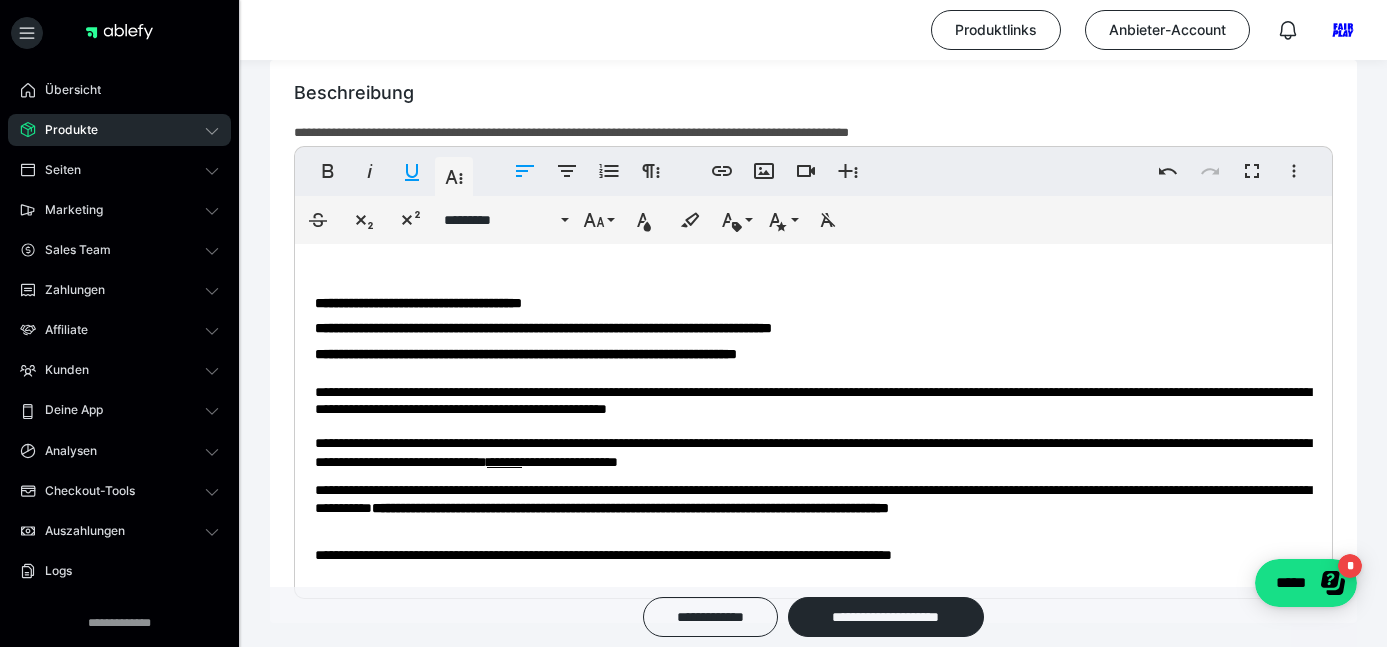 click on "**********" at bounding box center (813, 400) 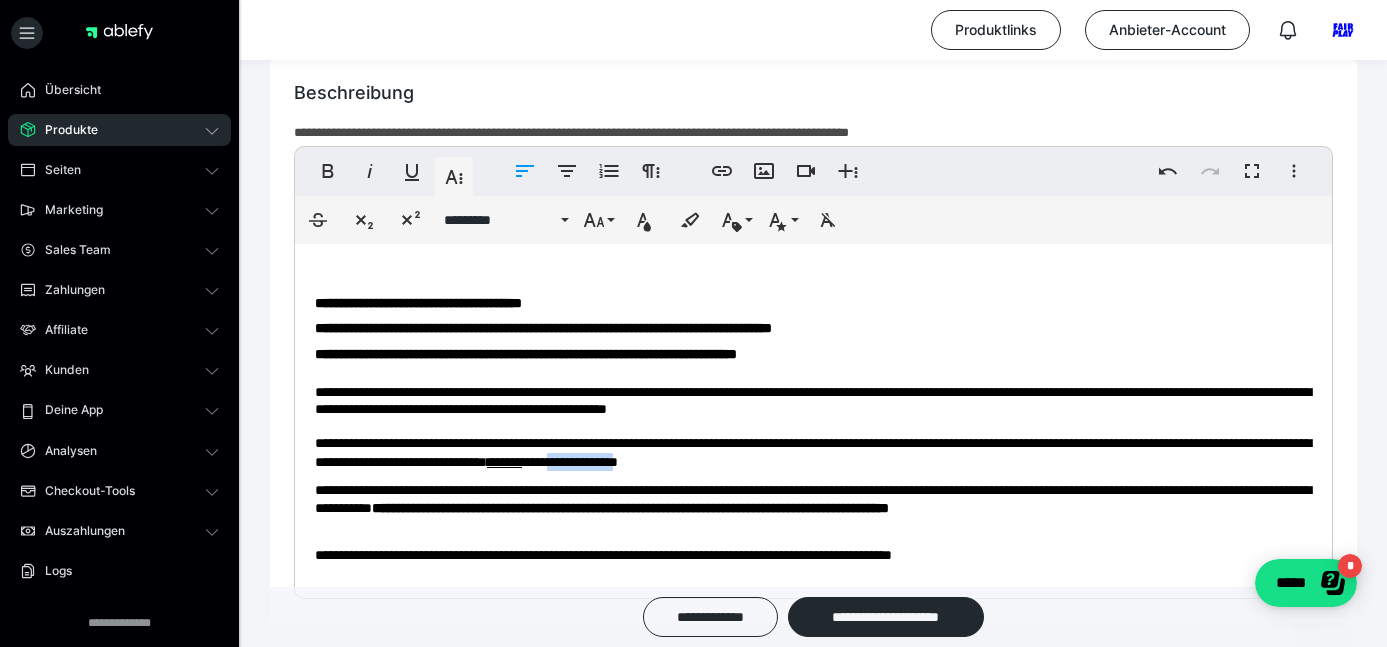 click on "**********" at bounding box center [813, 400] 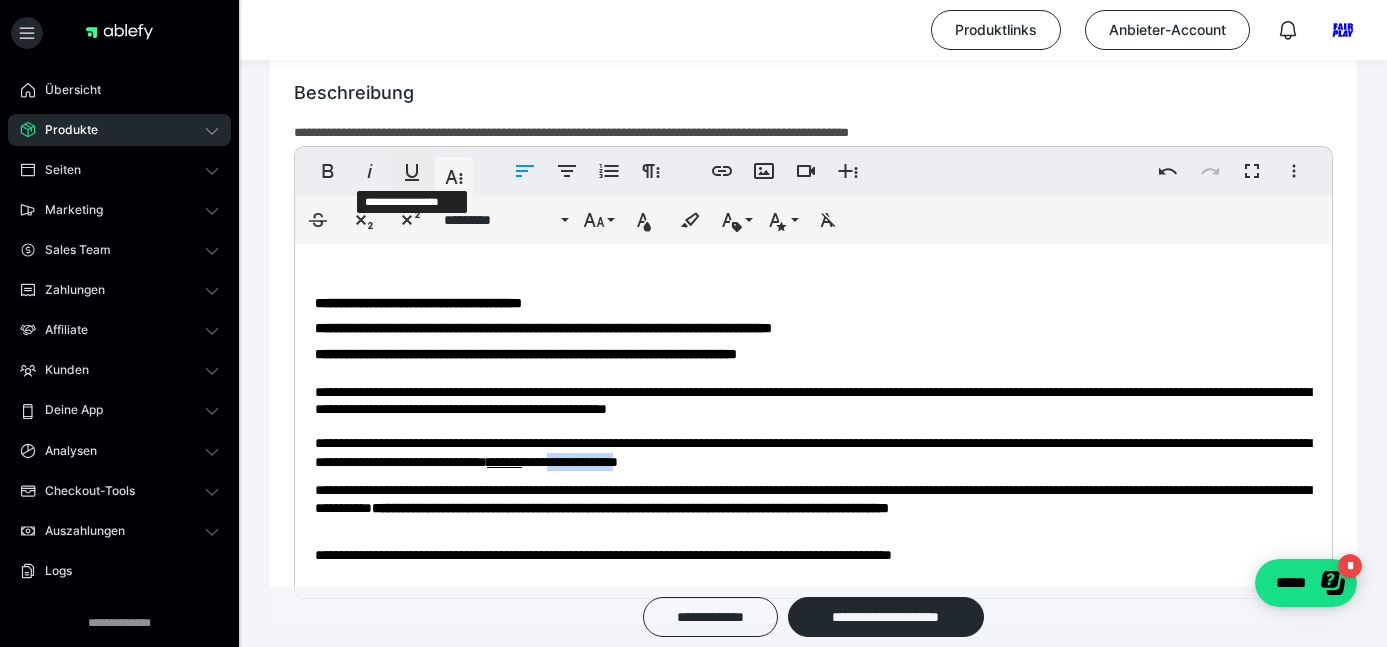 click 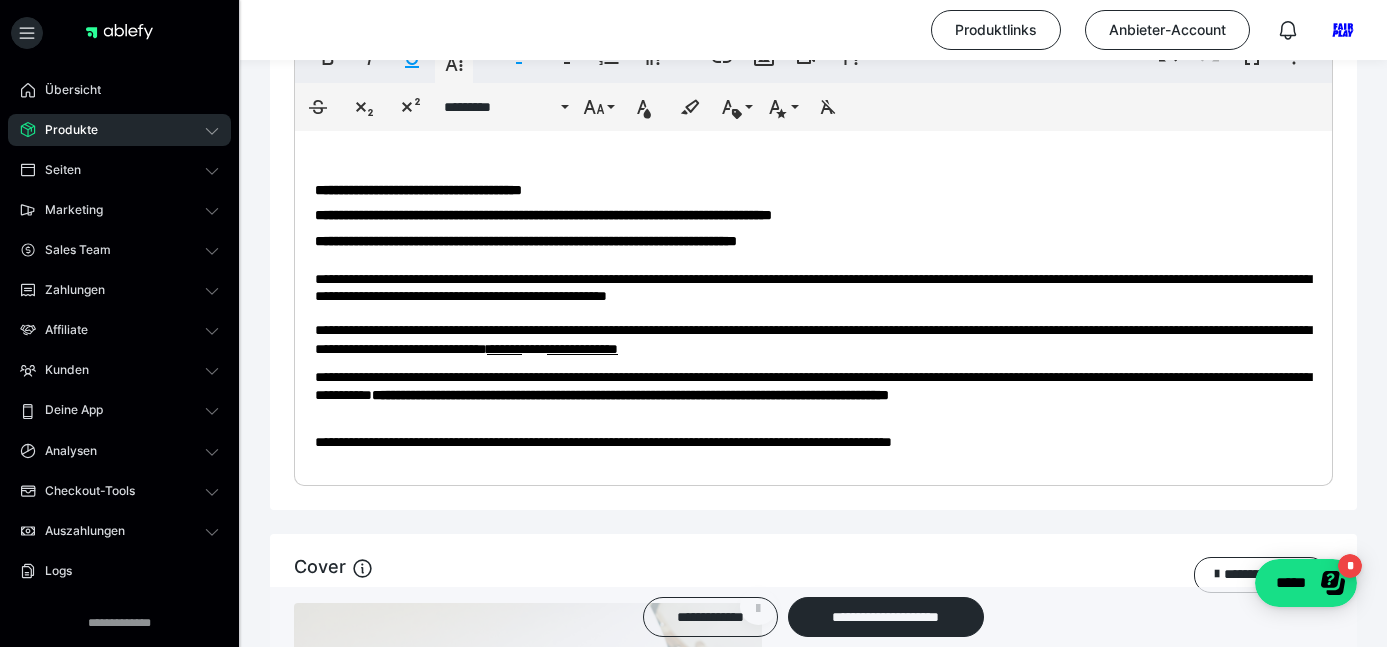 scroll, scrollTop: 1062, scrollLeft: 0, axis: vertical 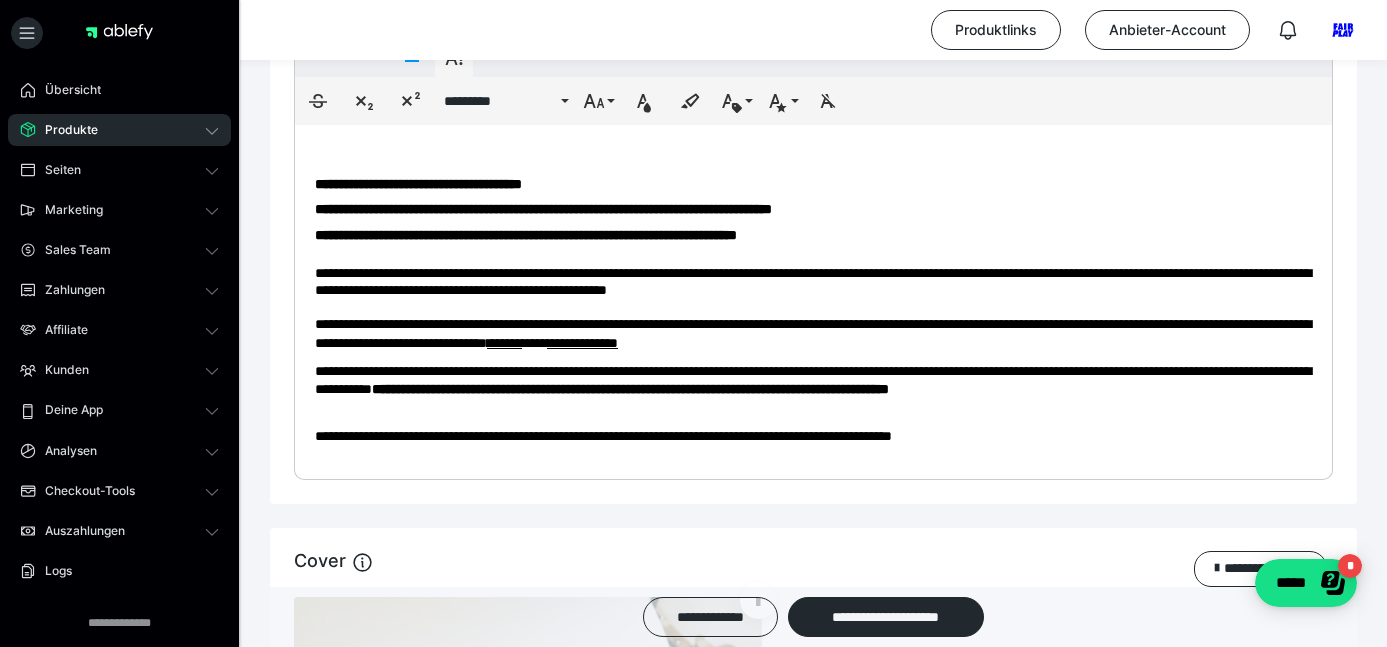 click on "**********" at bounding box center [630, 389] 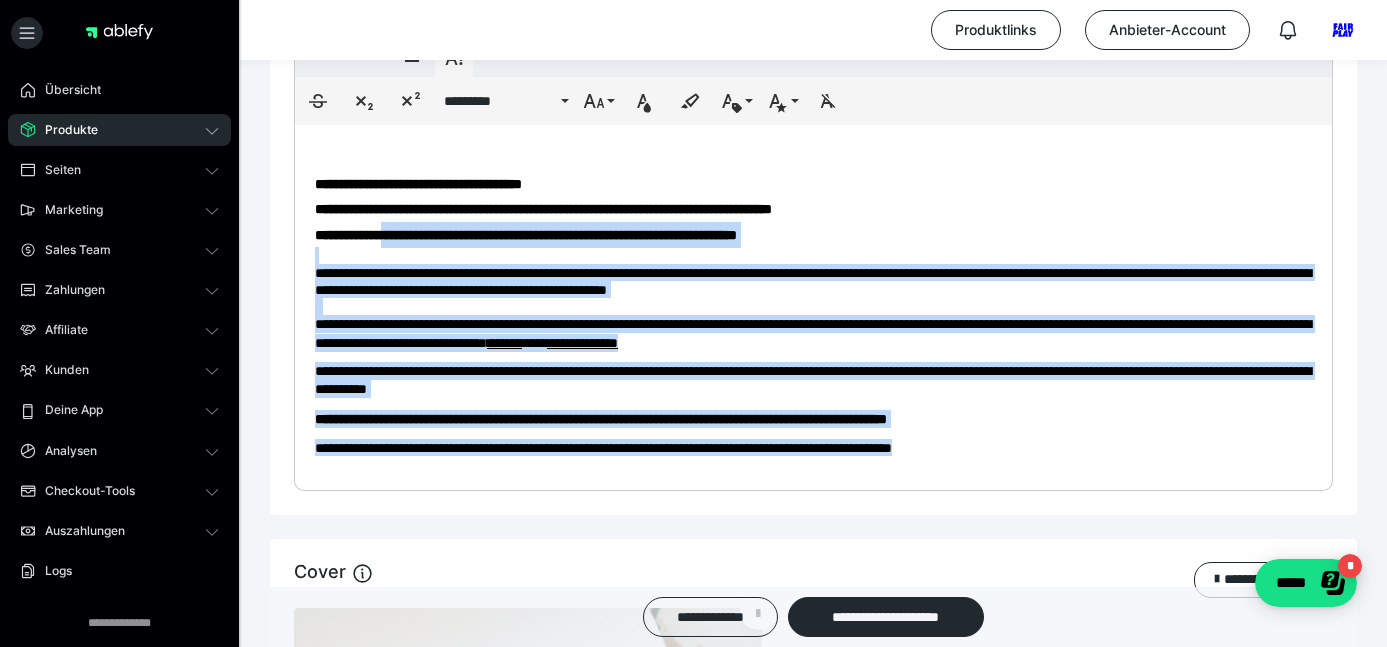 drag, startPoint x: 1026, startPoint y: 444, endPoint x: 410, endPoint y: 235, distance: 650.4898 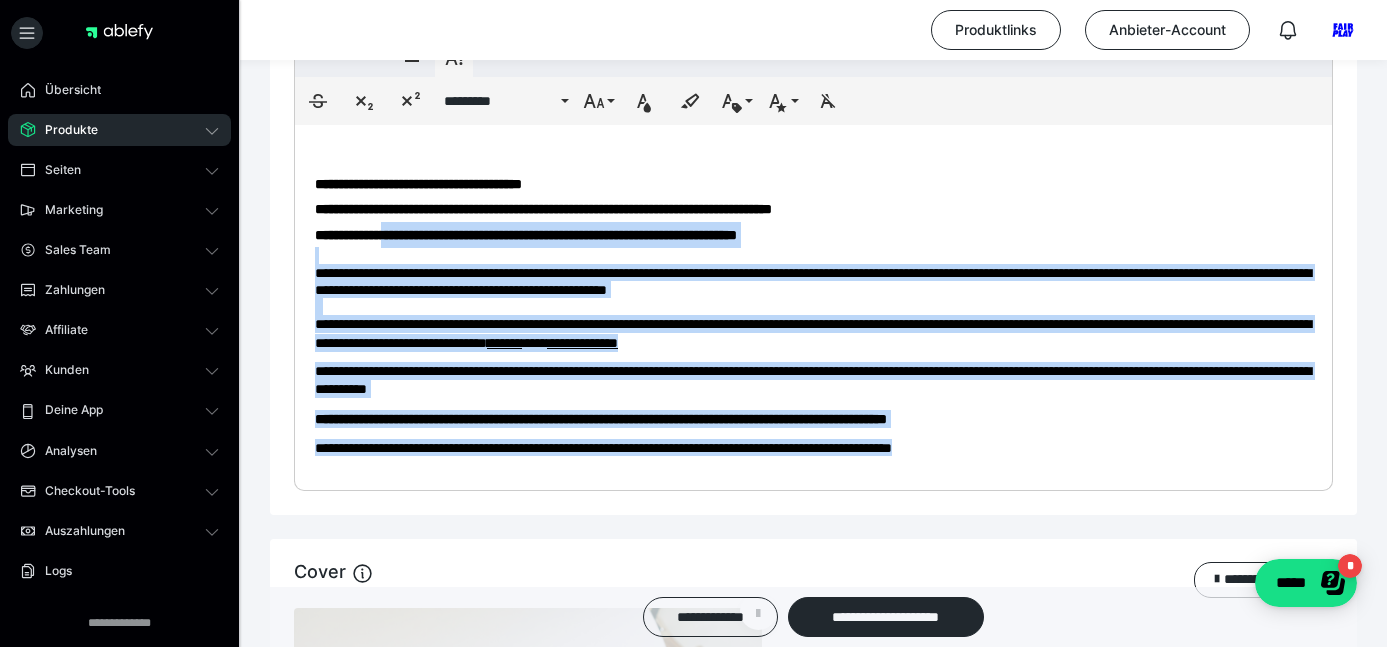 click on "**********" at bounding box center (813, 303) 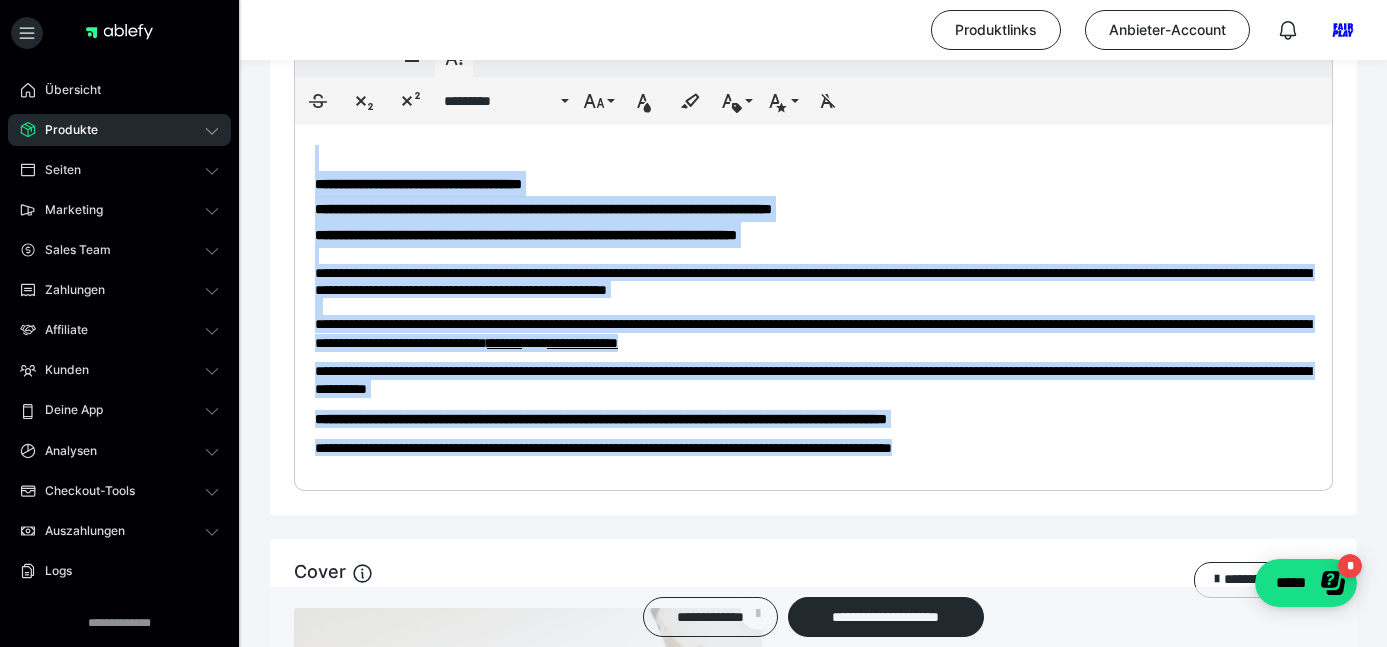 drag, startPoint x: 1054, startPoint y: 449, endPoint x: 337, endPoint y: 163, distance: 771.93585 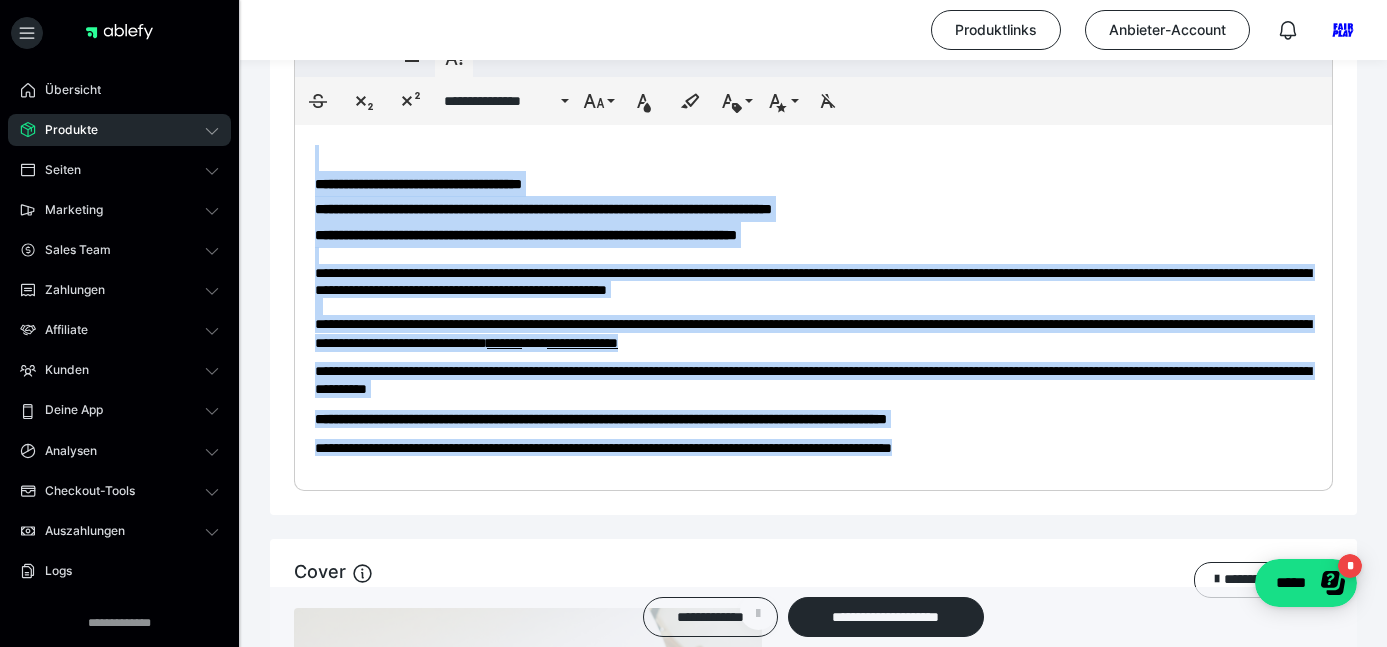 copy on "**********" 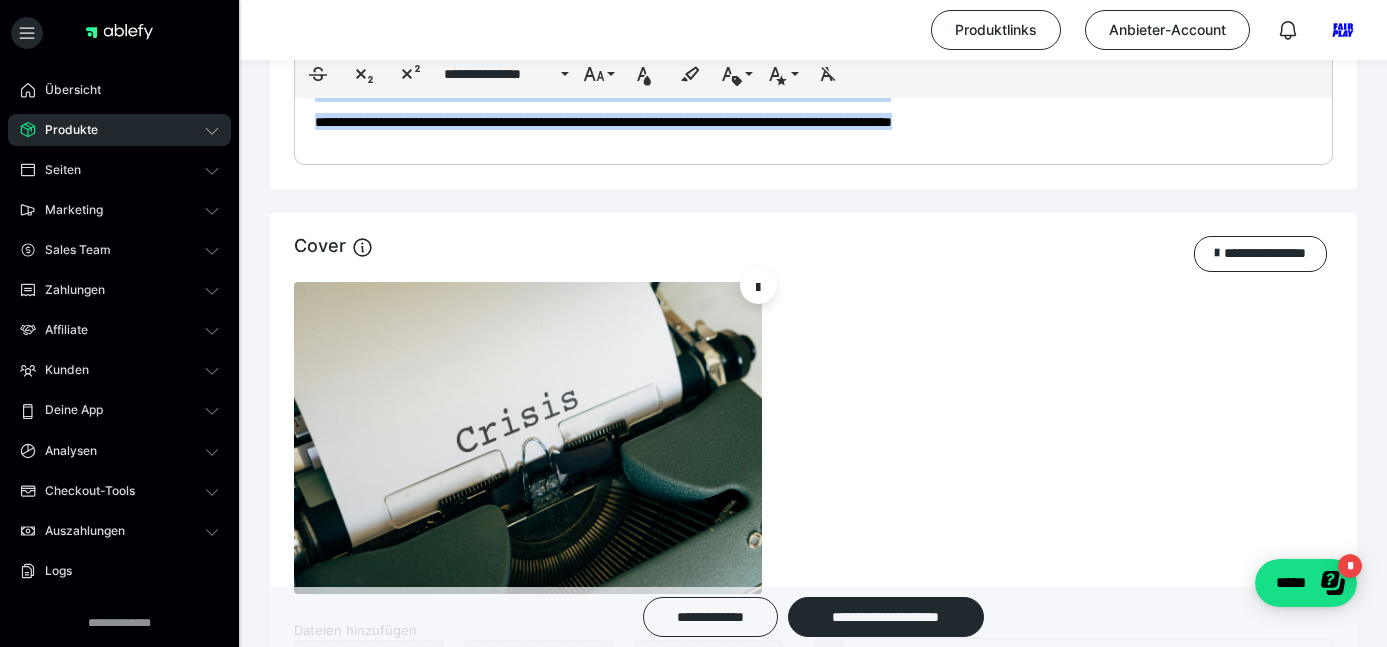 scroll, scrollTop: 1408, scrollLeft: 0, axis: vertical 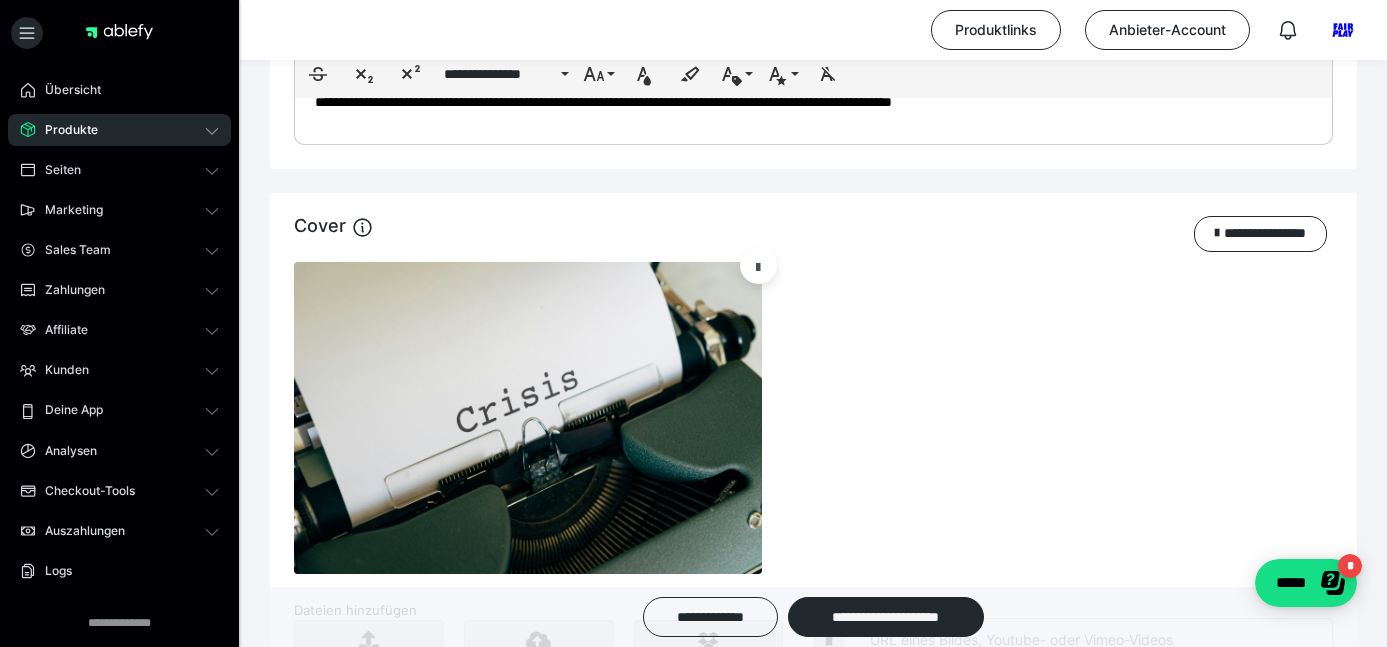 click at bounding box center (758, 266) 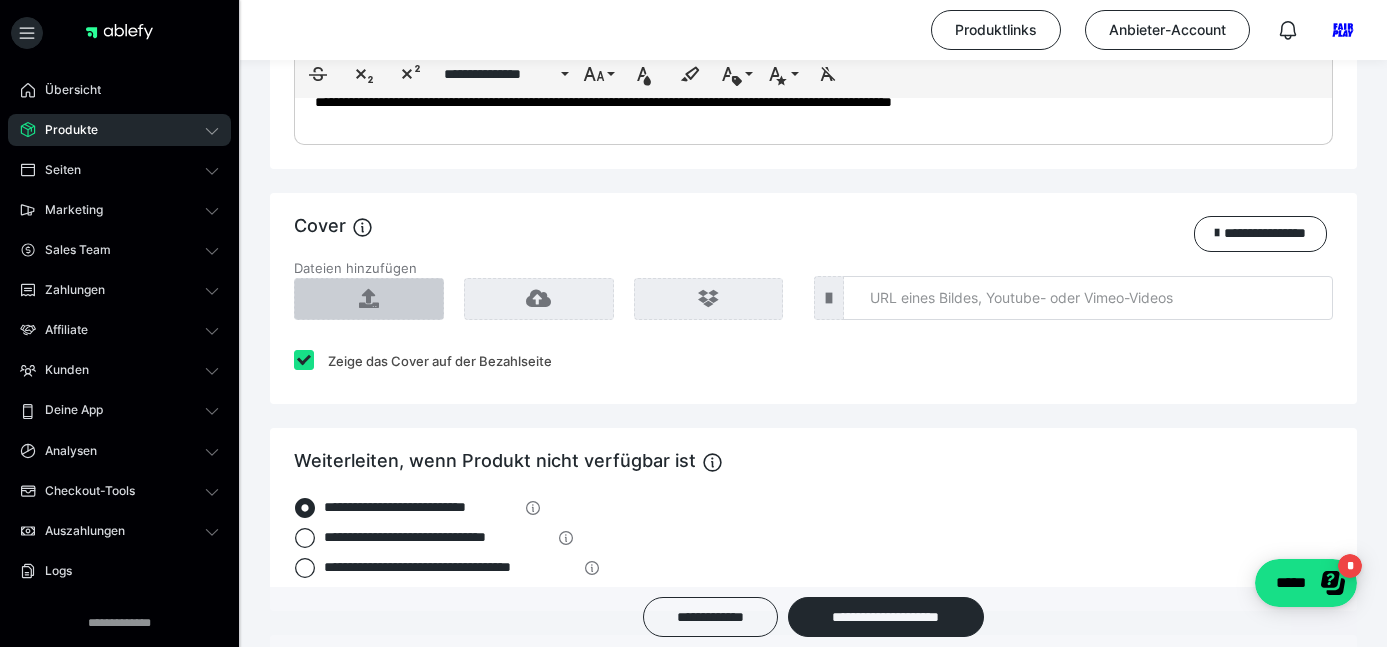 click at bounding box center [369, 299] 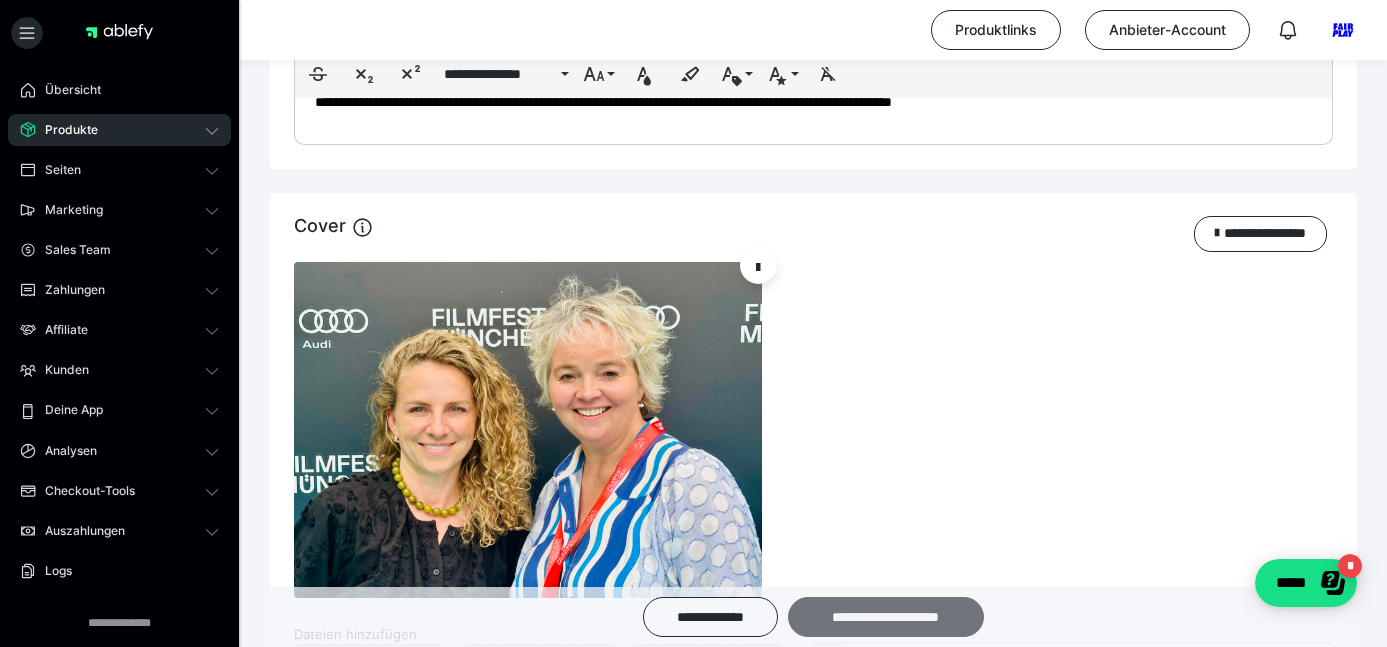 click on "**********" at bounding box center [886, 617] 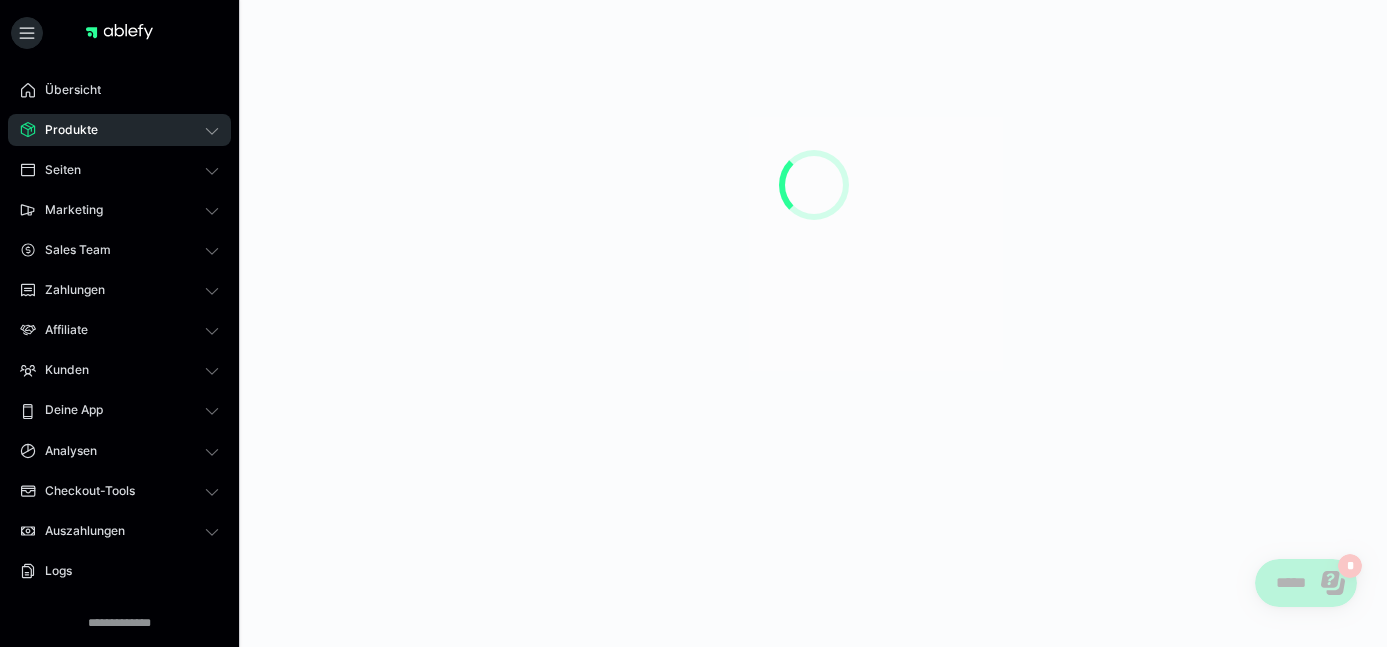 scroll, scrollTop: 0, scrollLeft: 0, axis: both 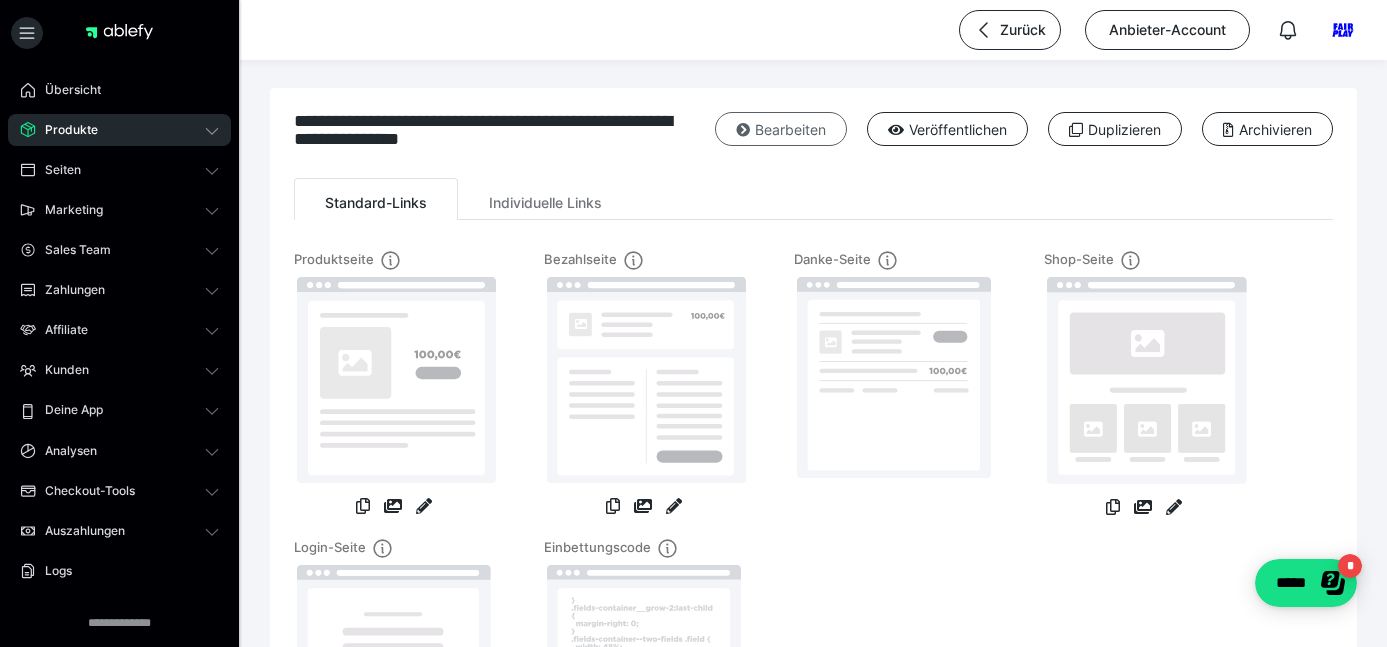 click at bounding box center [743, 130] 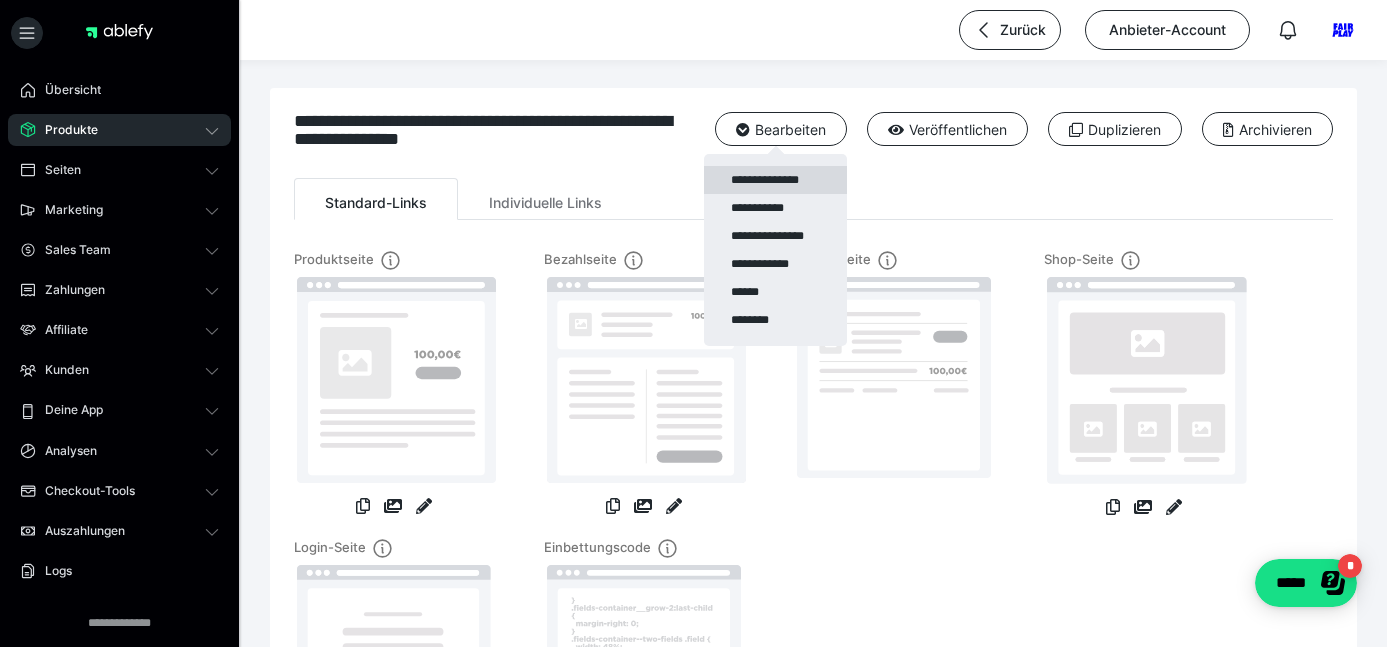click on "**********" at bounding box center [775, 180] 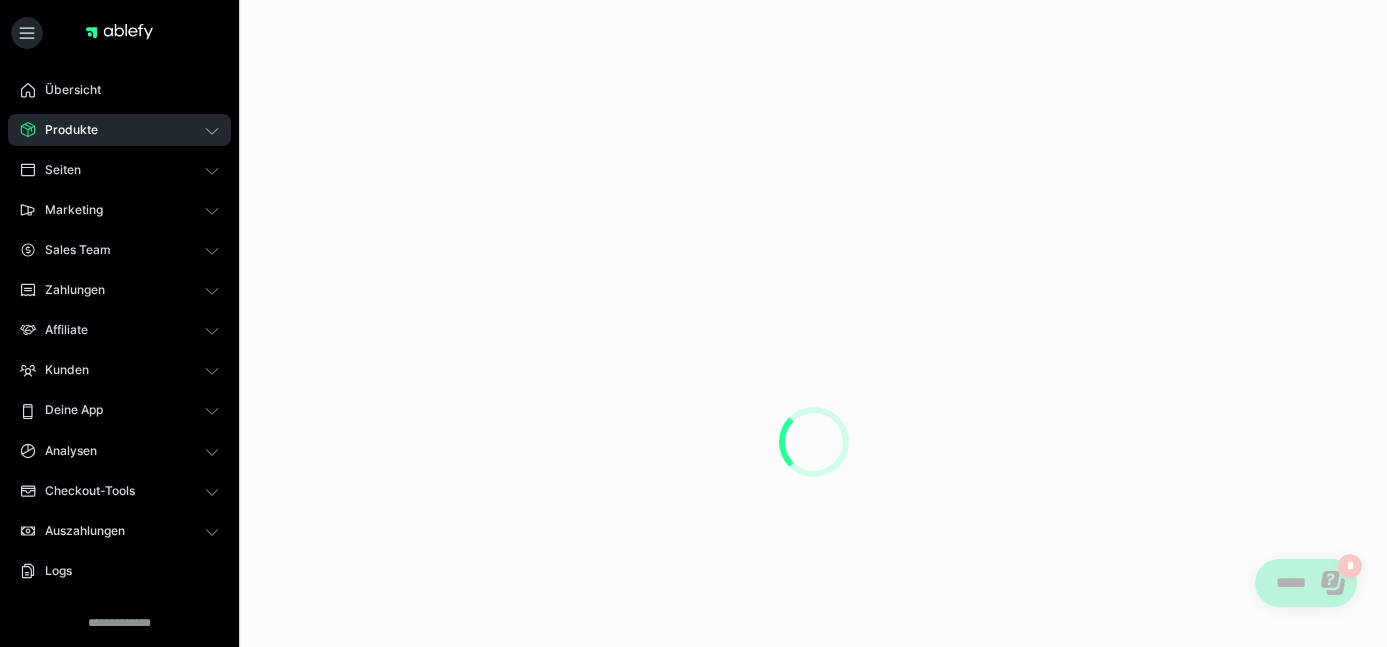 scroll, scrollTop: 0, scrollLeft: 0, axis: both 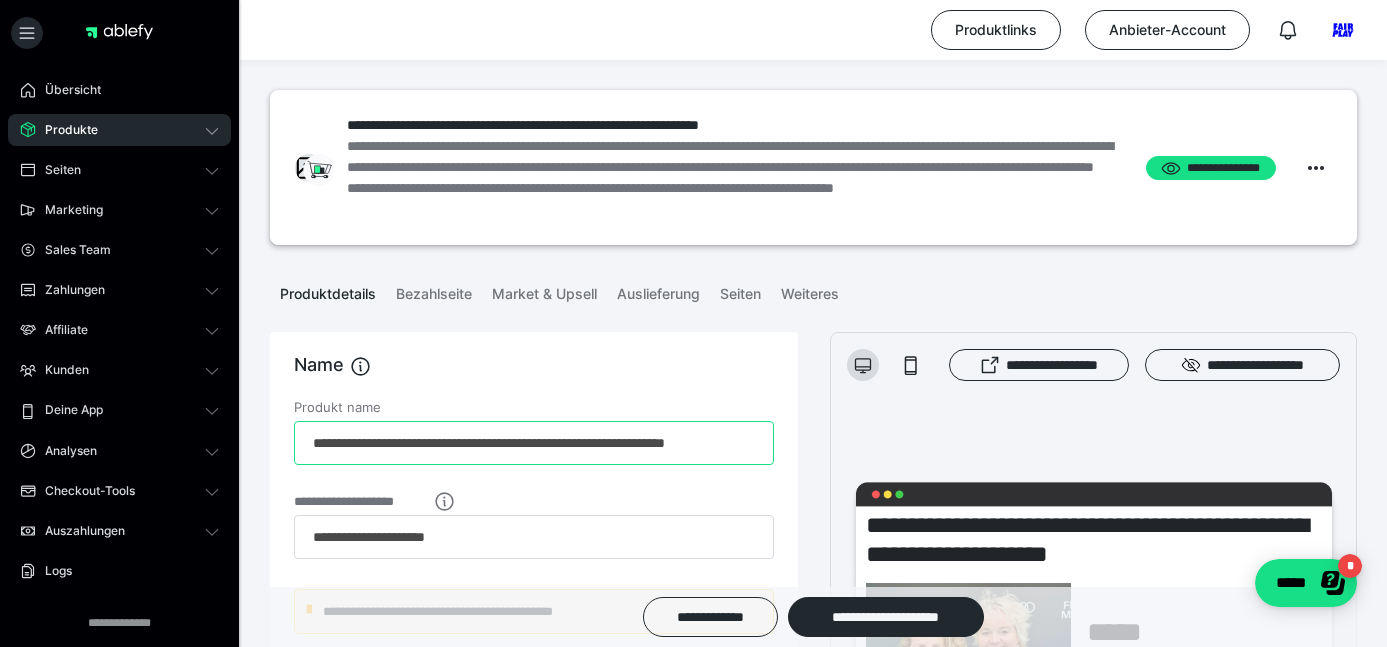 click on "**********" at bounding box center (534, 443) 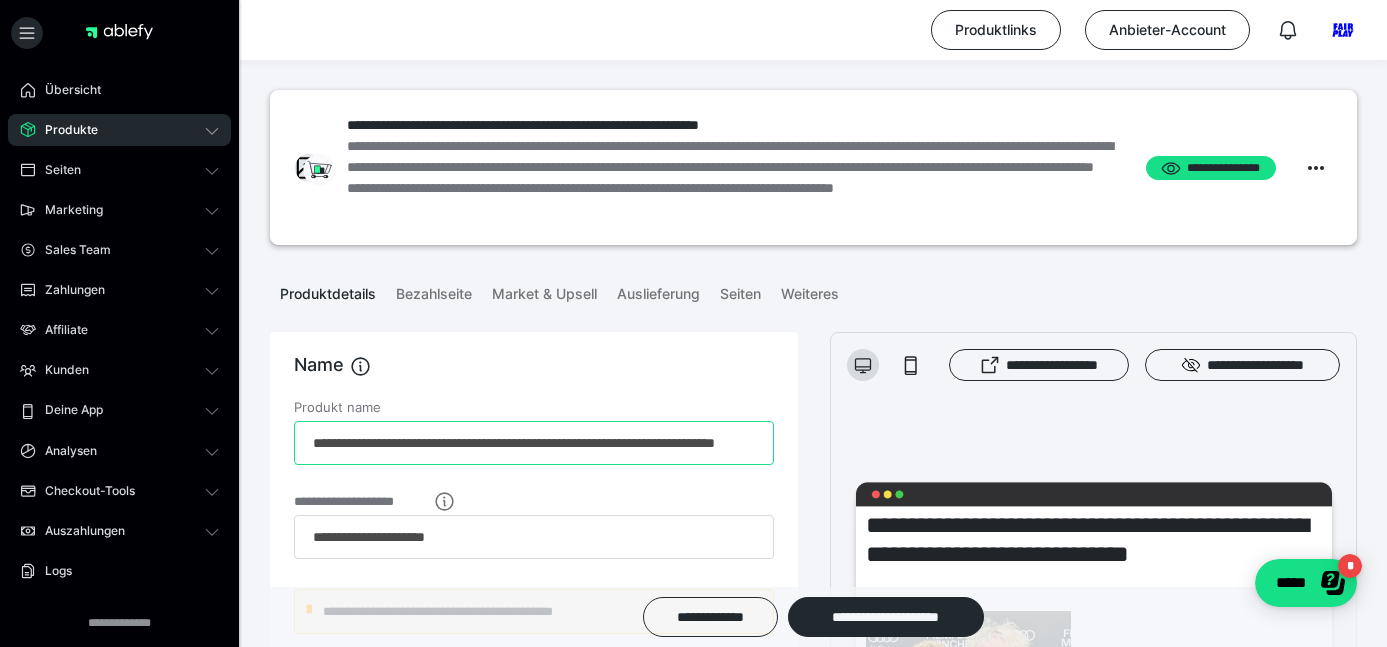 scroll, scrollTop: 58, scrollLeft: 0, axis: vertical 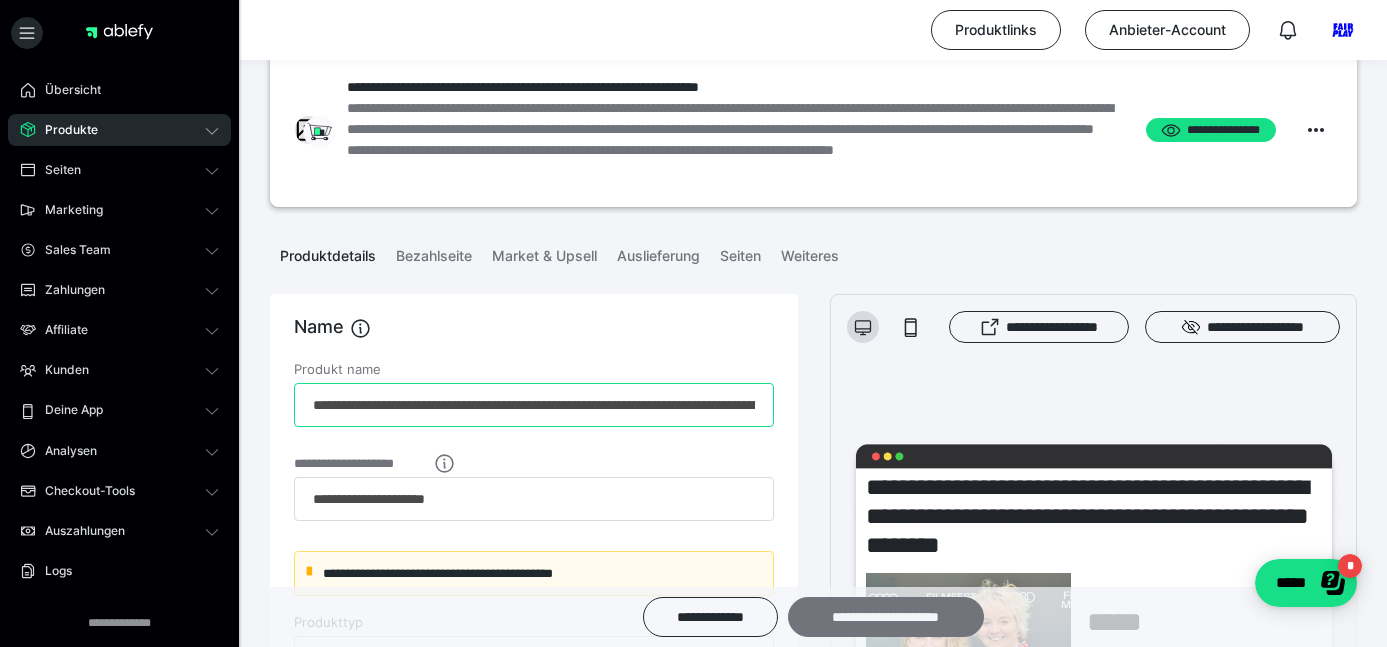 type on "**********" 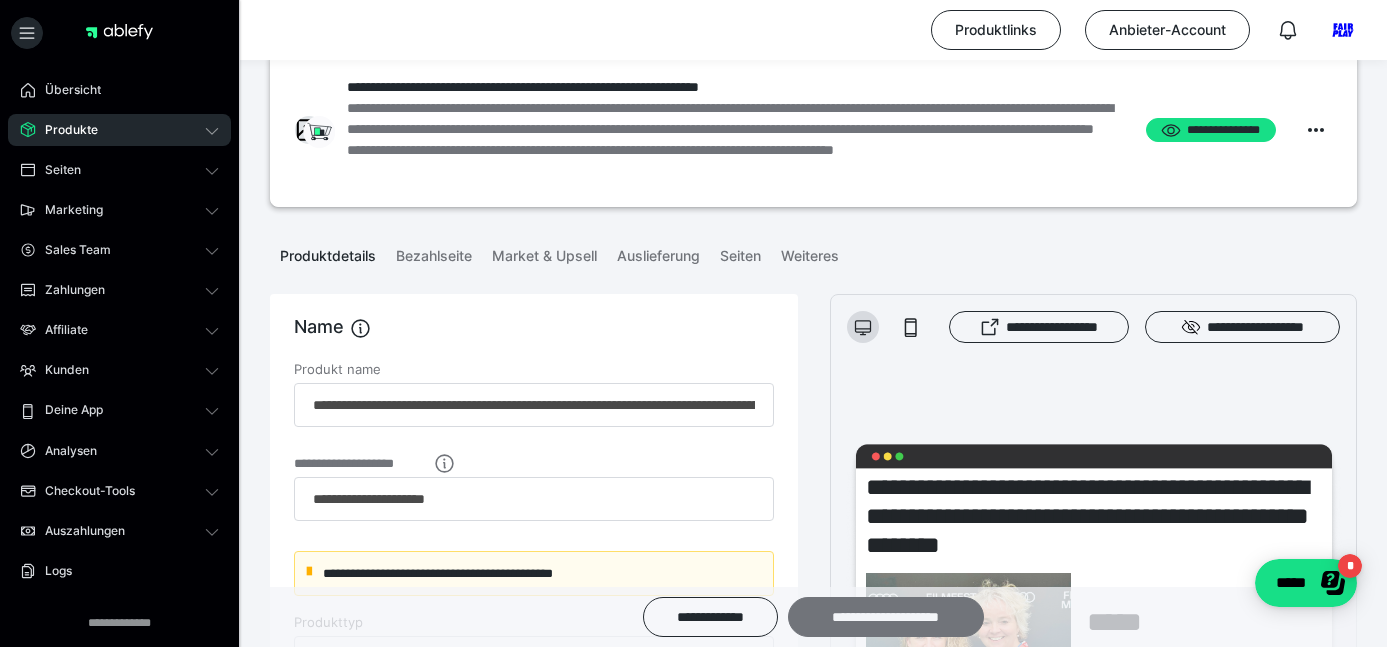 click on "**********" at bounding box center [886, 617] 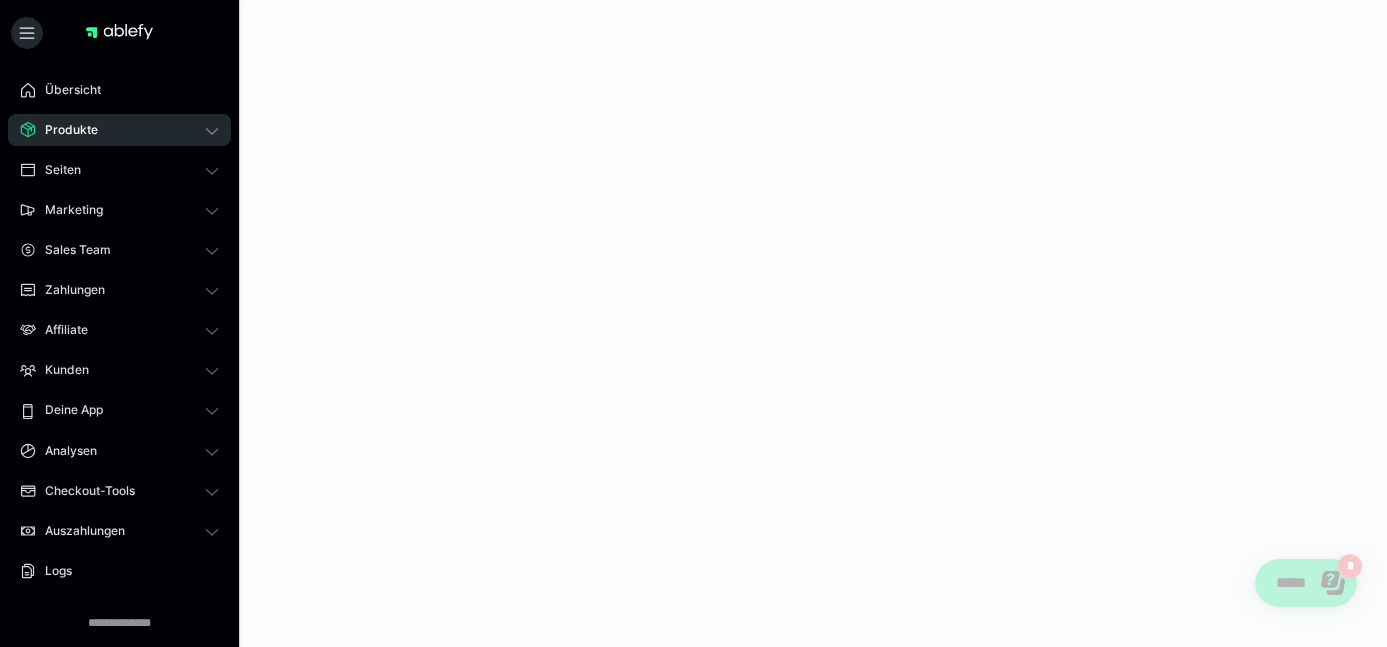 scroll, scrollTop: 1, scrollLeft: 0, axis: vertical 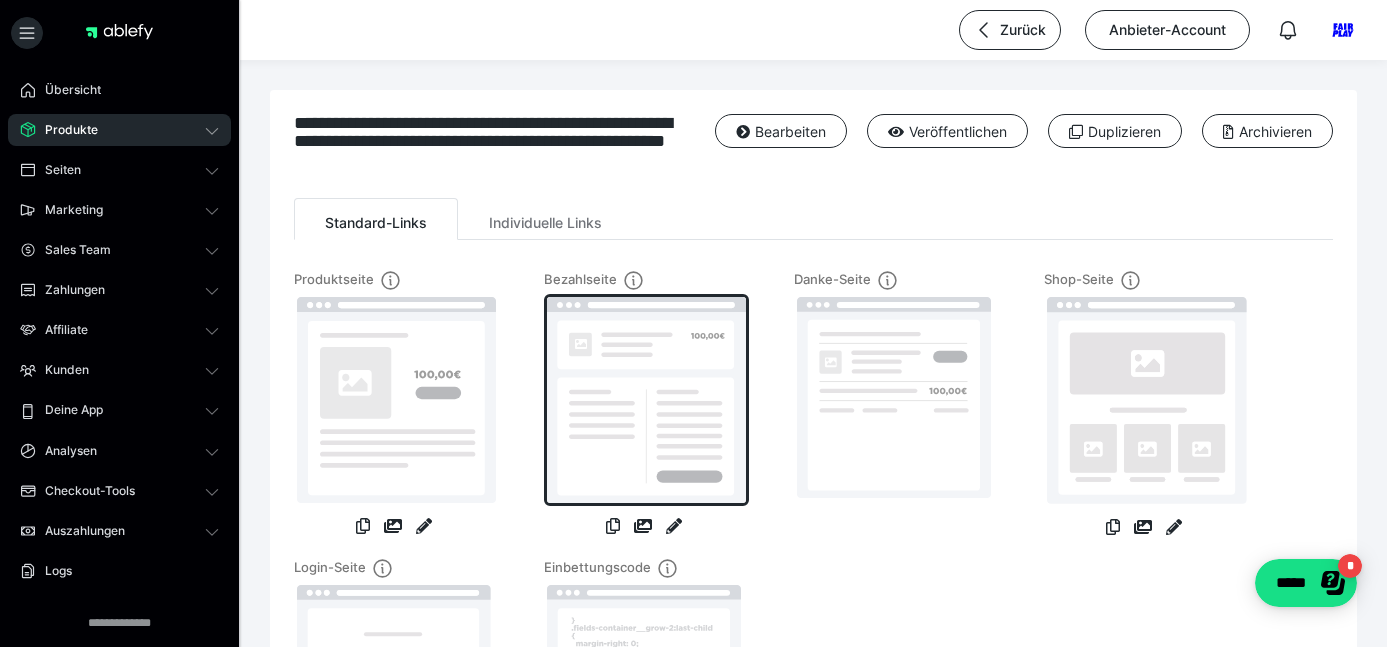 click at bounding box center (646, 400) 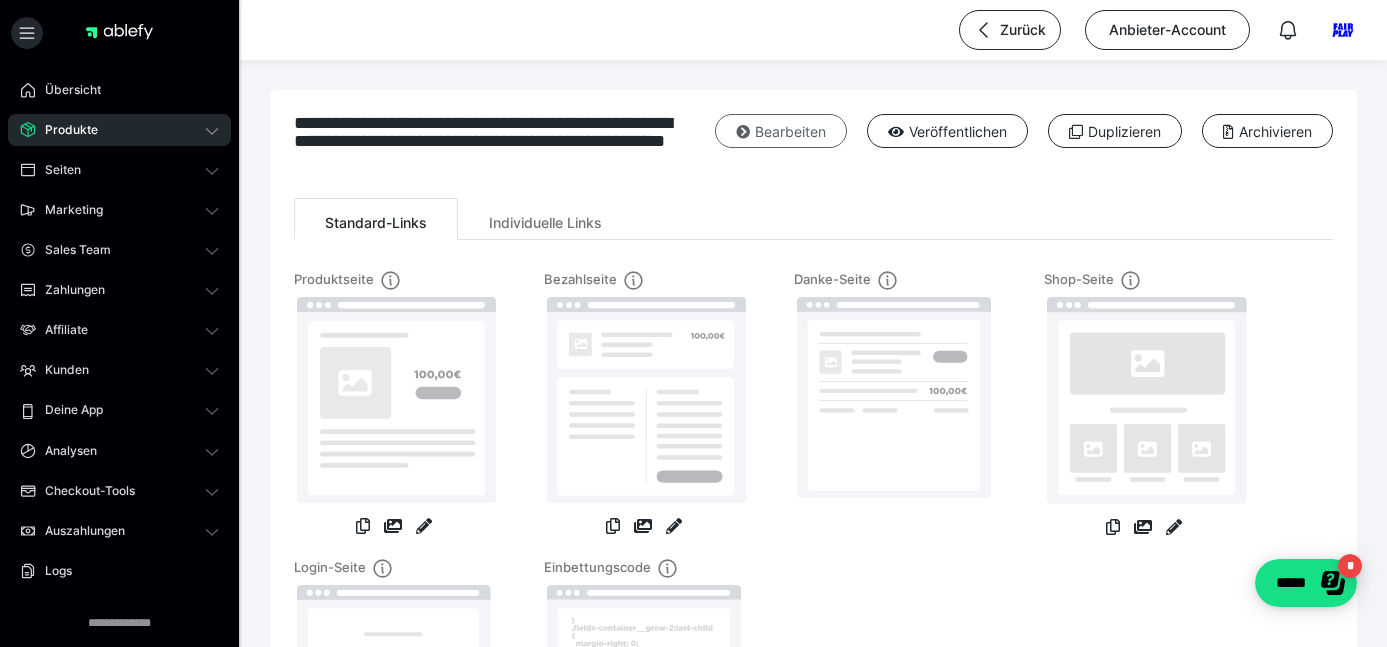 click on "Bearbeiten" at bounding box center [781, 131] 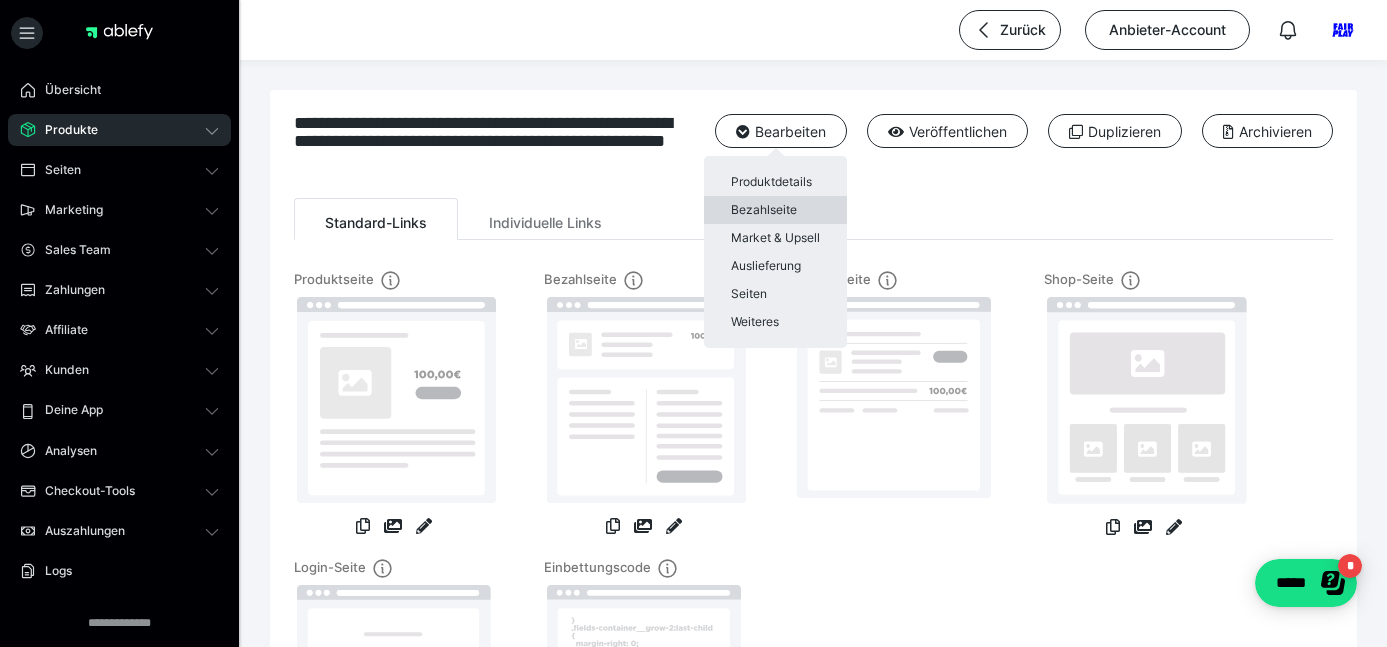 click on "Bezahlseite" at bounding box center (775, 210) 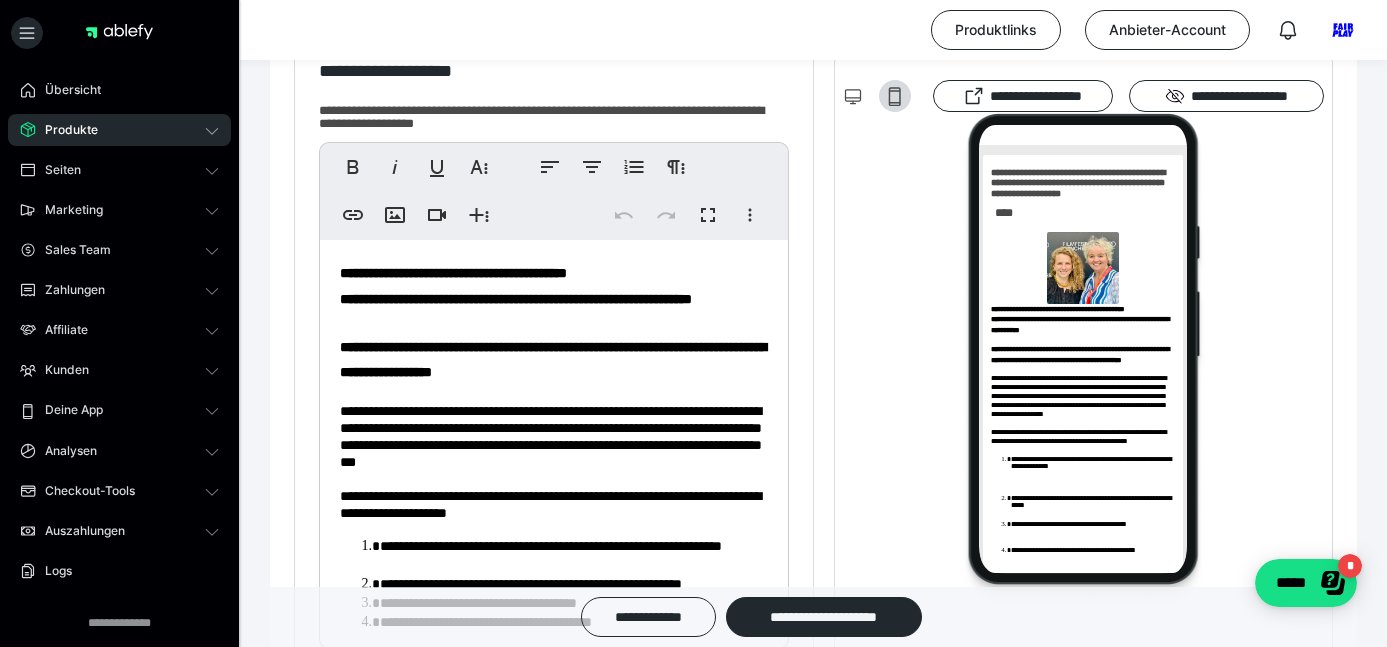 scroll, scrollTop: 470, scrollLeft: 0, axis: vertical 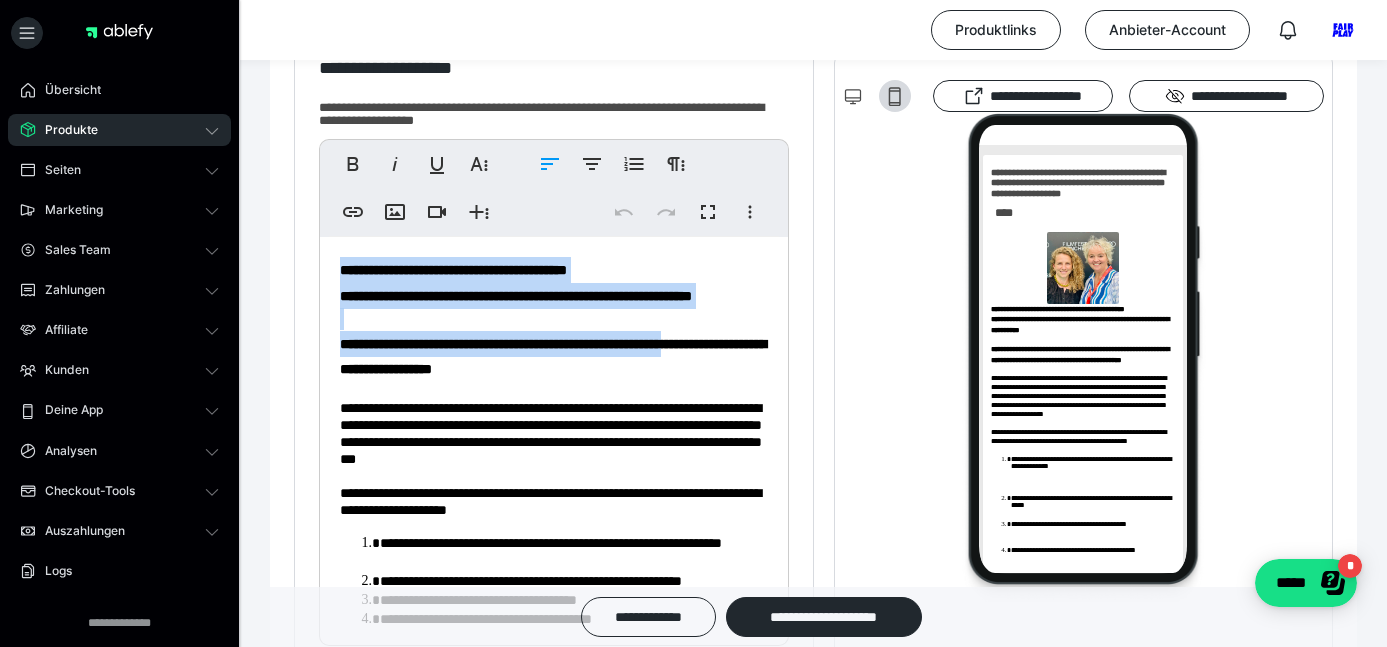 drag, startPoint x: 341, startPoint y: 271, endPoint x: 405, endPoint y: 381, distance: 127.263504 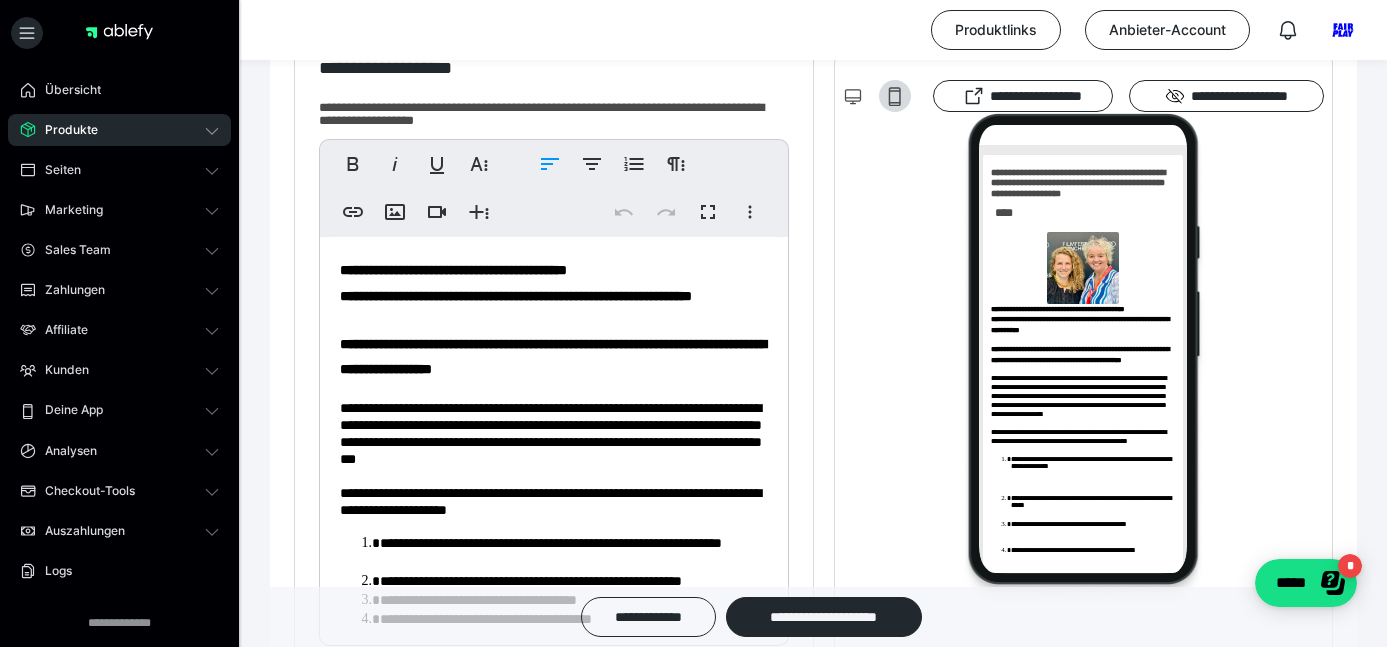 click on "**********" at bounding box center (554, 480) 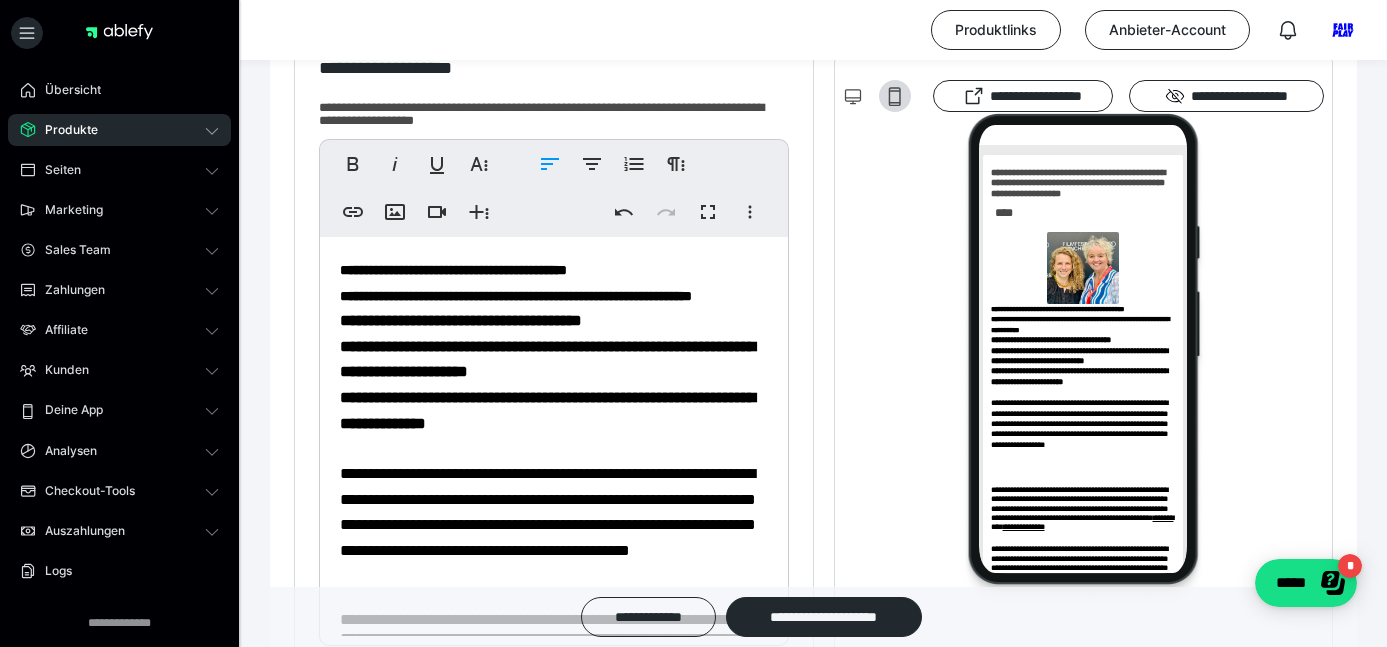 scroll, scrollTop: 0, scrollLeft: 0, axis: both 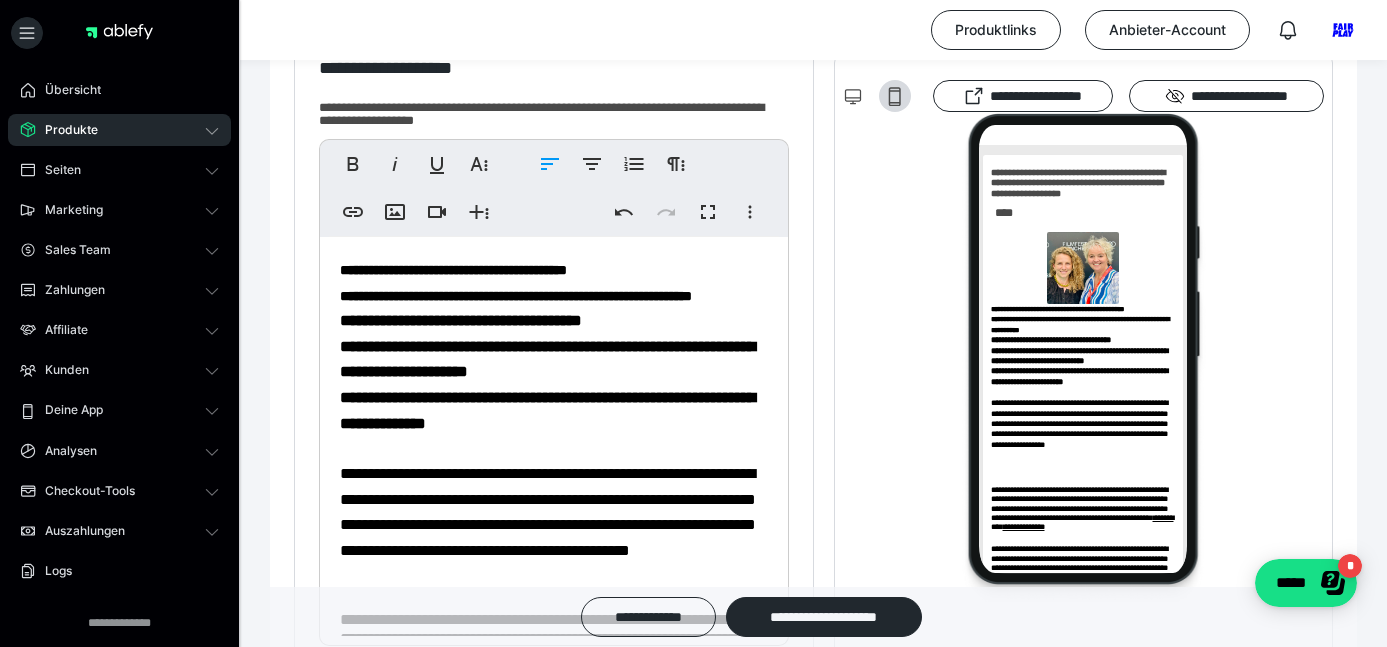 click on "**********" at bounding box center (453, 270) 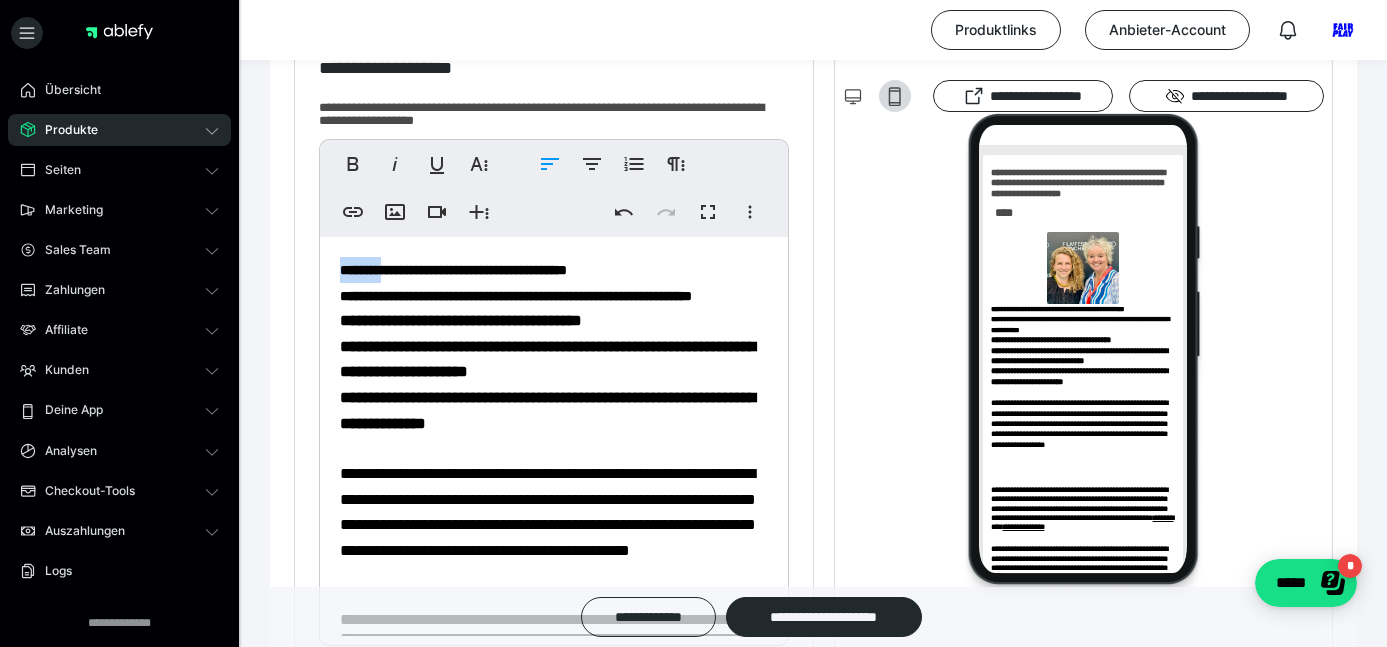 click on "**********" at bounding box center (453, 270) 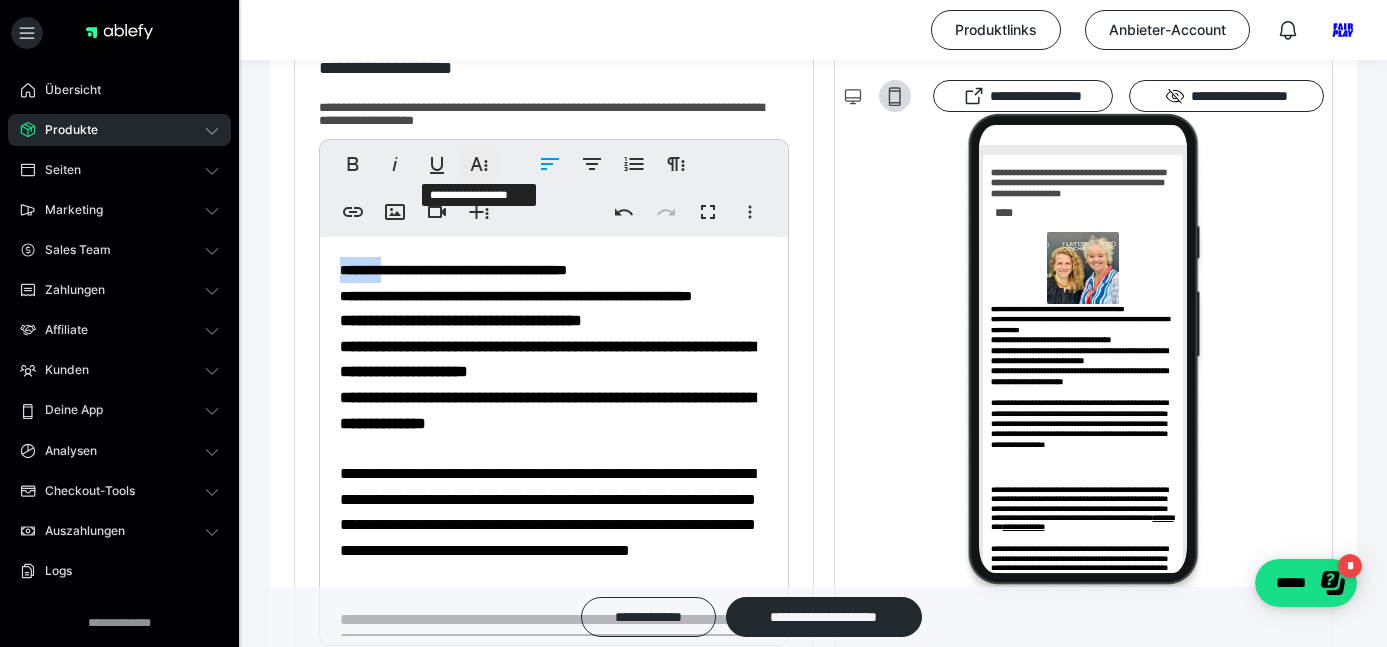 click 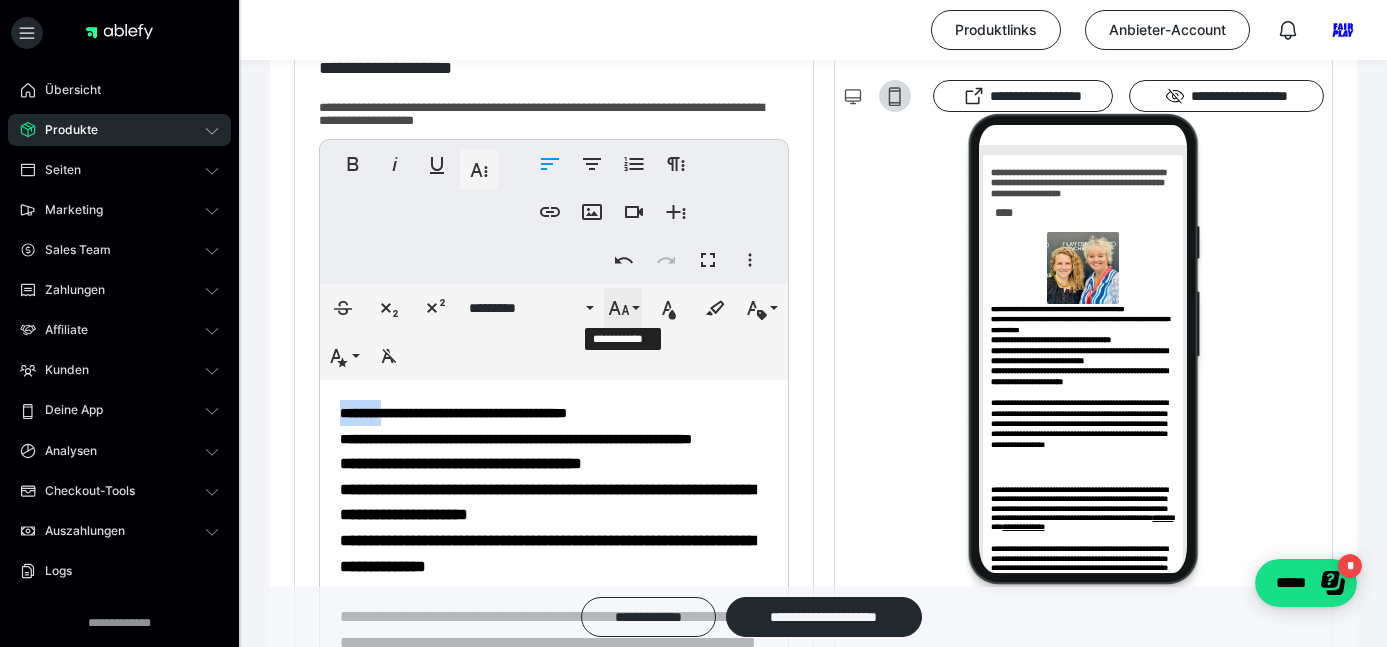 click on "**********" at bounding box center [623, 308] 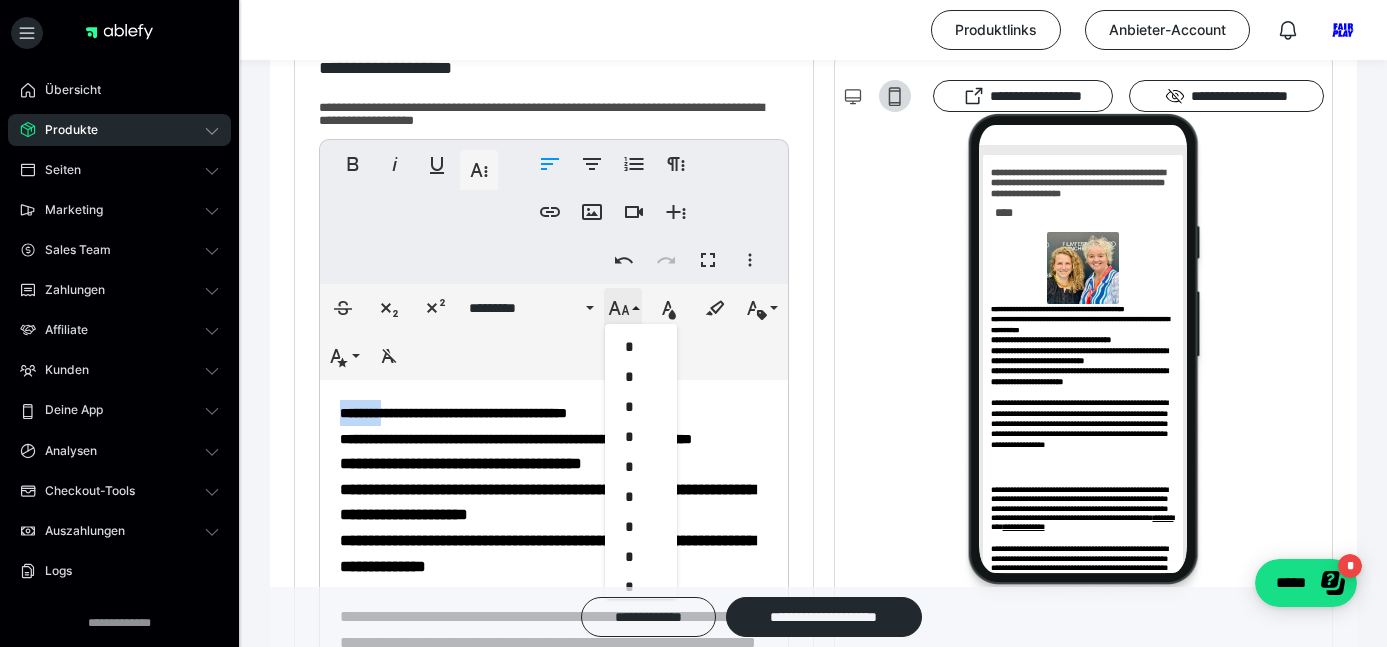 scroll, scrollTop: 413, scrollLeft: 0, axis: vertical 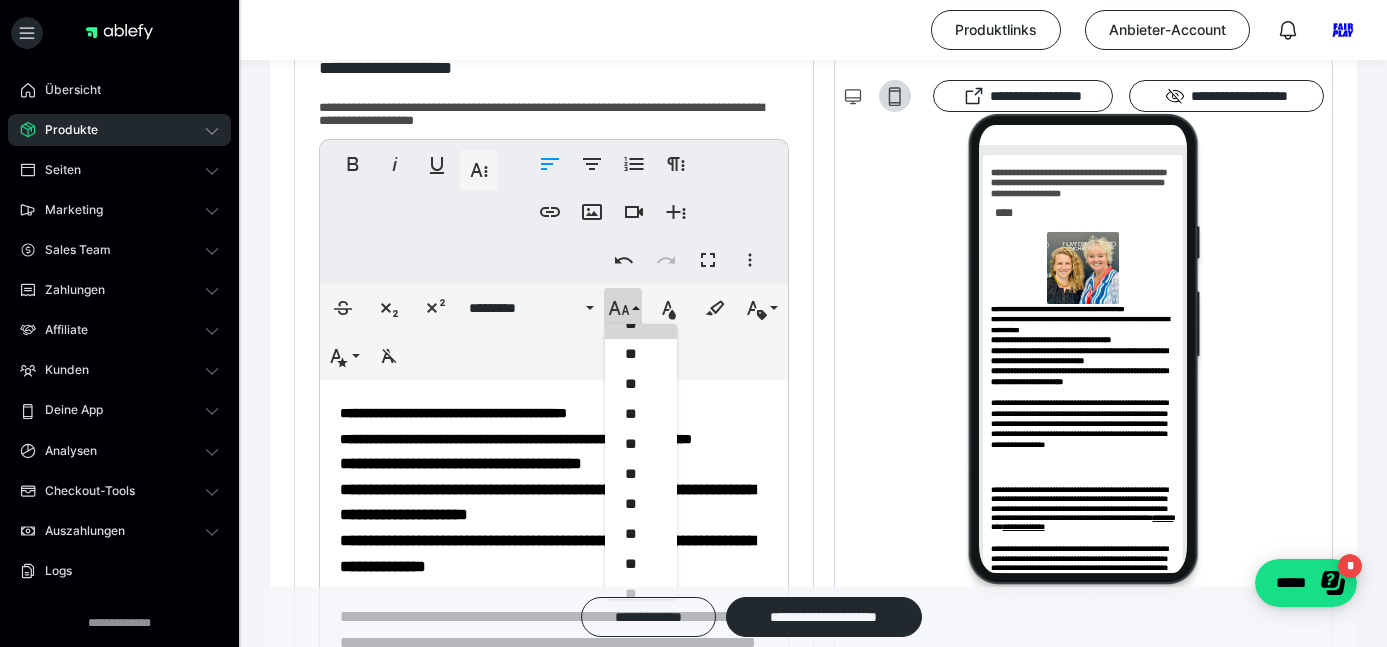 click on "**********" at bounding box center [516, 439] 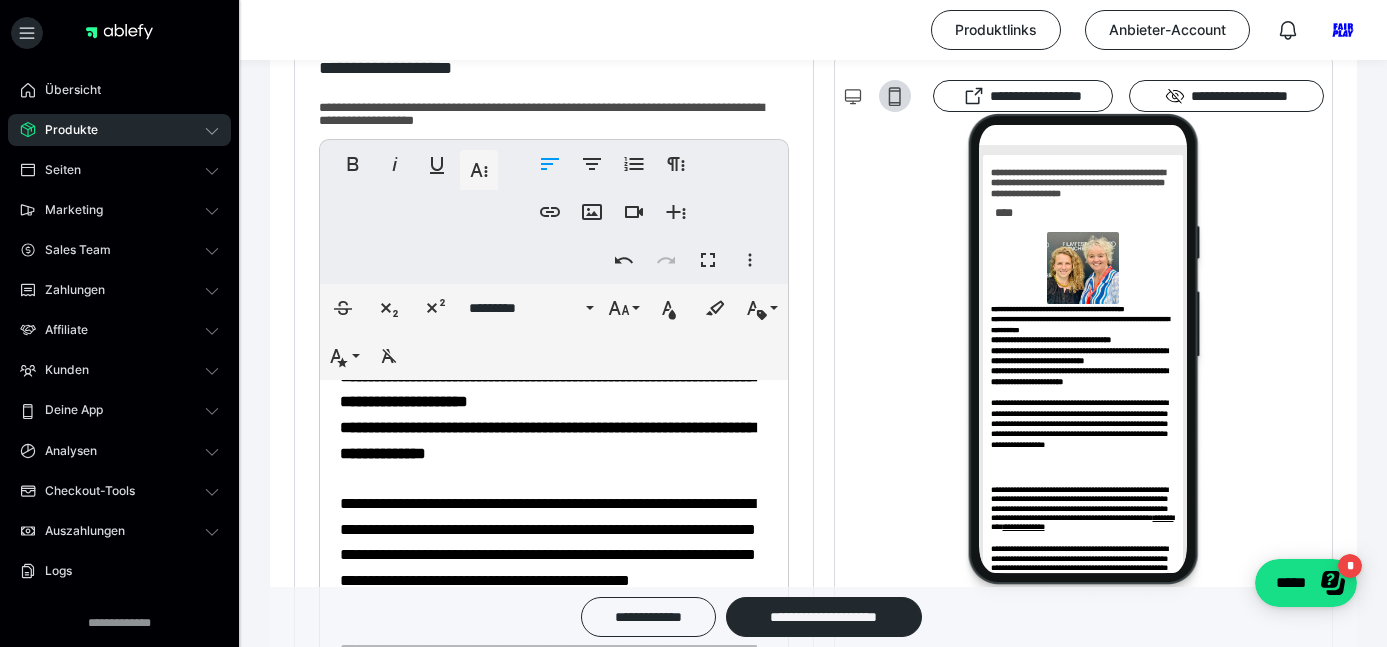 scroll, scrollTop: 120, scrollLeft: 0, axis: vertical 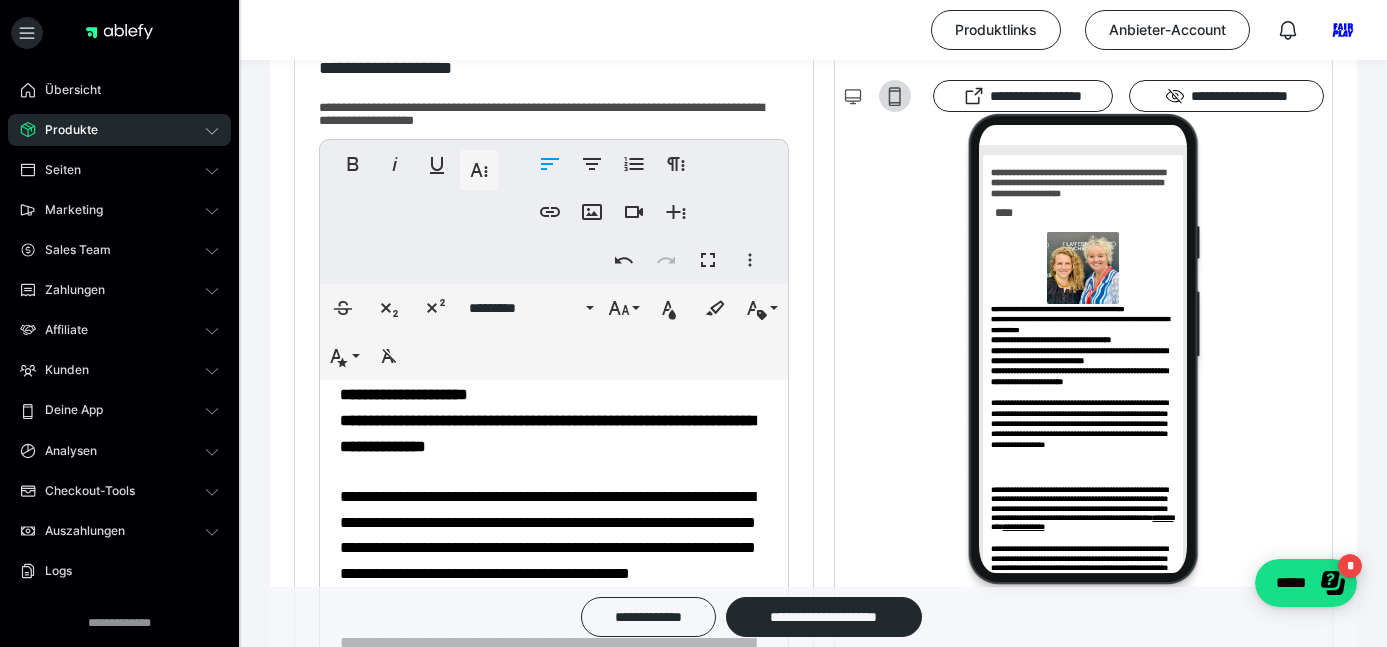 click on "**********" at bounding box center (547, 433) 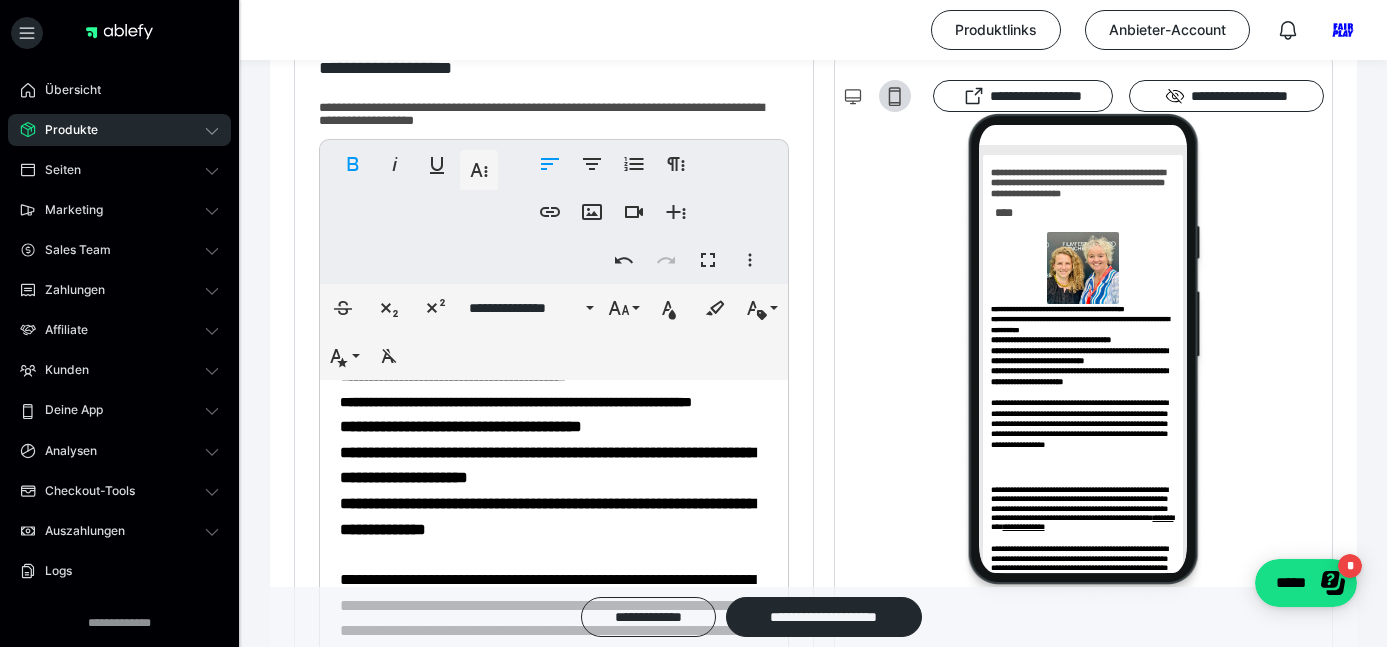 scroll, scrollTop: 34, scrollLeft: 0, axis: vertical 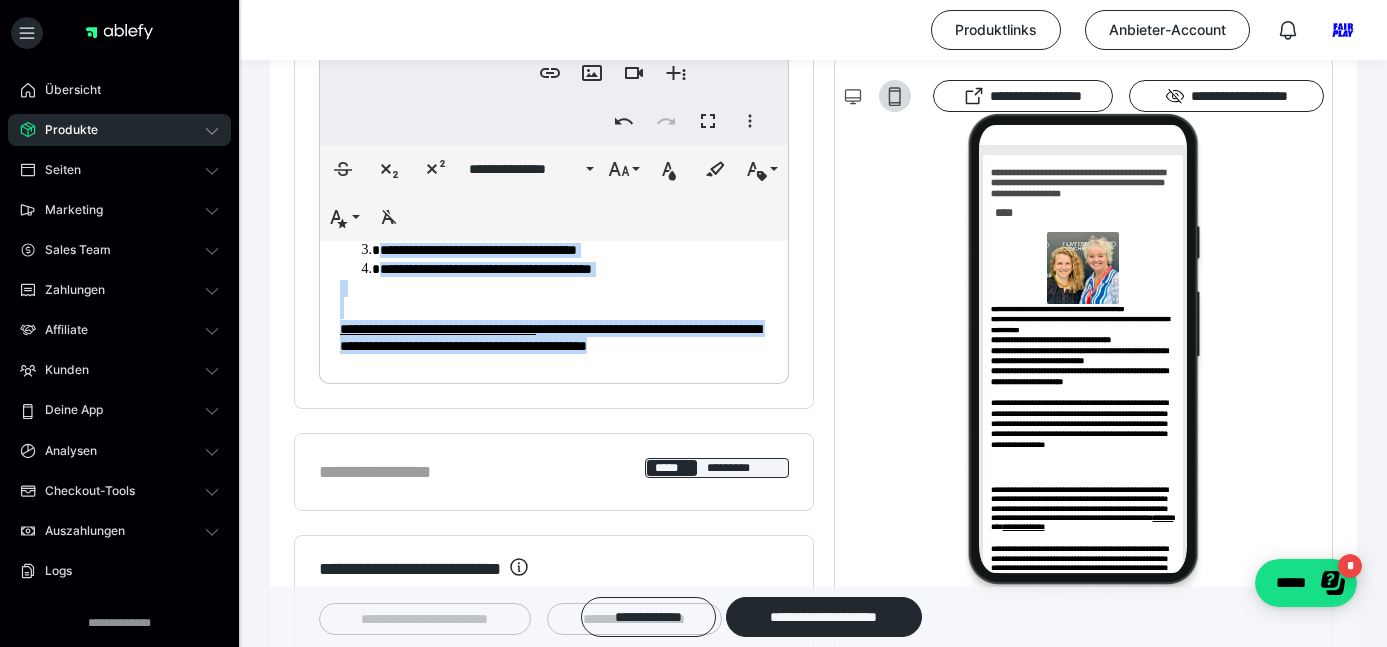 drag, startPoint x: 344, startPoint y: 455, endPoint x: 533, endPoint y: 351, distance: 215.72437 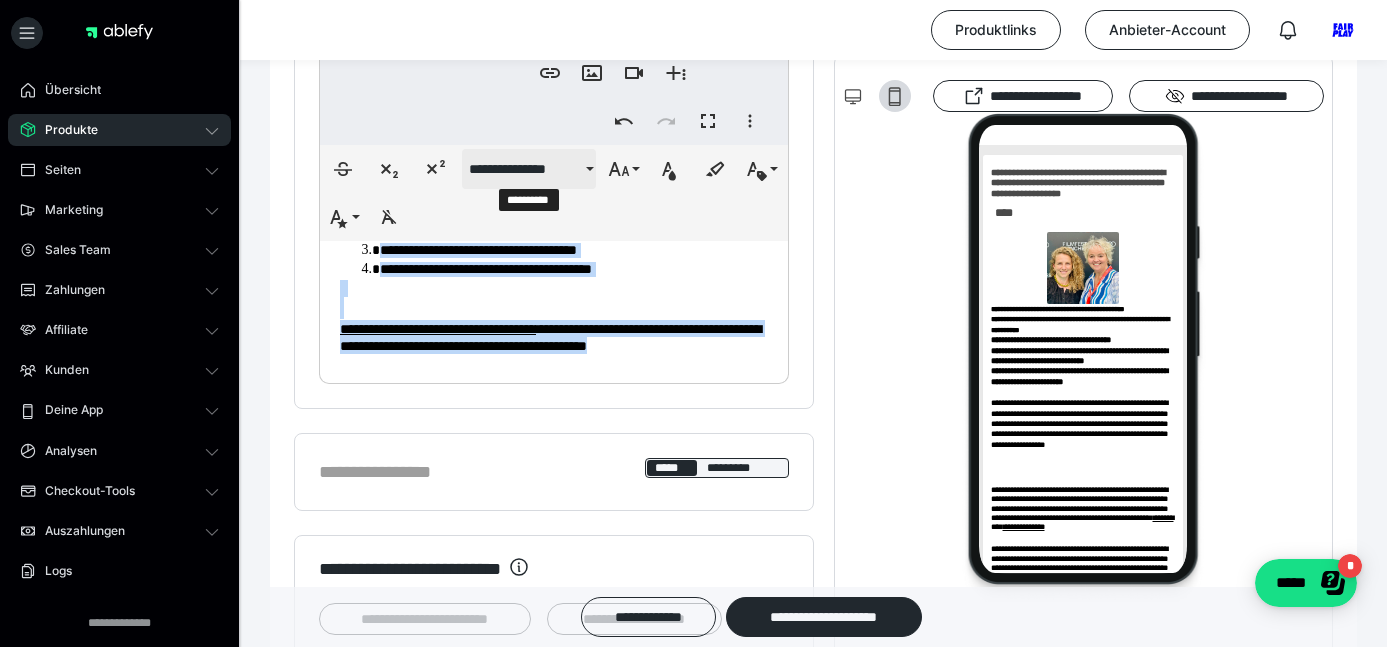 click on "**********" at bounding box center (529, 169) 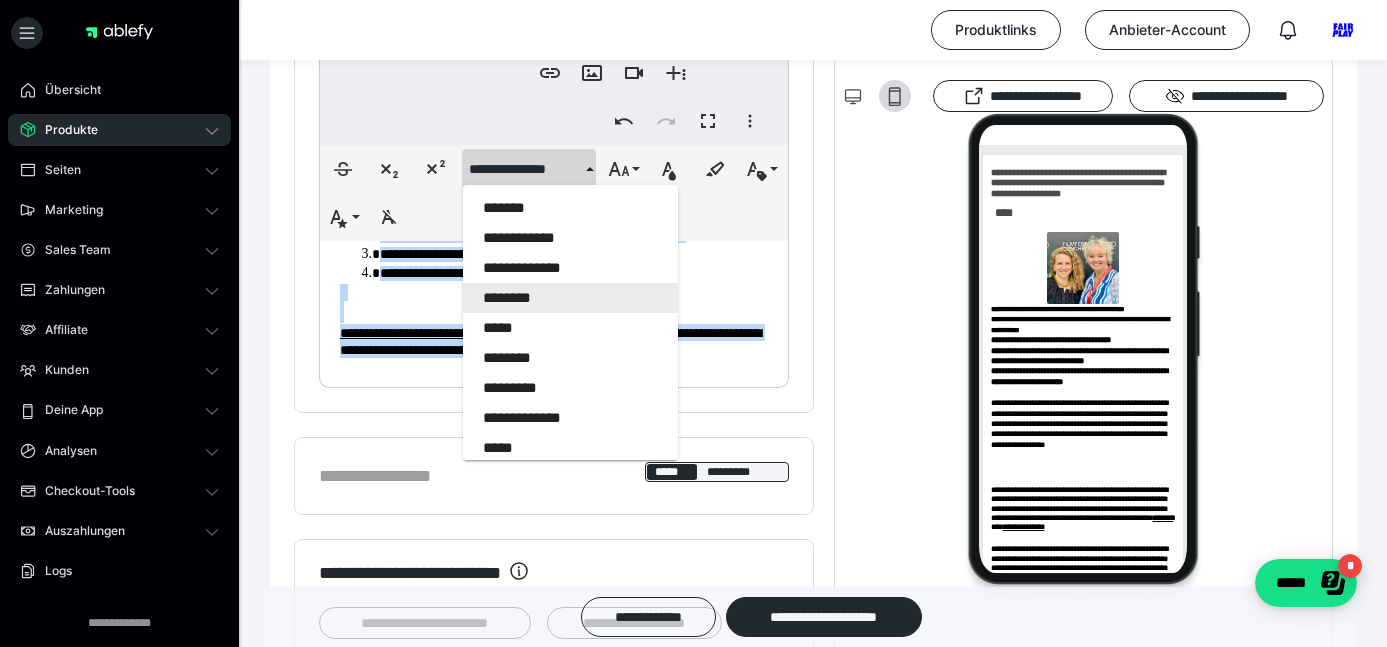 scroll, scrollTop: 871, scrollLeft: 0, axis: vertical 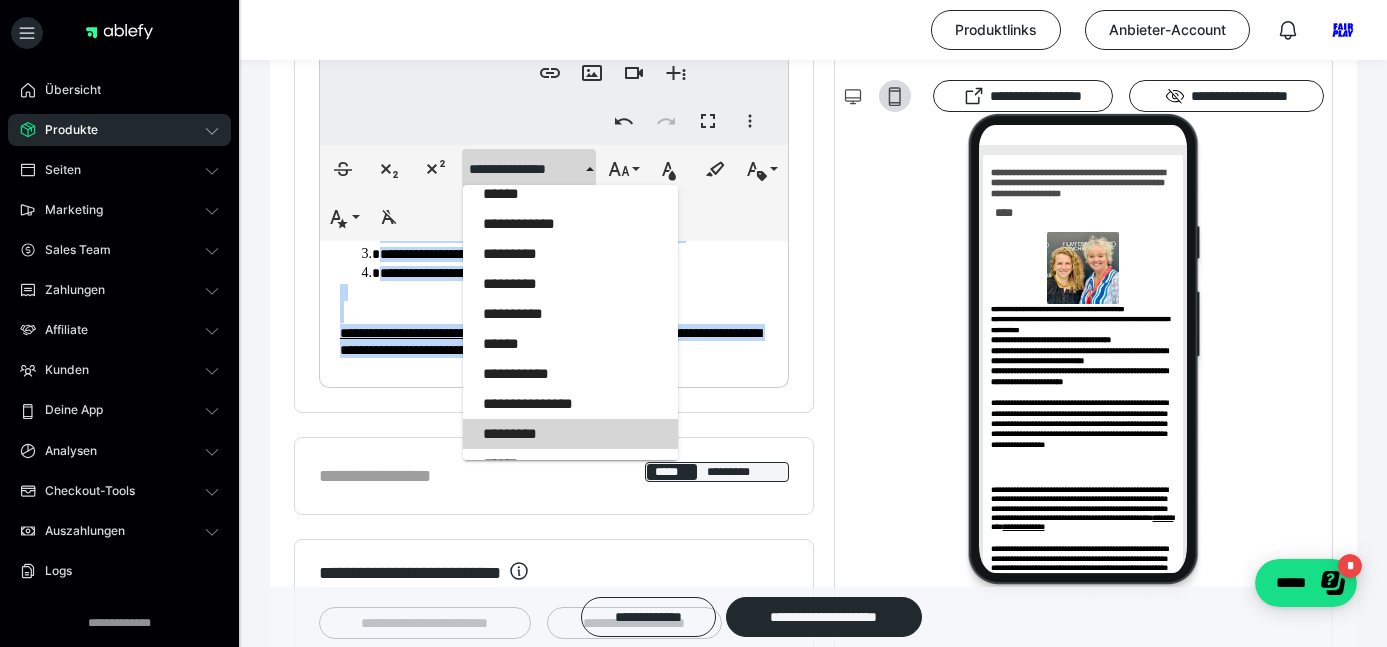click on "*********" at bounding box center (570, 434) 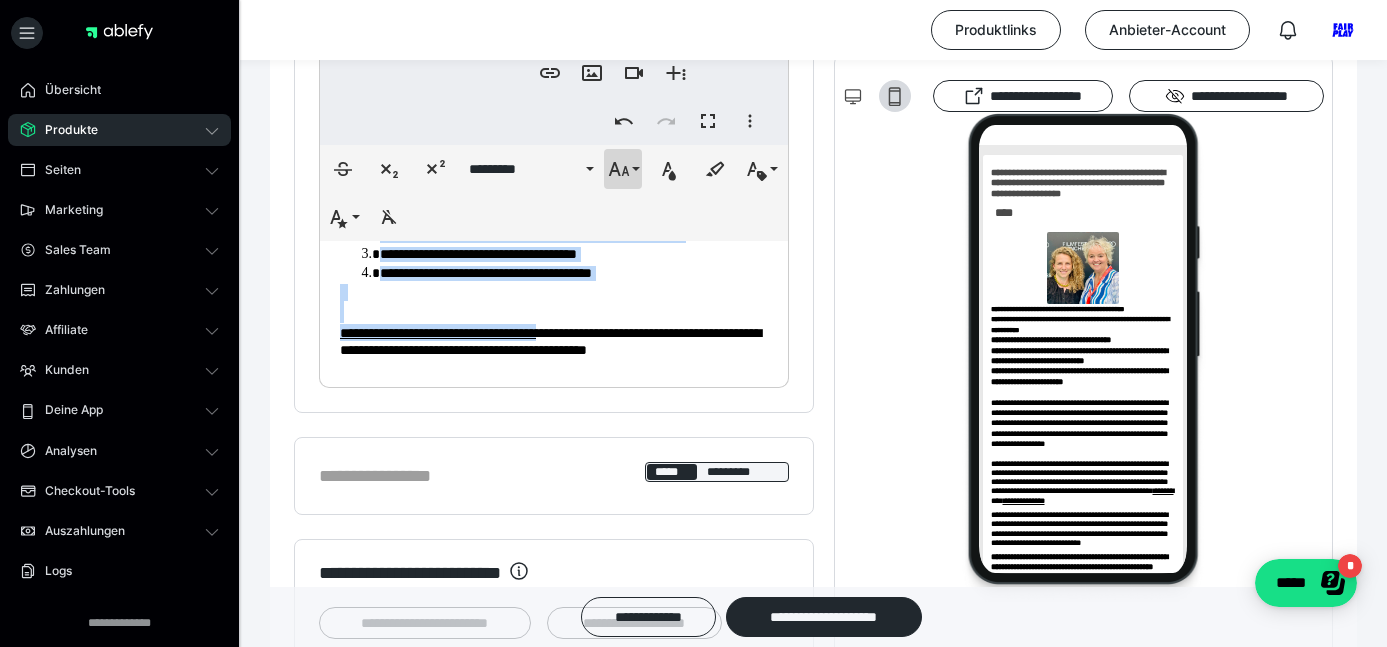 click 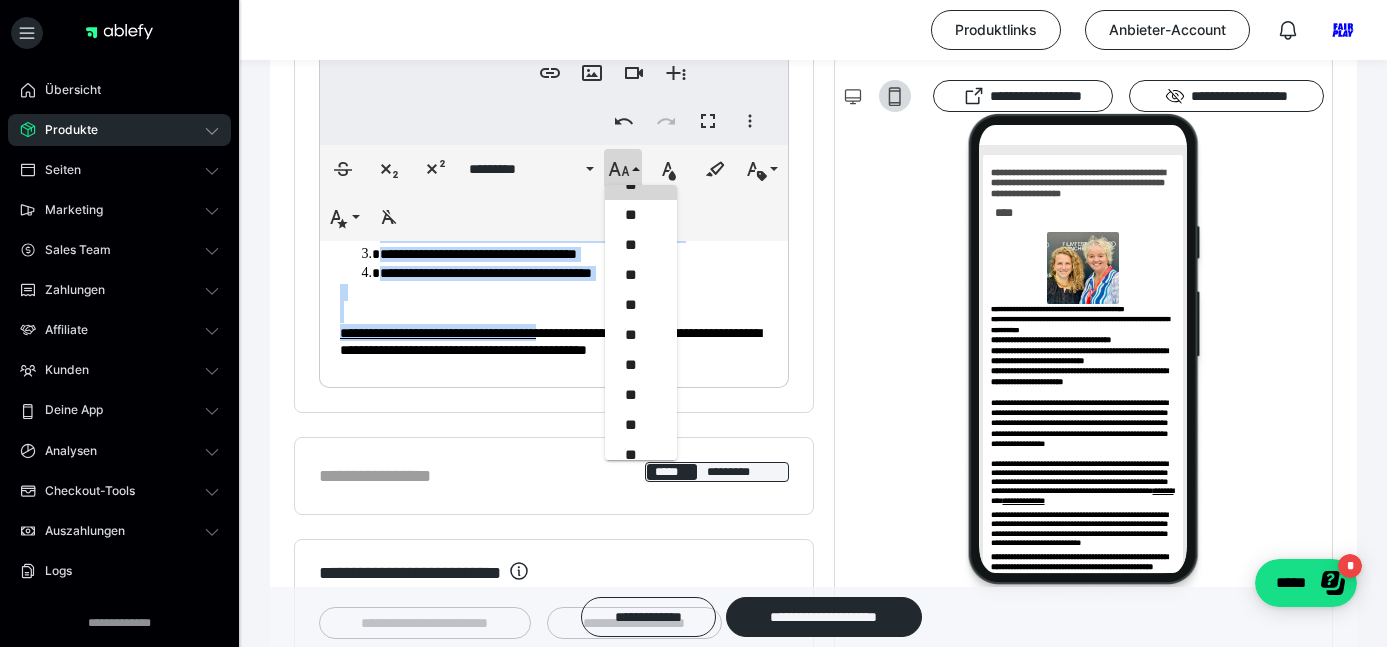 click on "**" at bounding box center [641, 185] 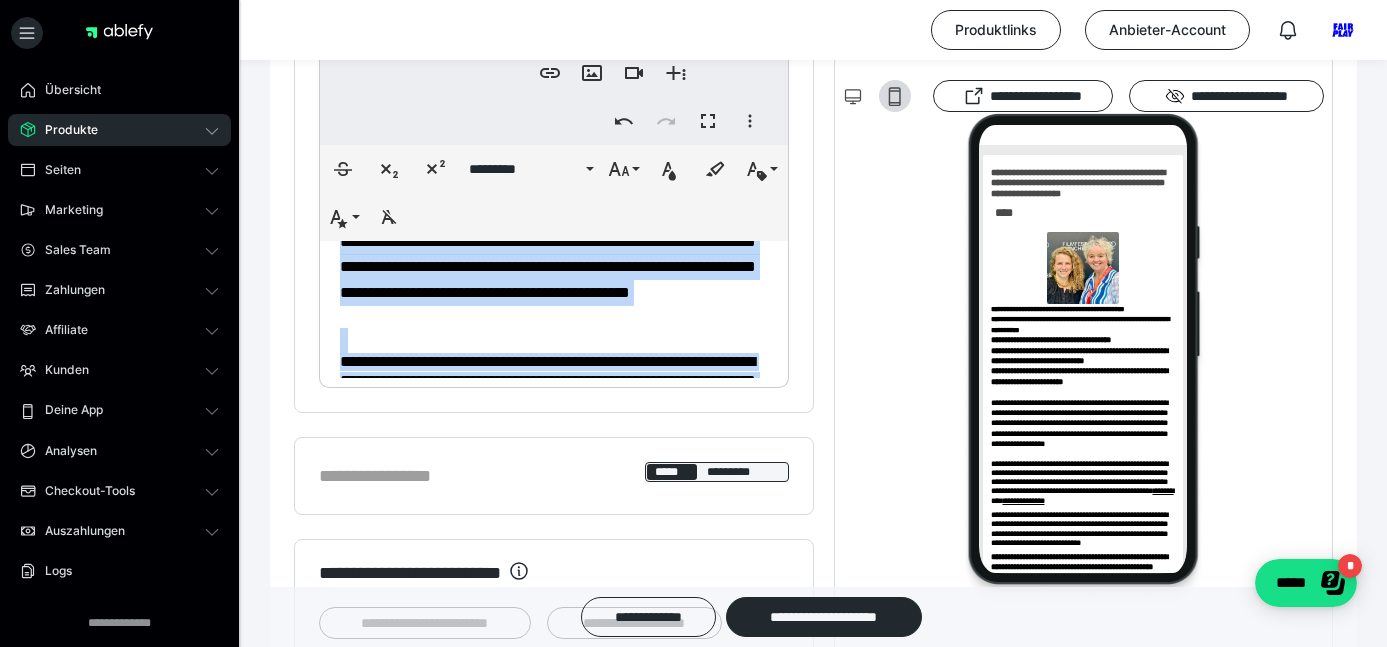scroll, scrollTop: 0, scrollLeft: 0, axis: both 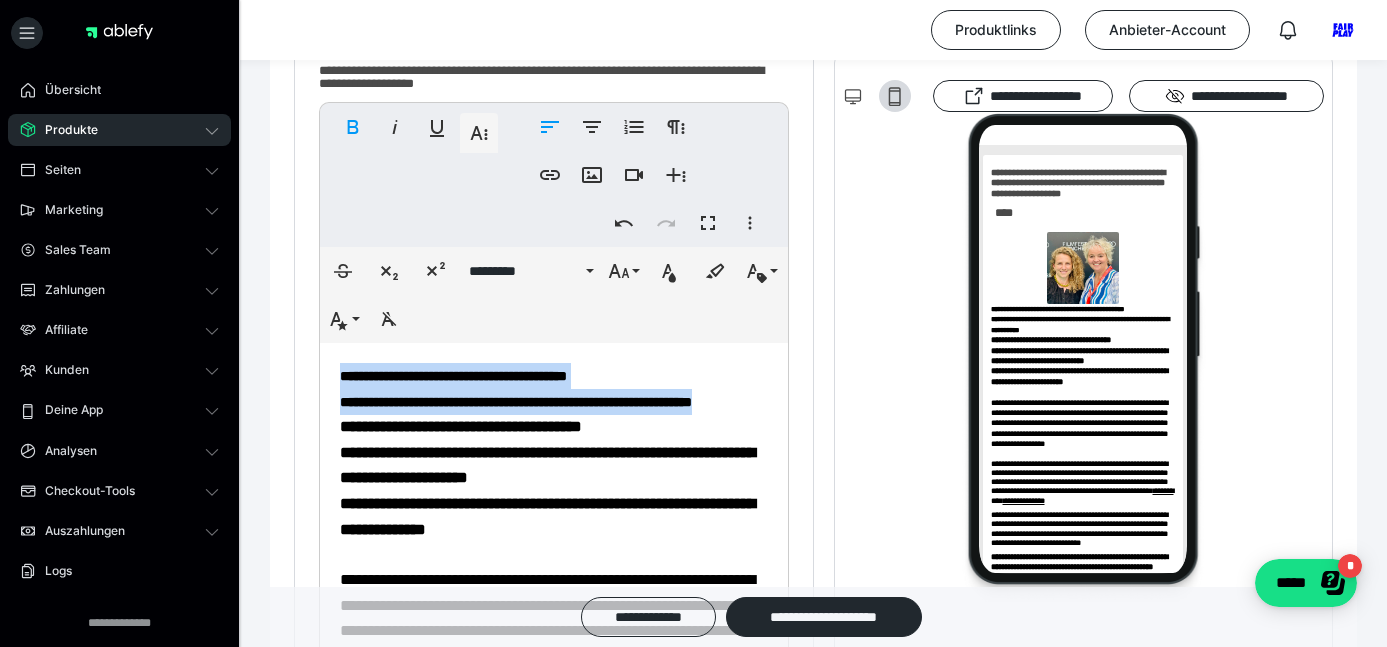drag, startPoint x: 497, startPoint y: 424, endPoint x: 332, endPoint y: 372, distance: 173 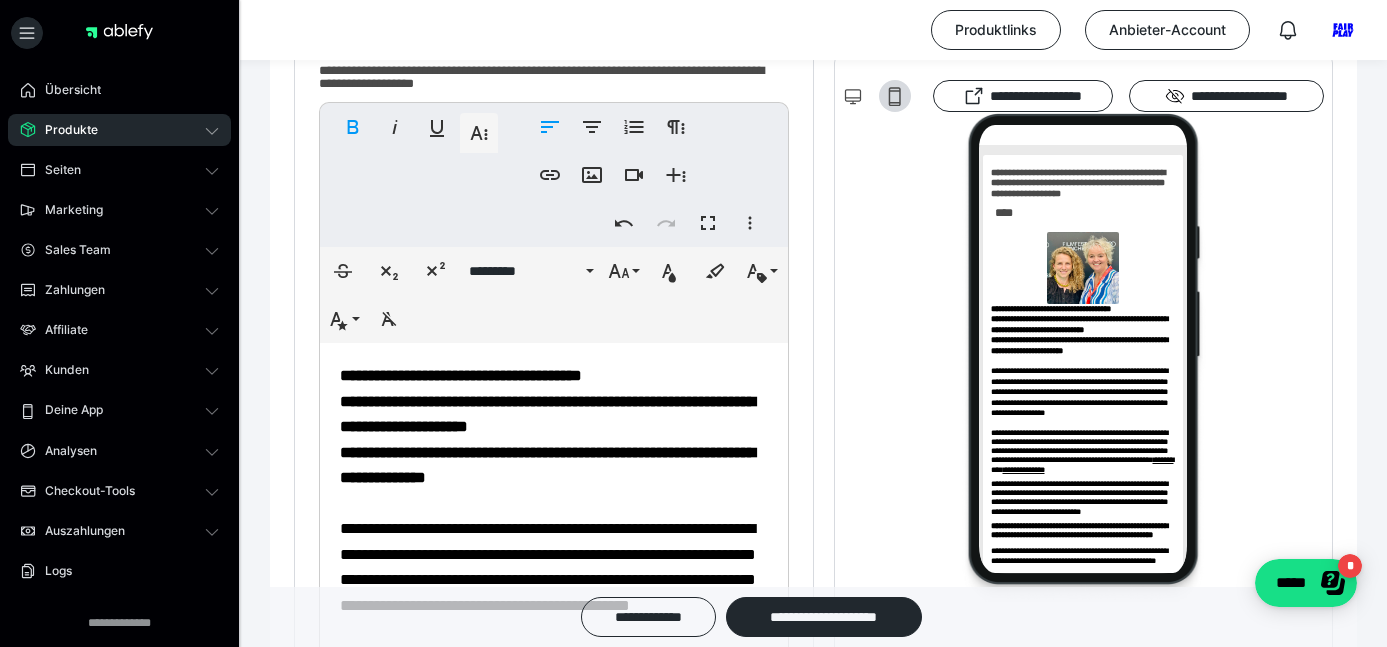 click on "**********" at bounding box center [554, 376] 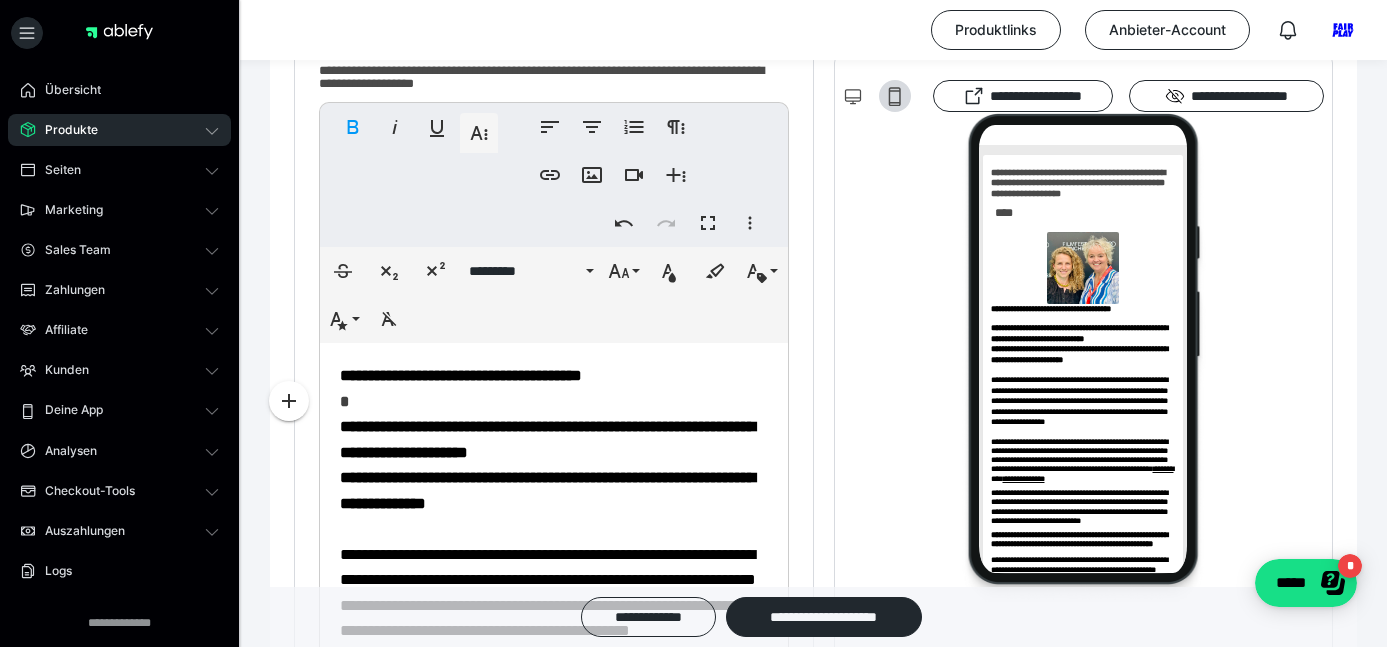 click on "**********" at bounding box center (461, 375) 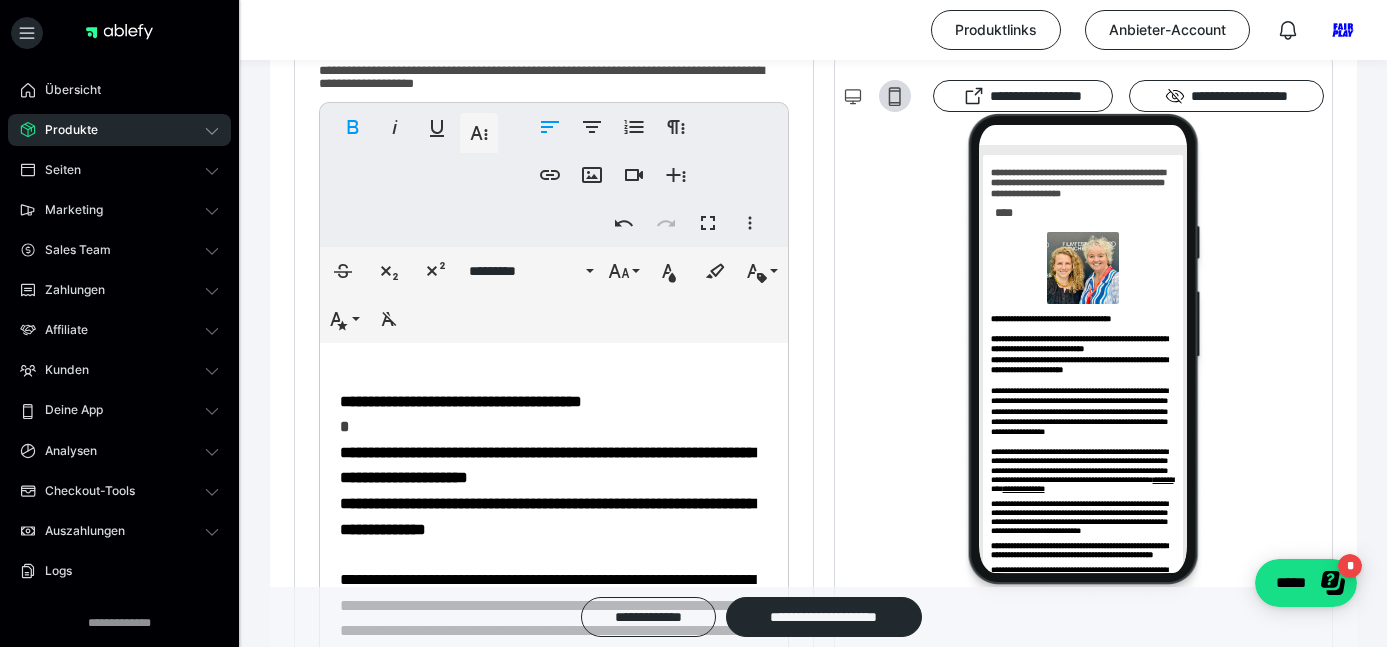 scroll, scrollTop: 507, scrollLeft: 0, axis: vertical 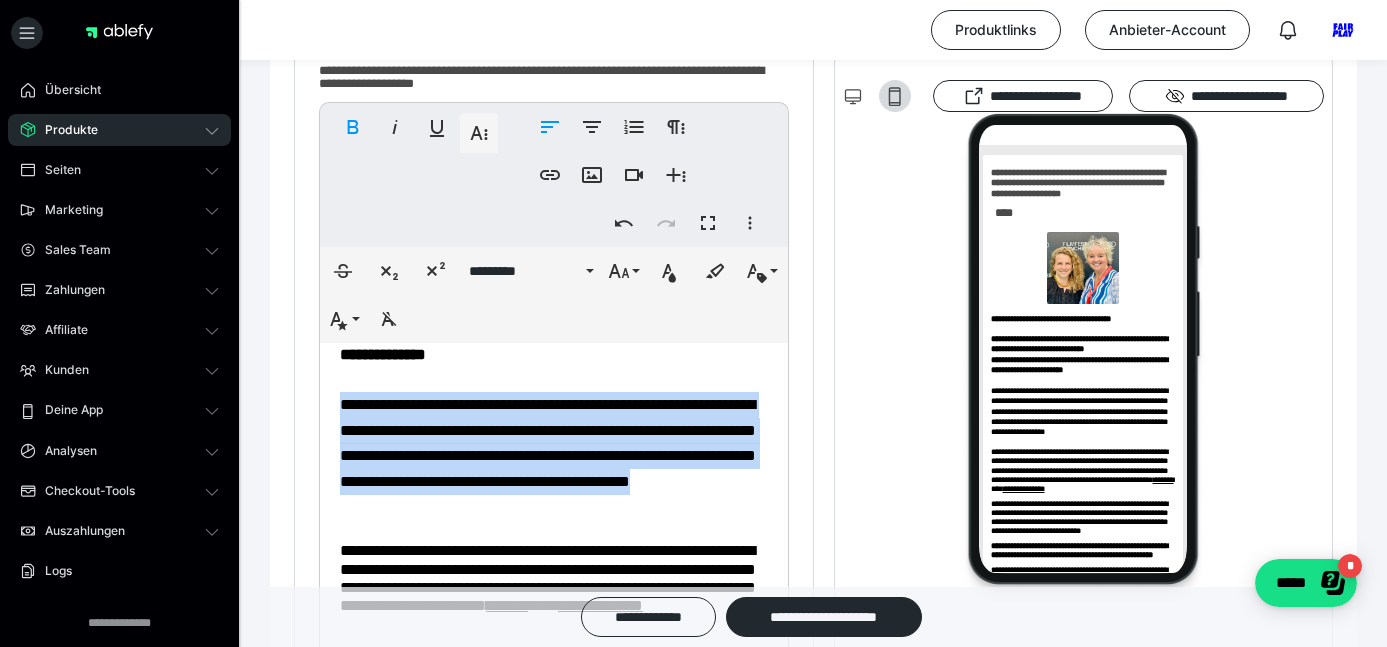 drag, startPoint x: 344, startPoint y: 402, endPoint x: 737, endPoint y: 502, distance: 405.52313 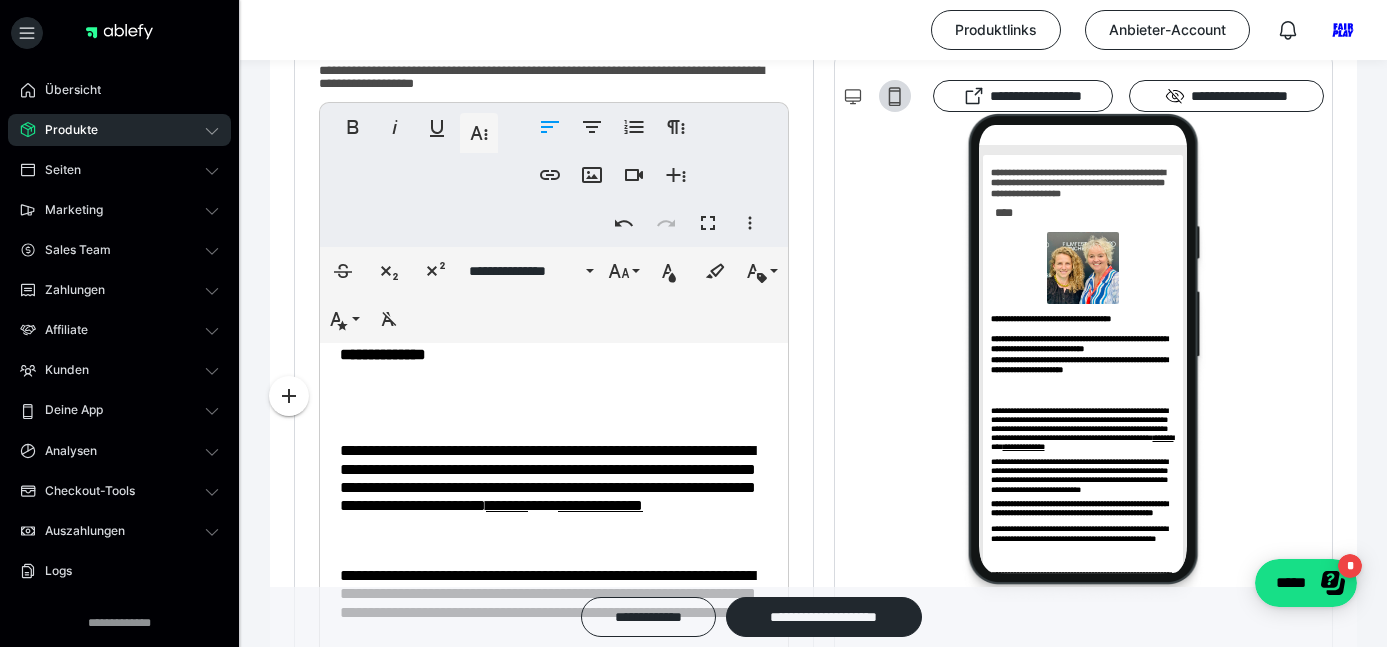 scroll, scrollTop: 507, scrollLeft: 0, axis: vertical 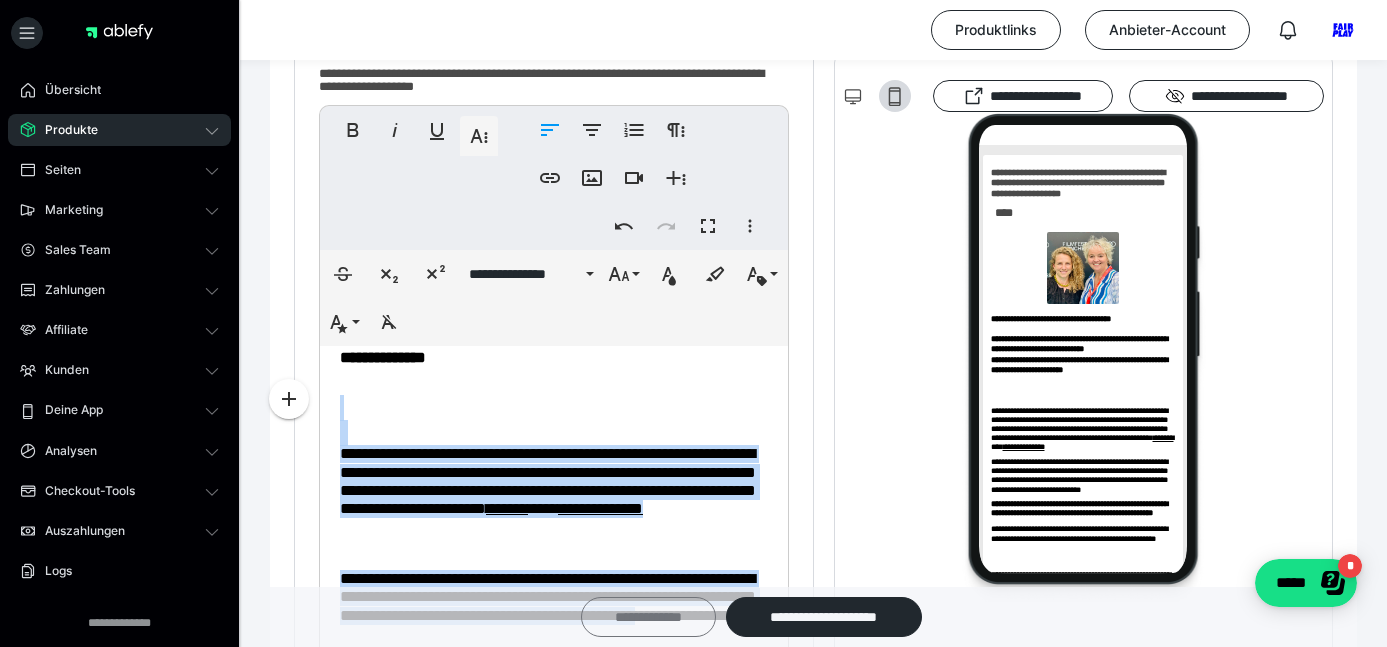 drag, startPoint x: 358, startPoint y: 396, endPoint x: 604, endPoint y: 633, distance: 341.59186 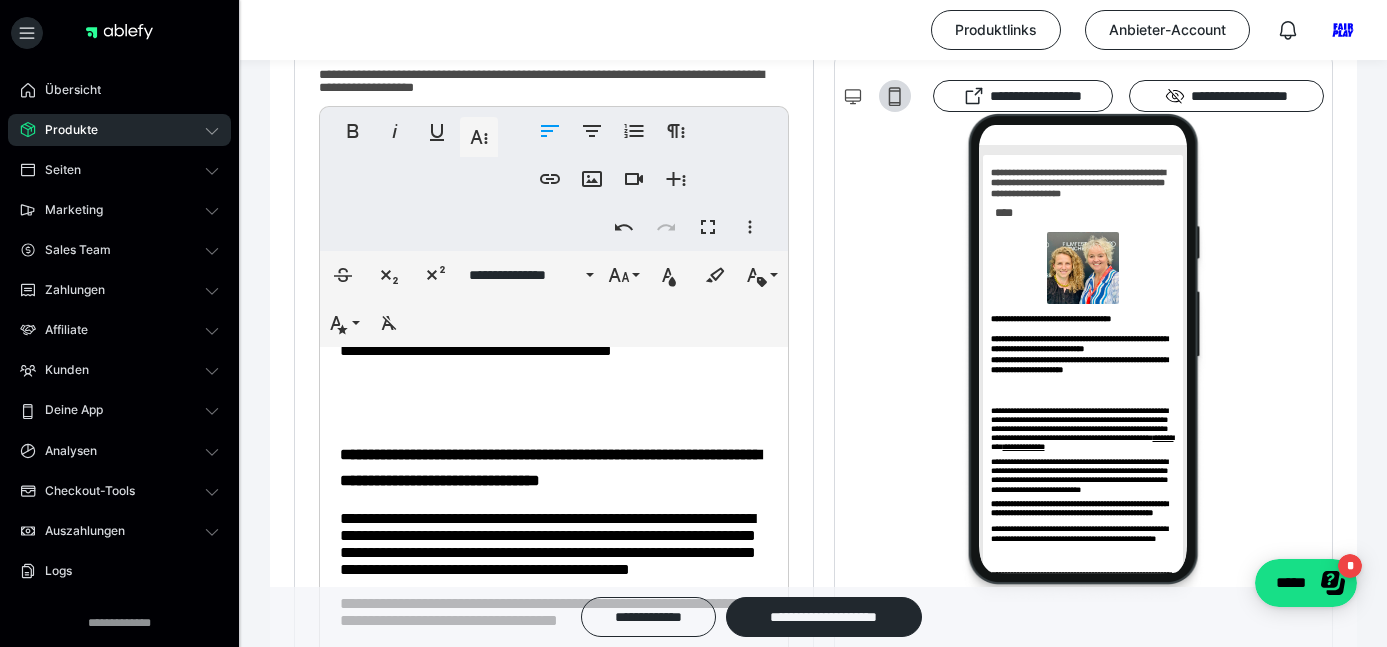 scroll, scrollTop: 575, scrollLeft: 0, axis: vertical 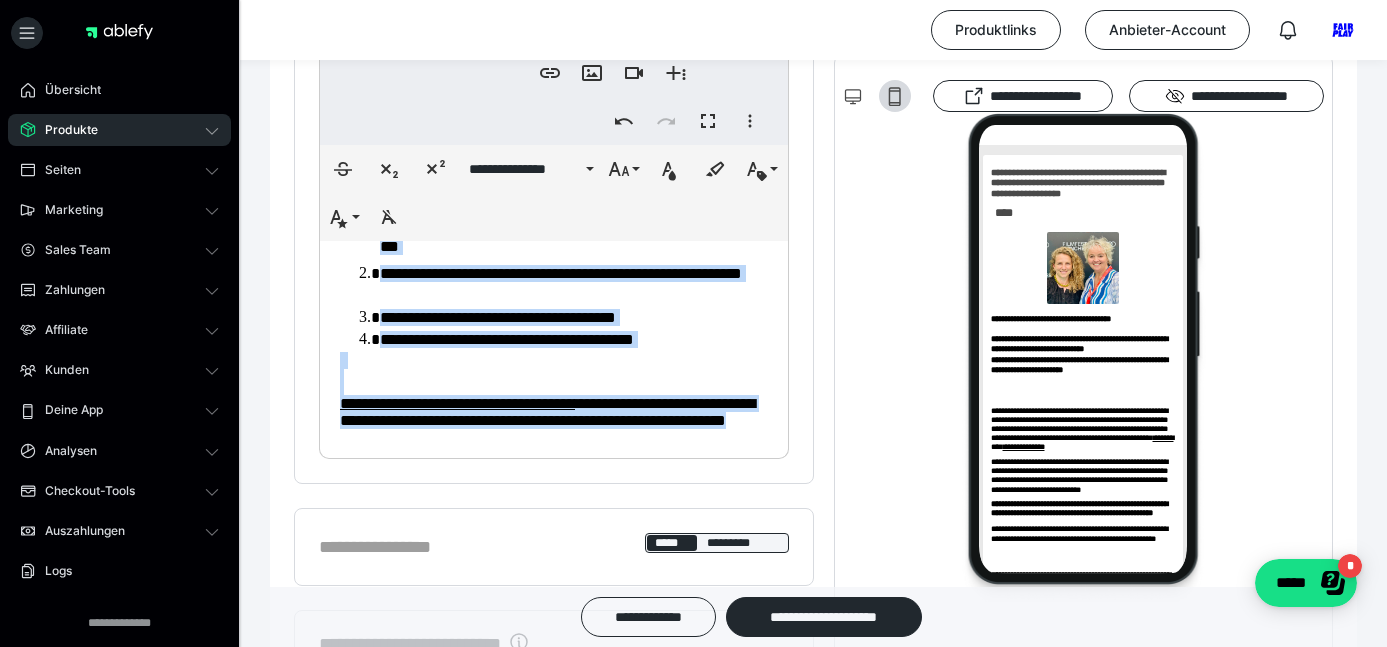 drag, startPoint x: 340, startPoint y: 464, endPoint x: 401, endPoint y: 663, distance: 208.13937 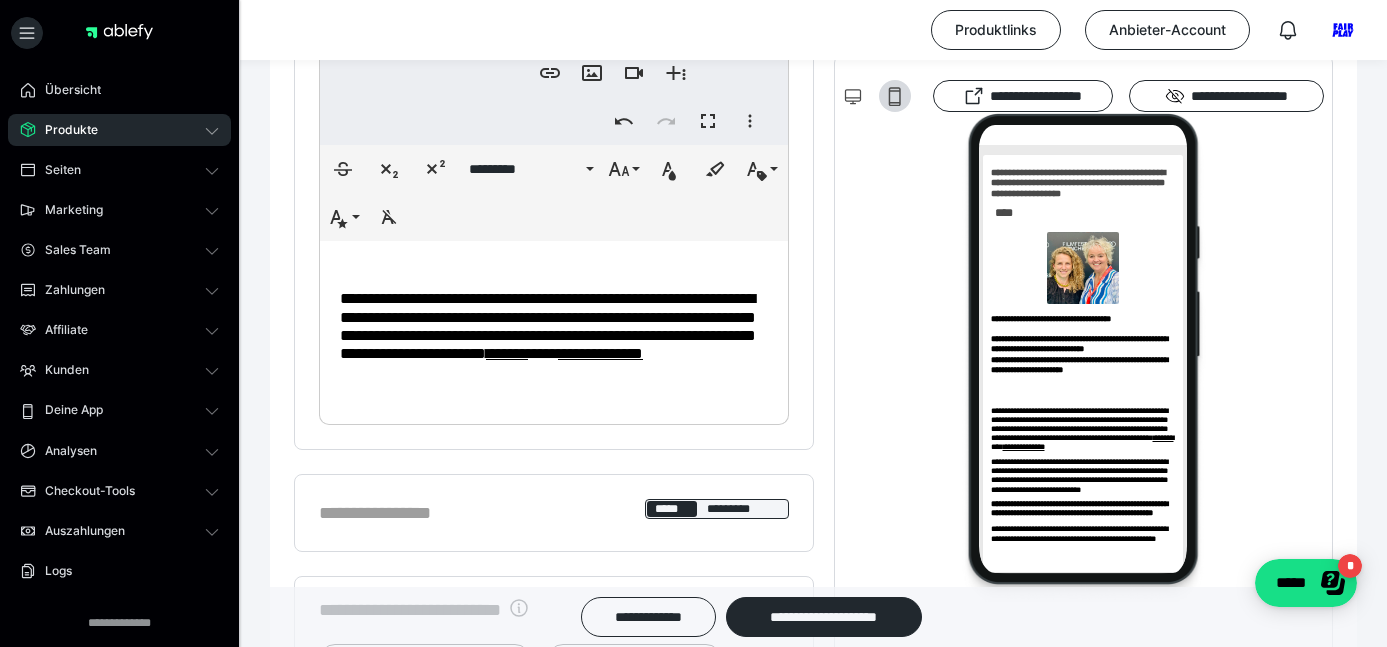scroll, scrollTop: 0, scrollLeft: 0, axis: both 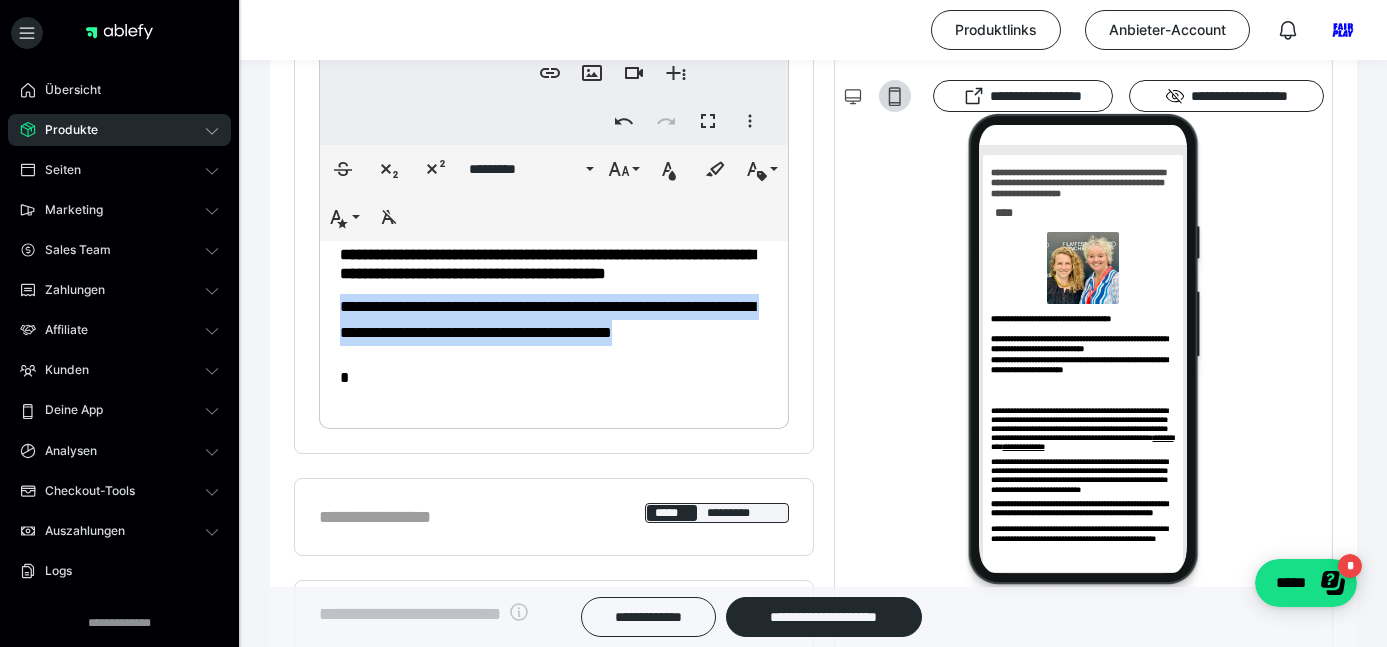 drag, startPoint x: 337, startPoint y: 305, endPoint x: 430, endPoint y: 365, distance: 110.6752 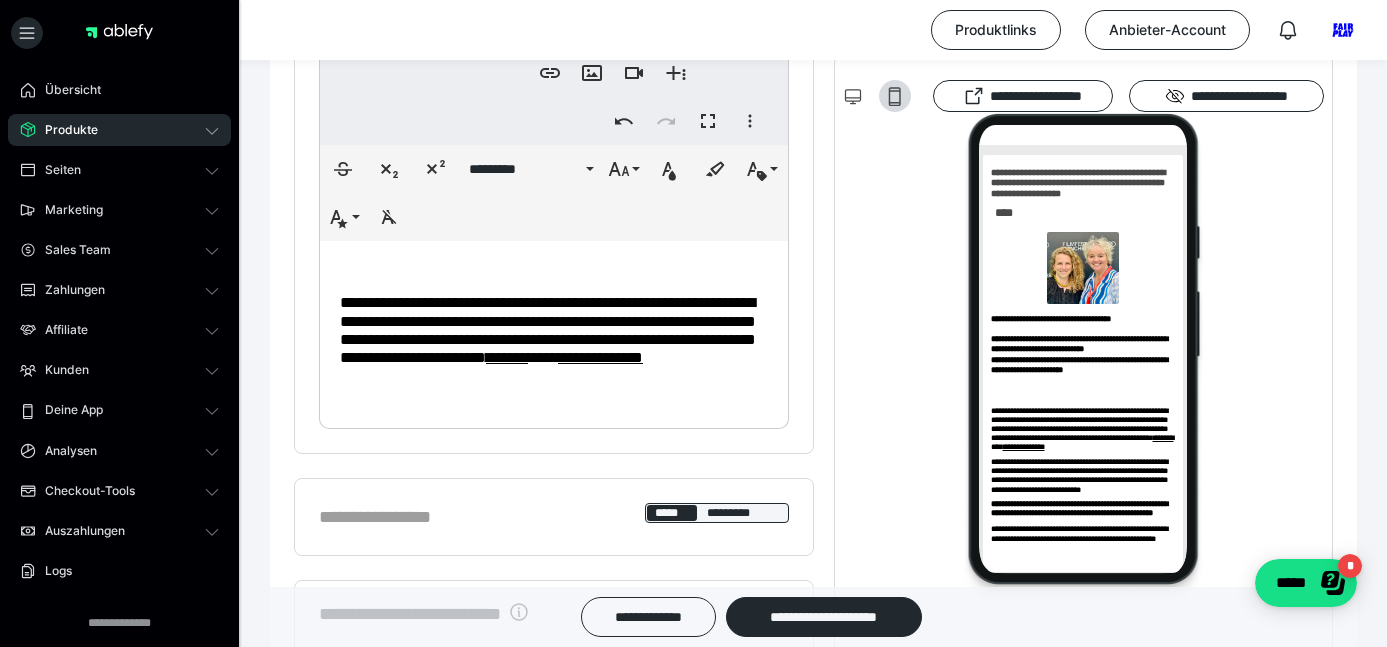 scroll, scrollTop: 0, scrollLeft: 0, axis: both 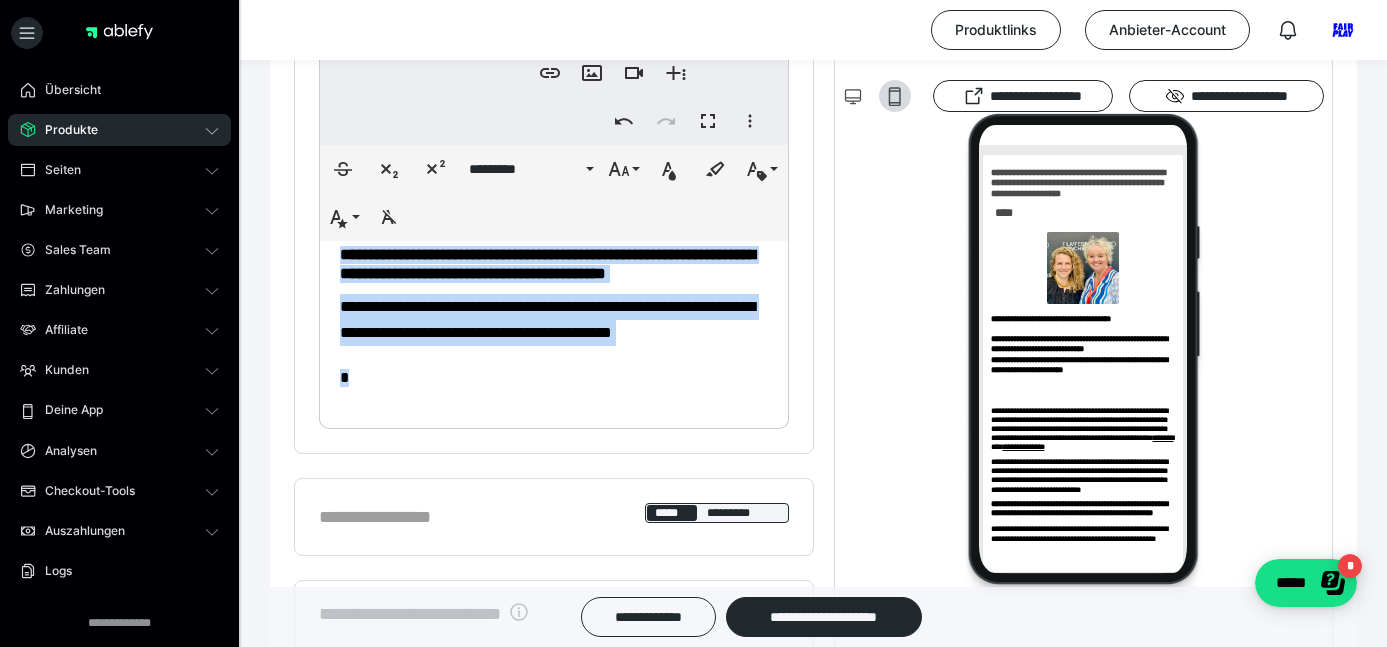 drag, startPoint x: 342, startPoint y: 301, endPoint x: 569, endPoint y: 386, distance: 242.39224 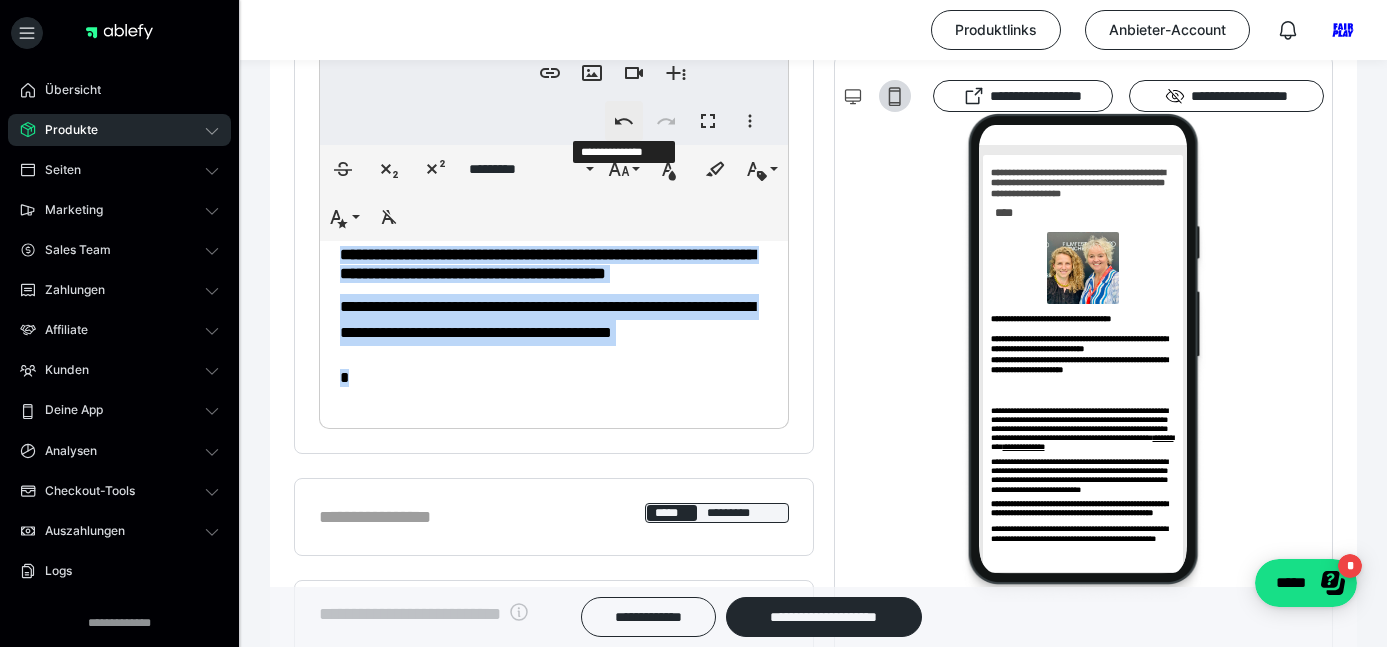 click 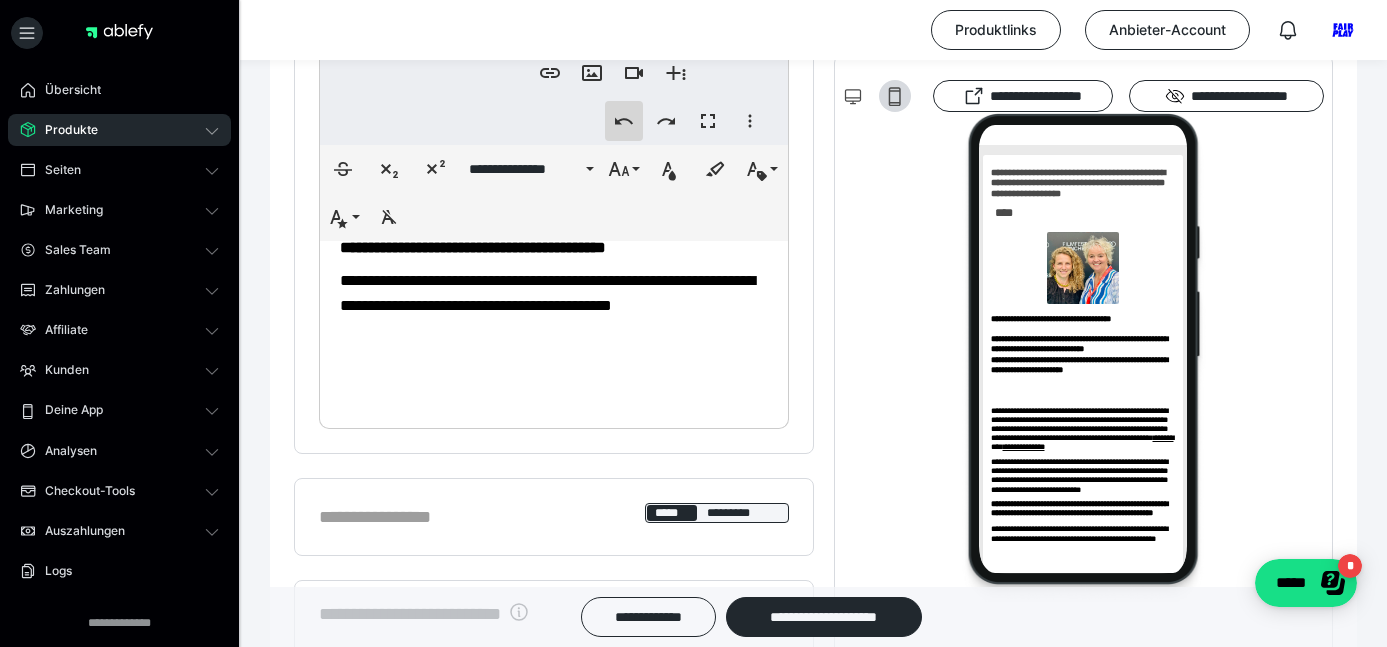 click 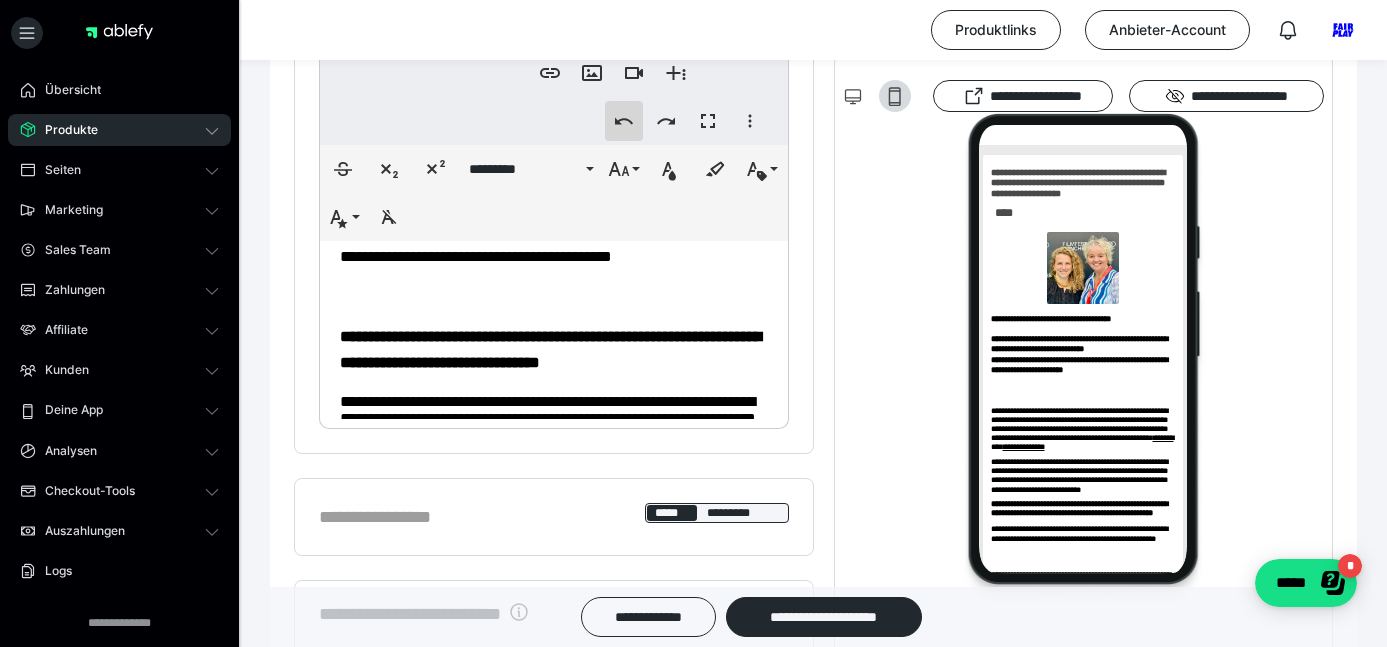 click 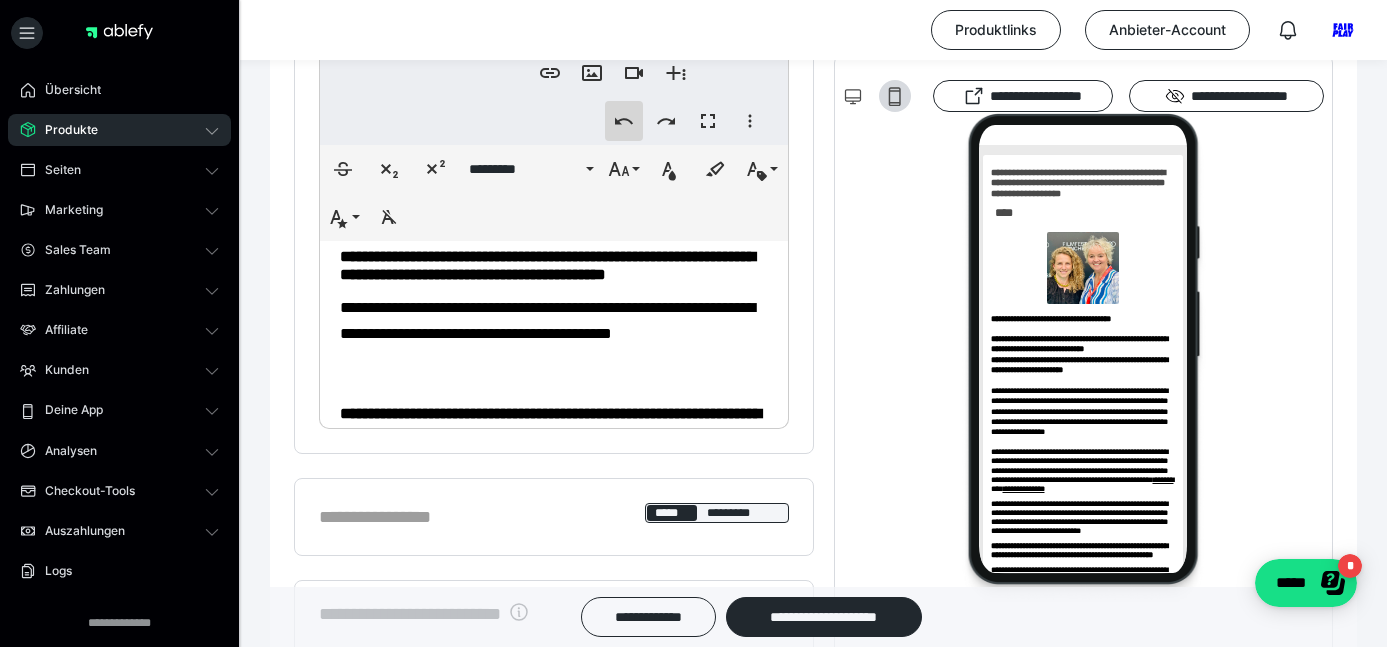 click 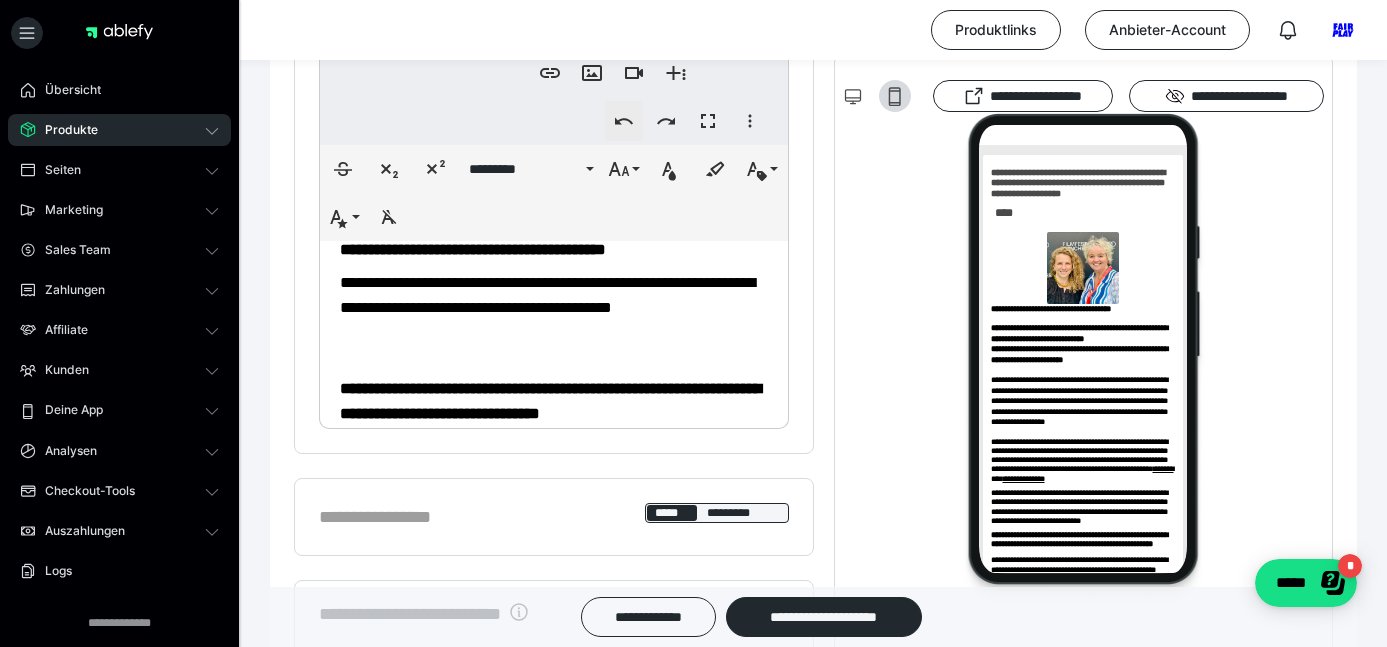 click 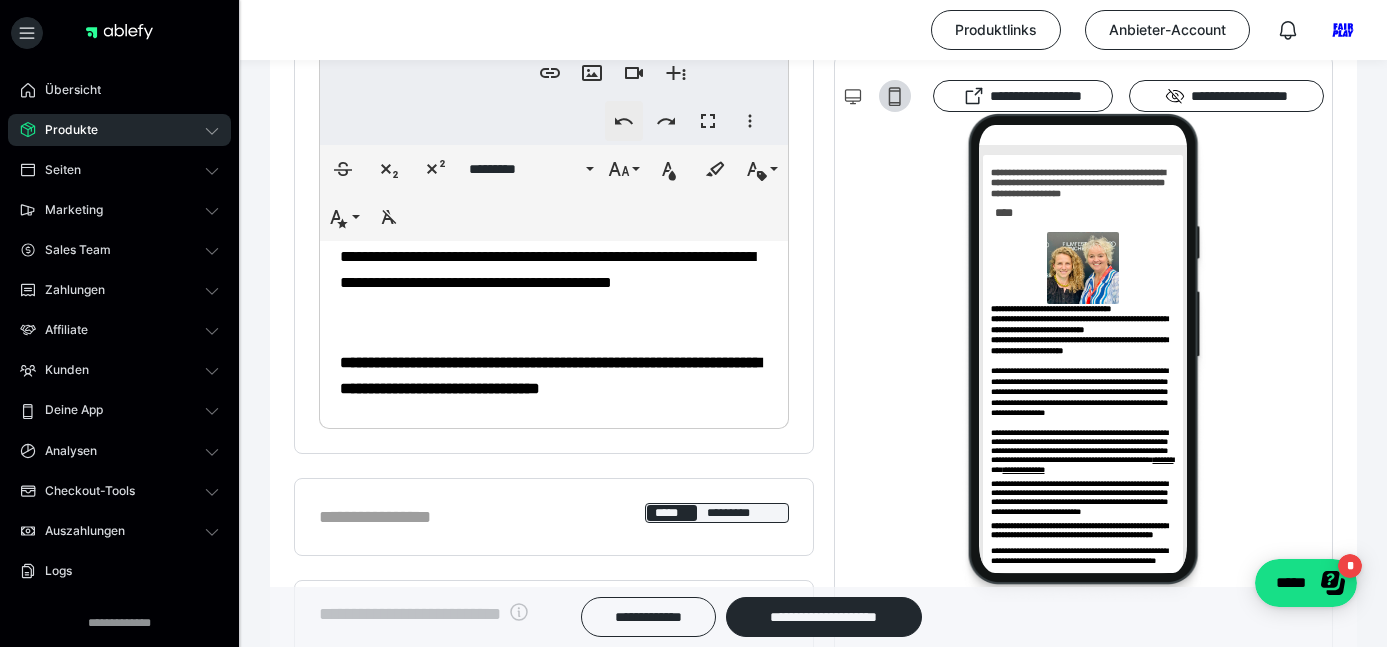 click 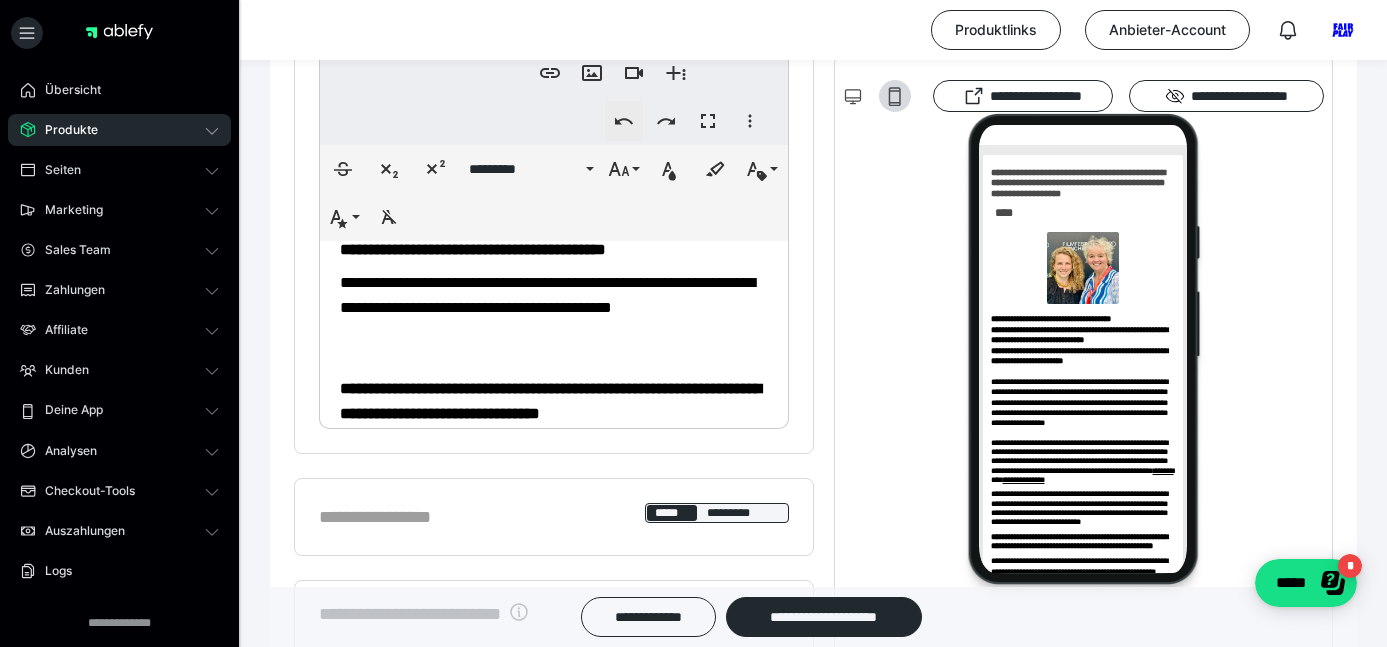 click 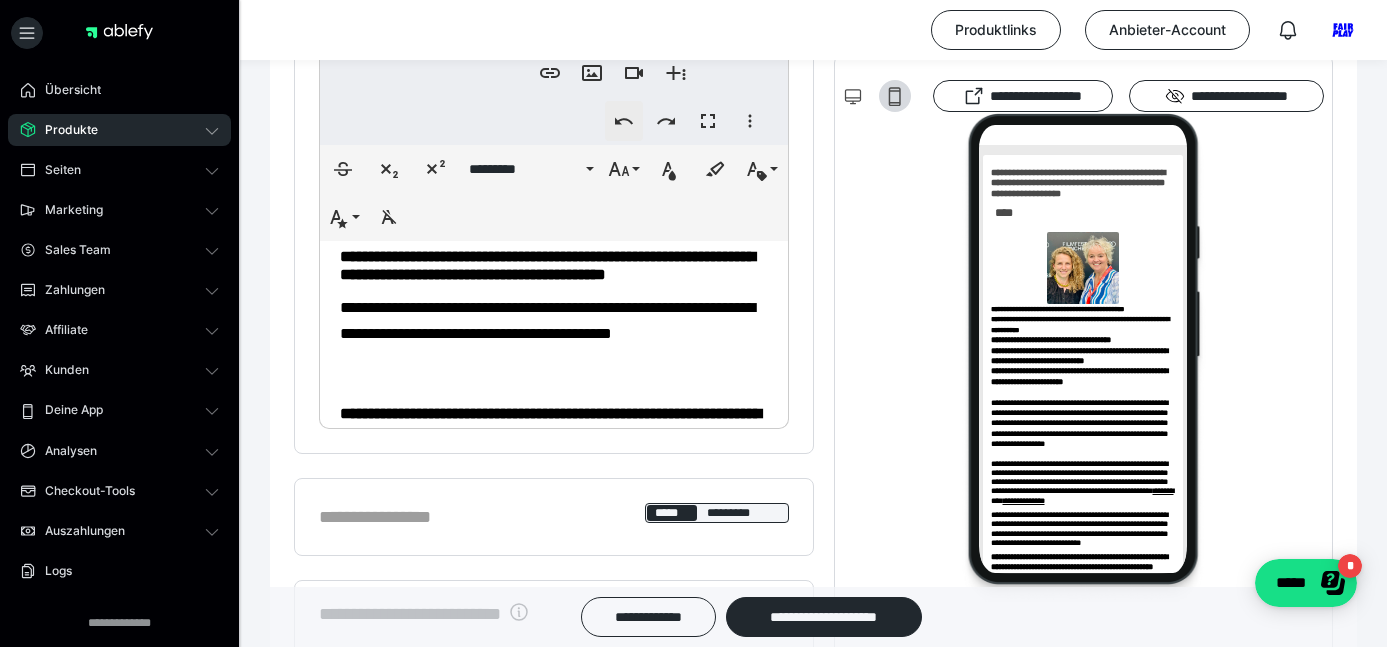 click 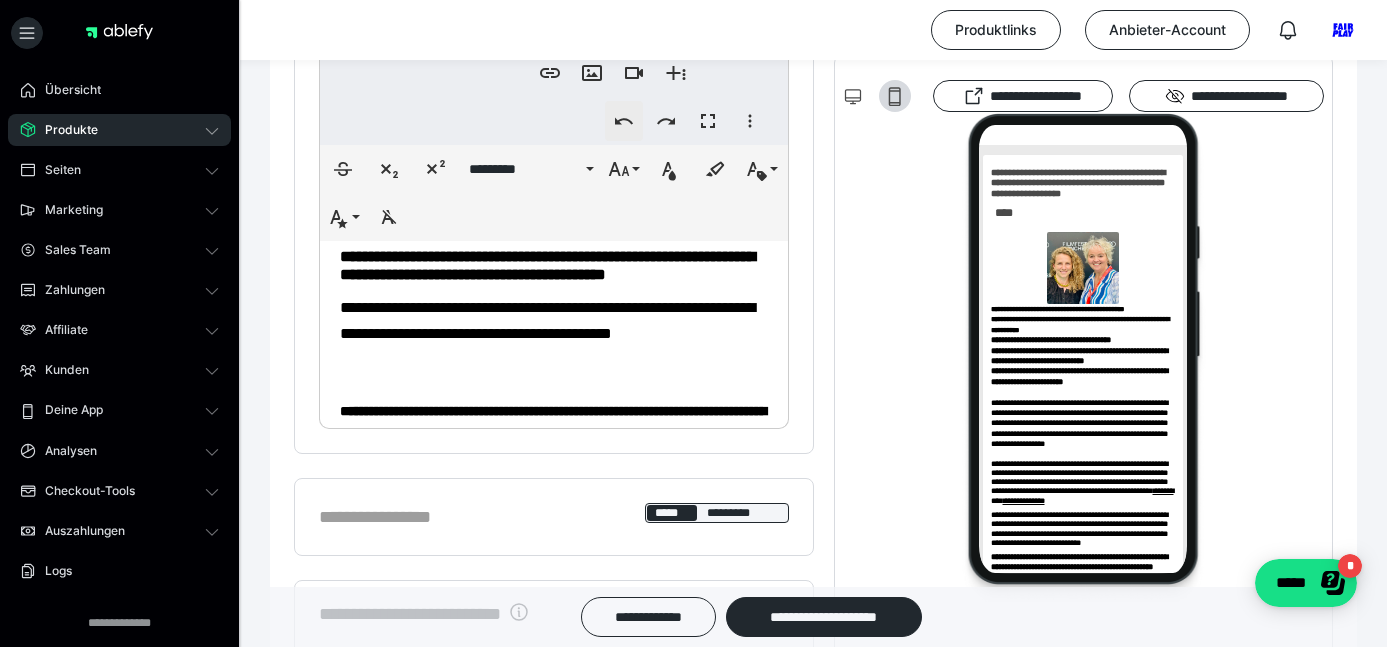 click 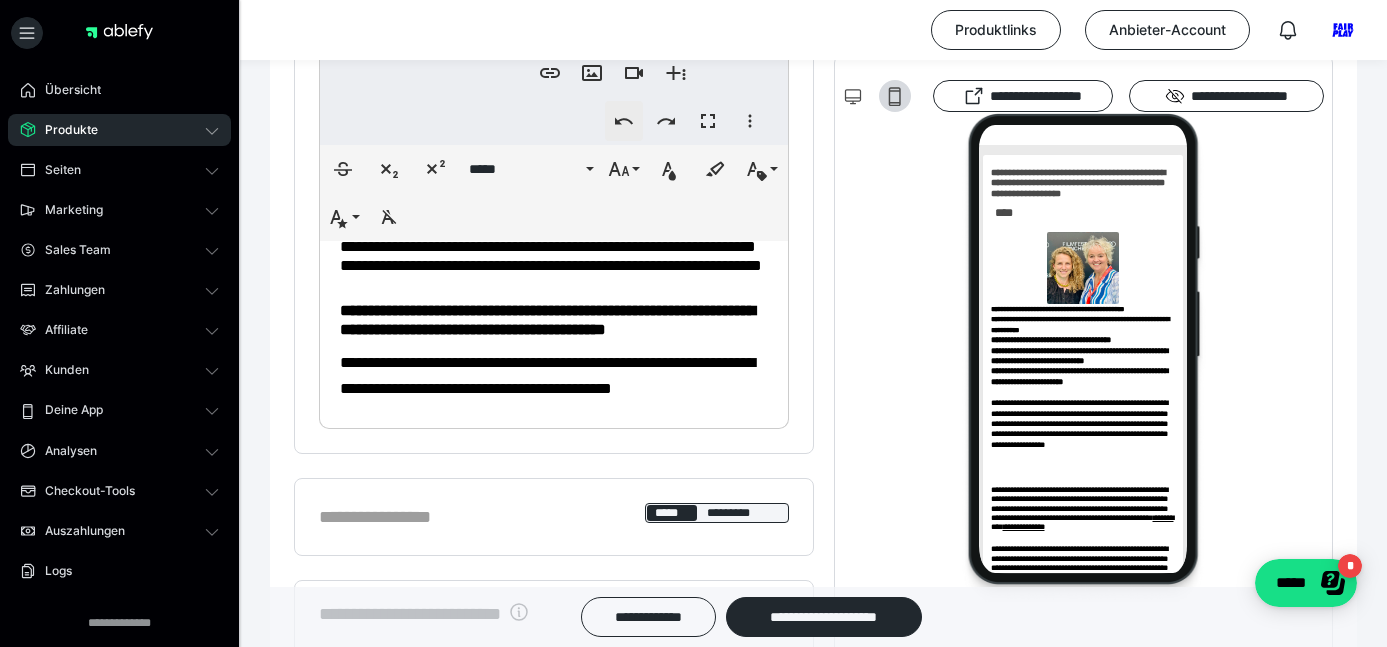 click 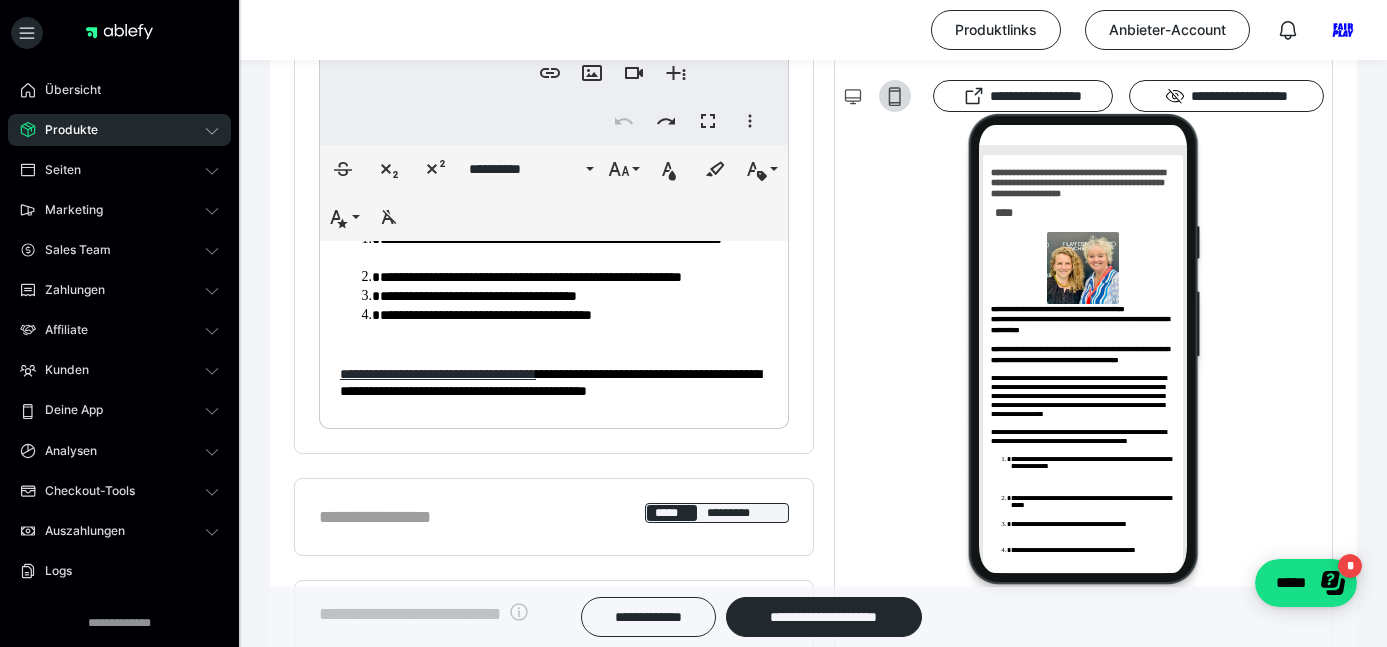 scroll, scrollTop: 170, scrollLeft: 0, axis: vertical 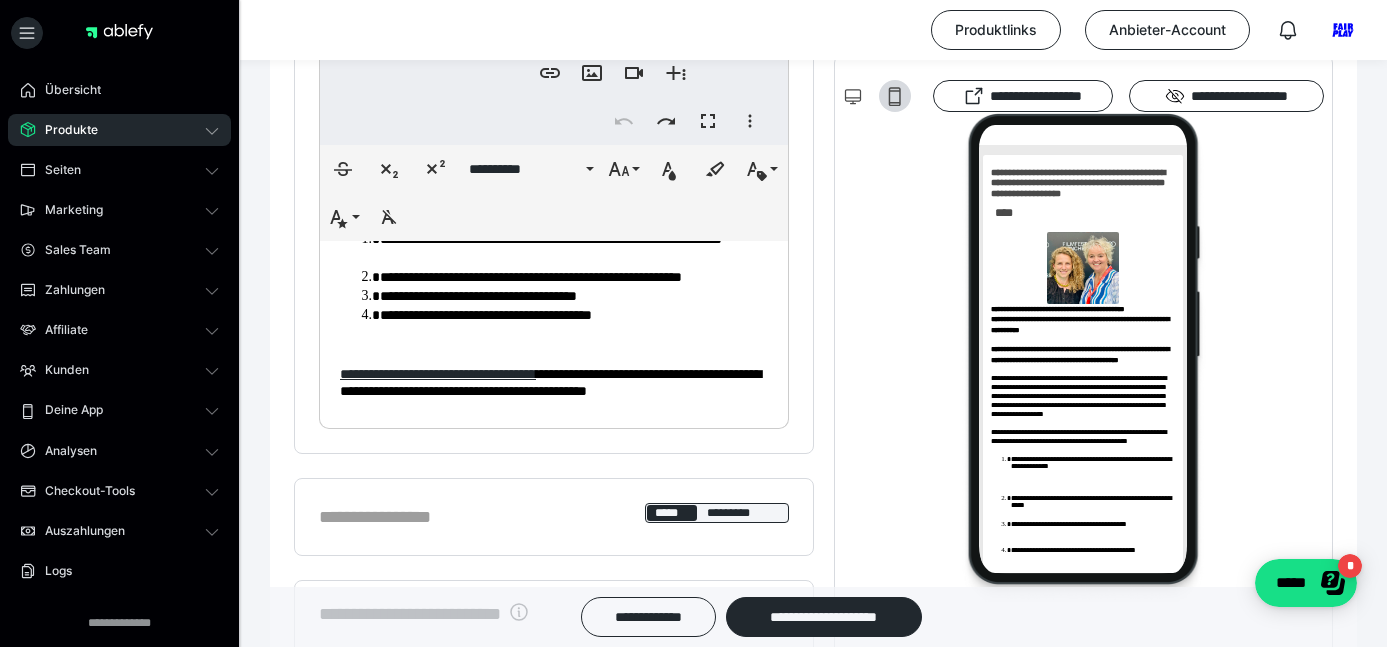 click 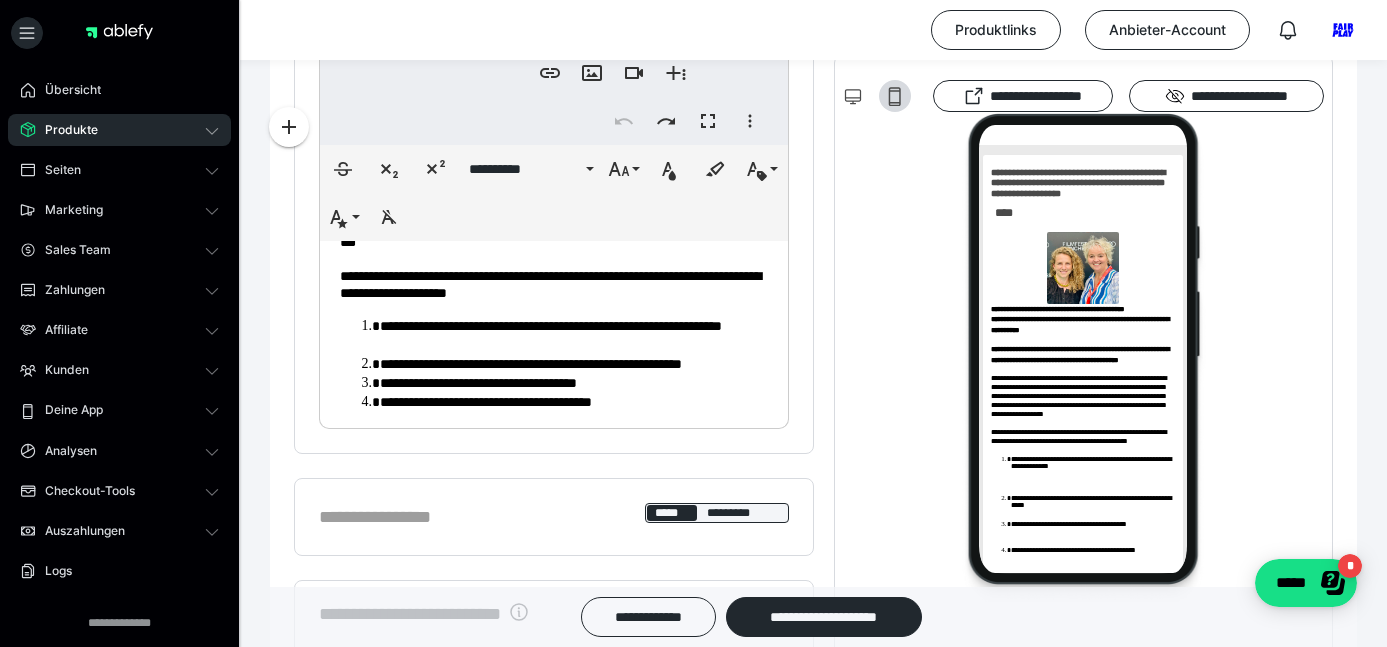 scroll, scrollTop: 0, scrollLeft: 0, axis: both 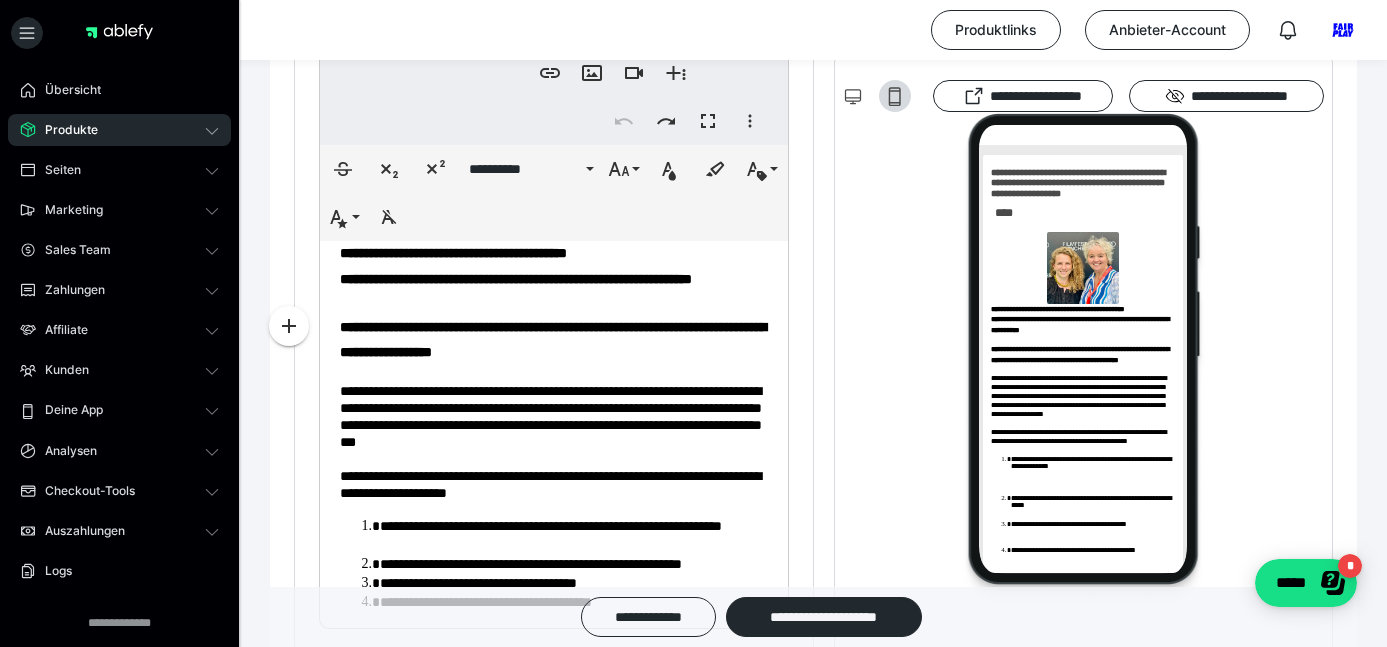click on "**********" at bounding box center (453, 253) 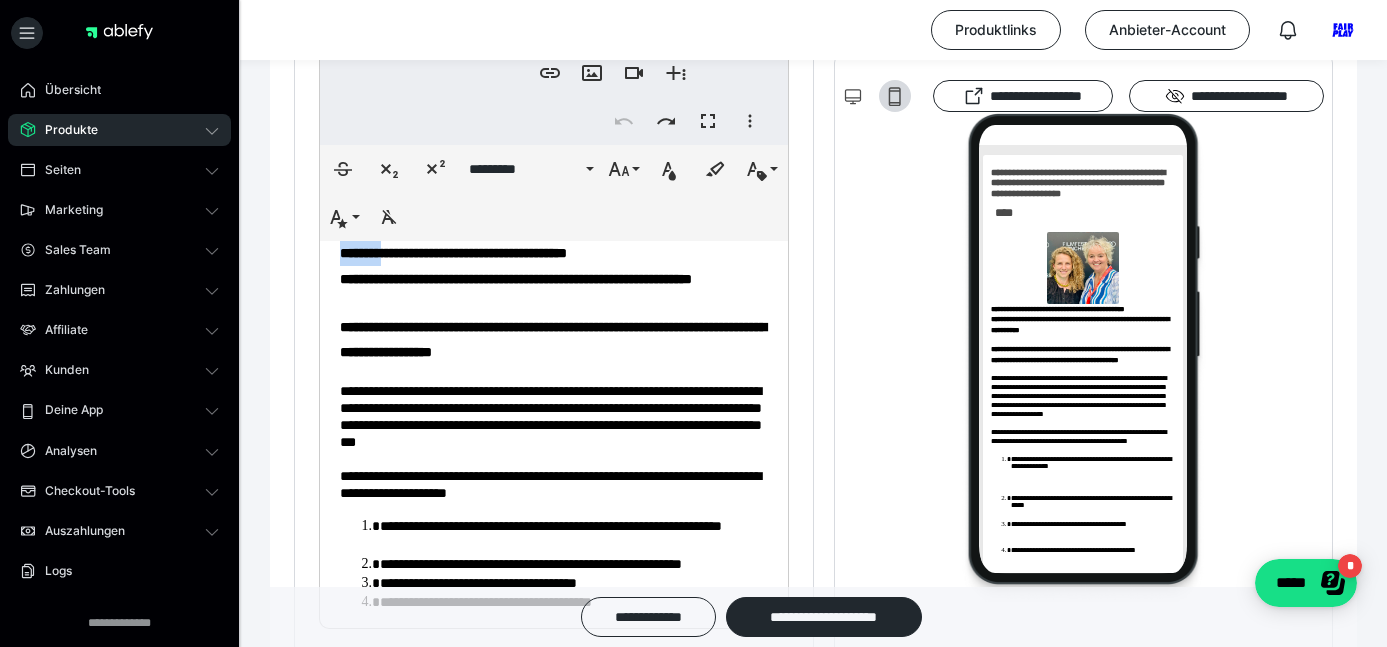 click on "**********" at bounding box center (453, 253) 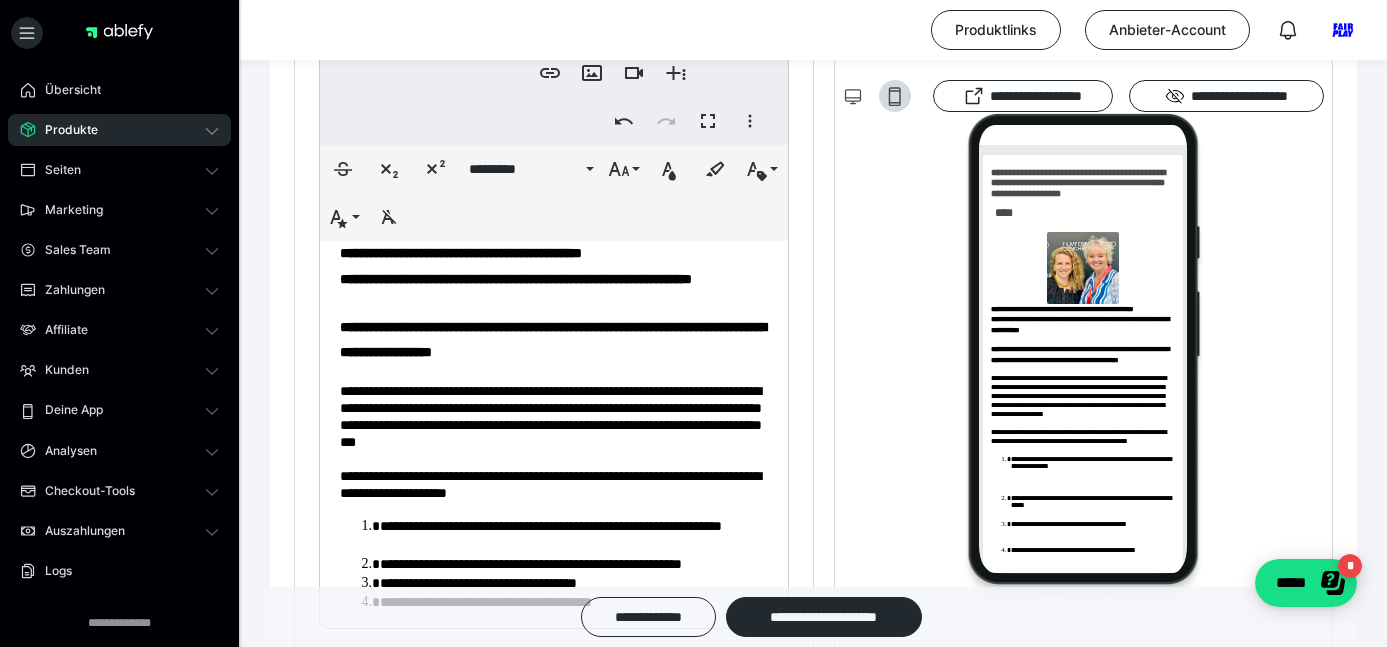 click on "**********" at bounding box center [461, 253] 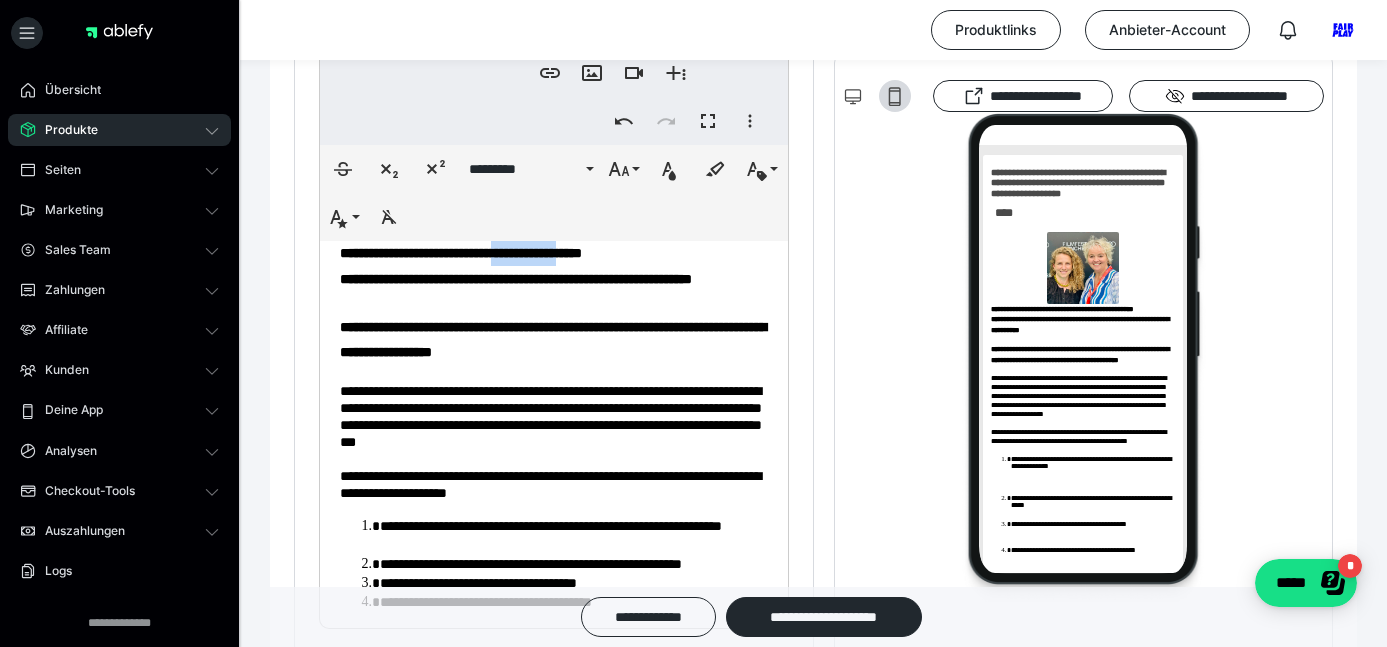drag, startPoint x: 556, startPoint y: 254, endPoint x: 639, endPoint y: 257, distance: 83.0542 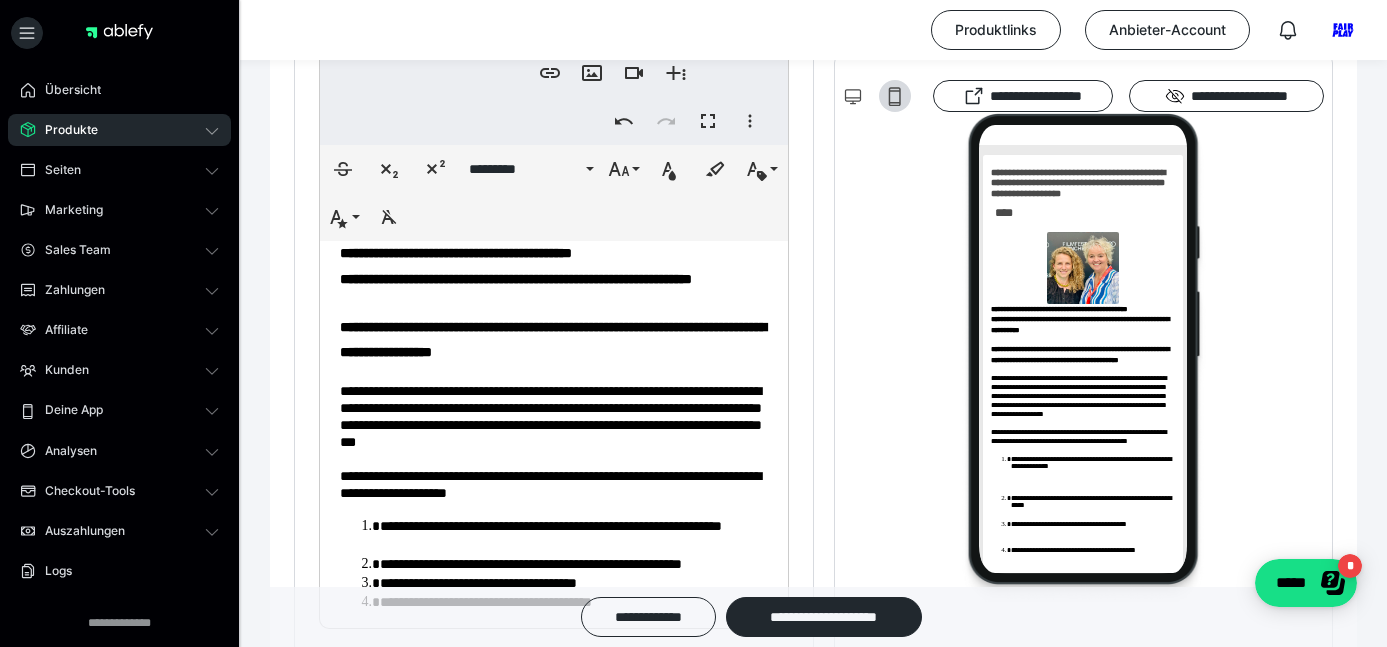 click on "**********" at bounding box center [554, 279] 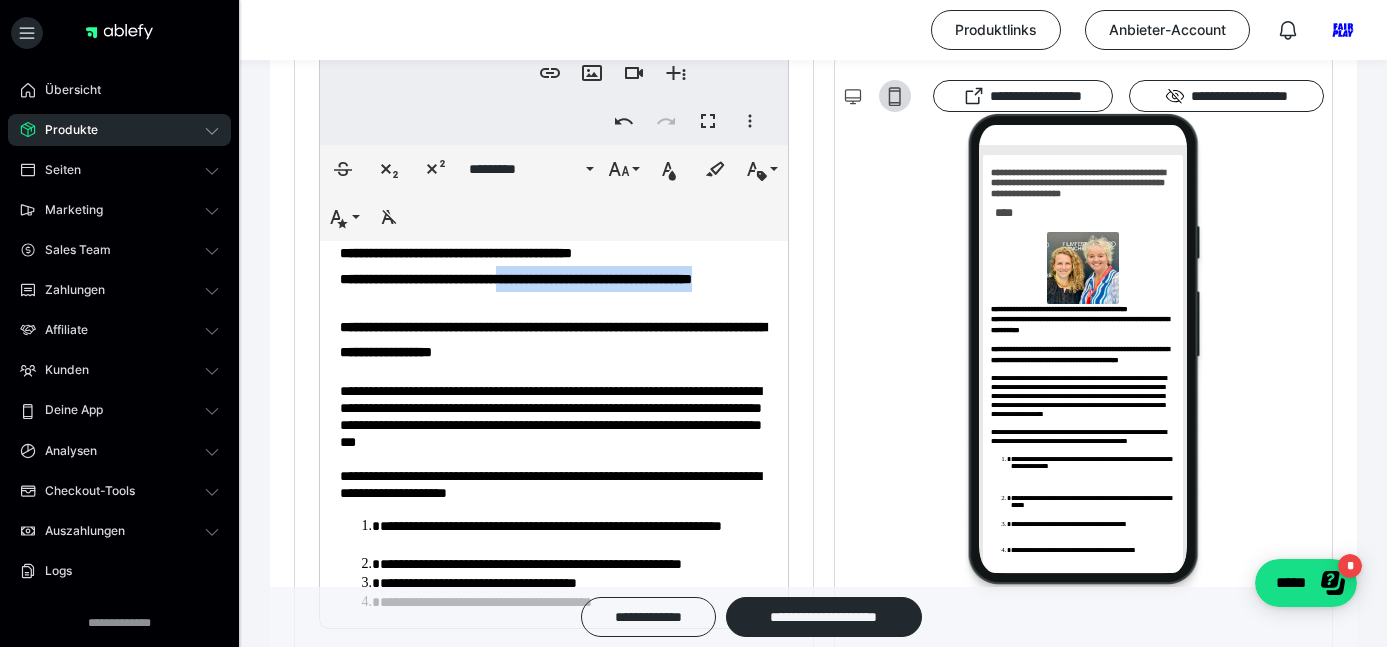 drag, startPoint x: 561, startPoint y: 281, endPoint x: 561, endPoint y: 292, distance: 11 